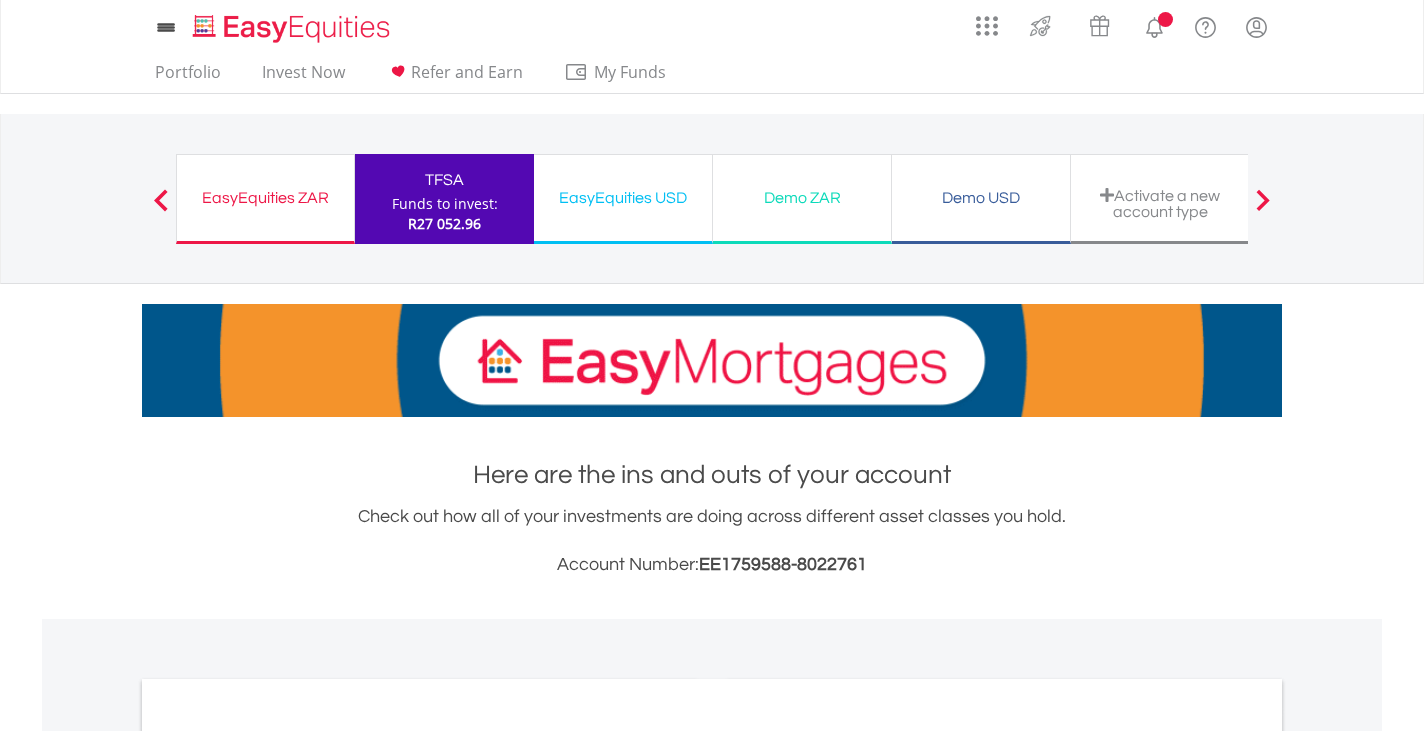 scroll, scrollTop: 0, scrollLeft: 0, axis: both 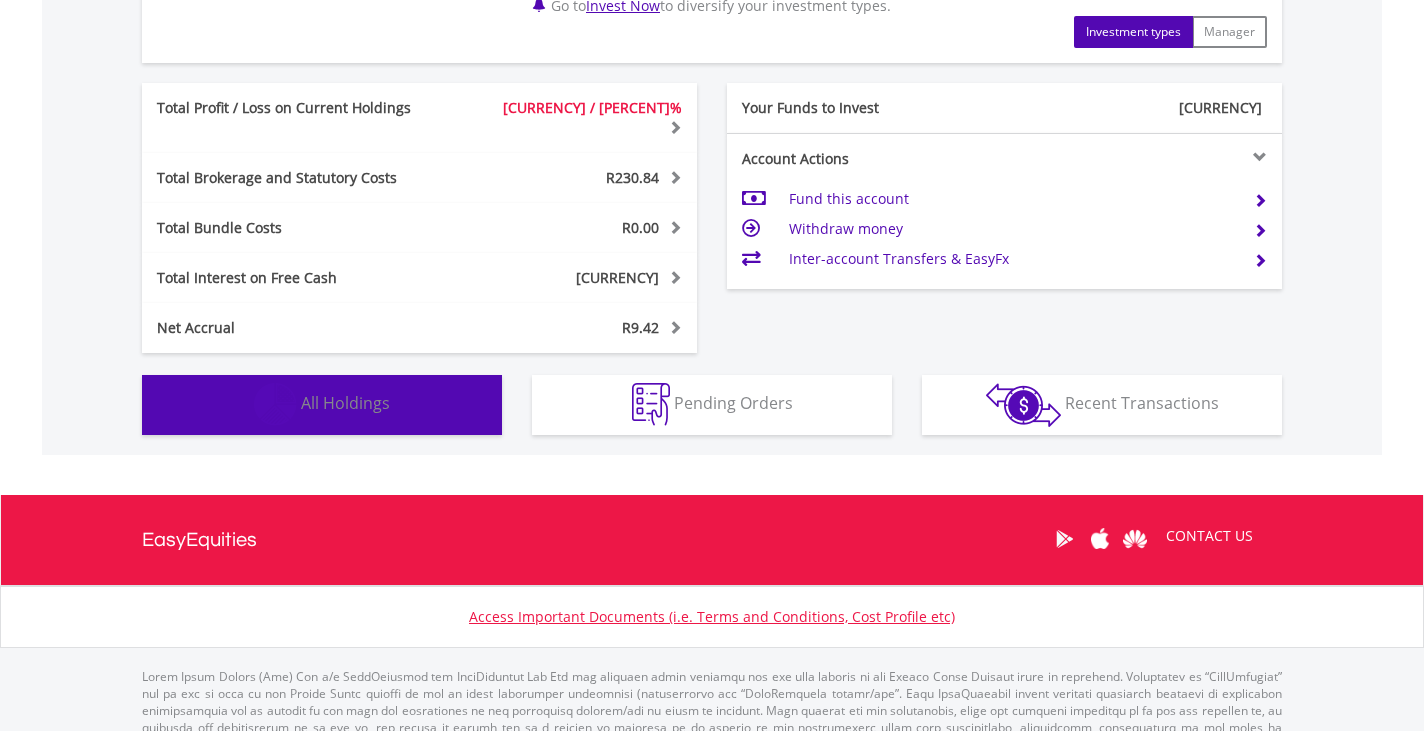 click on "Holdings
All Holdings" at bounding box center [322, 405] 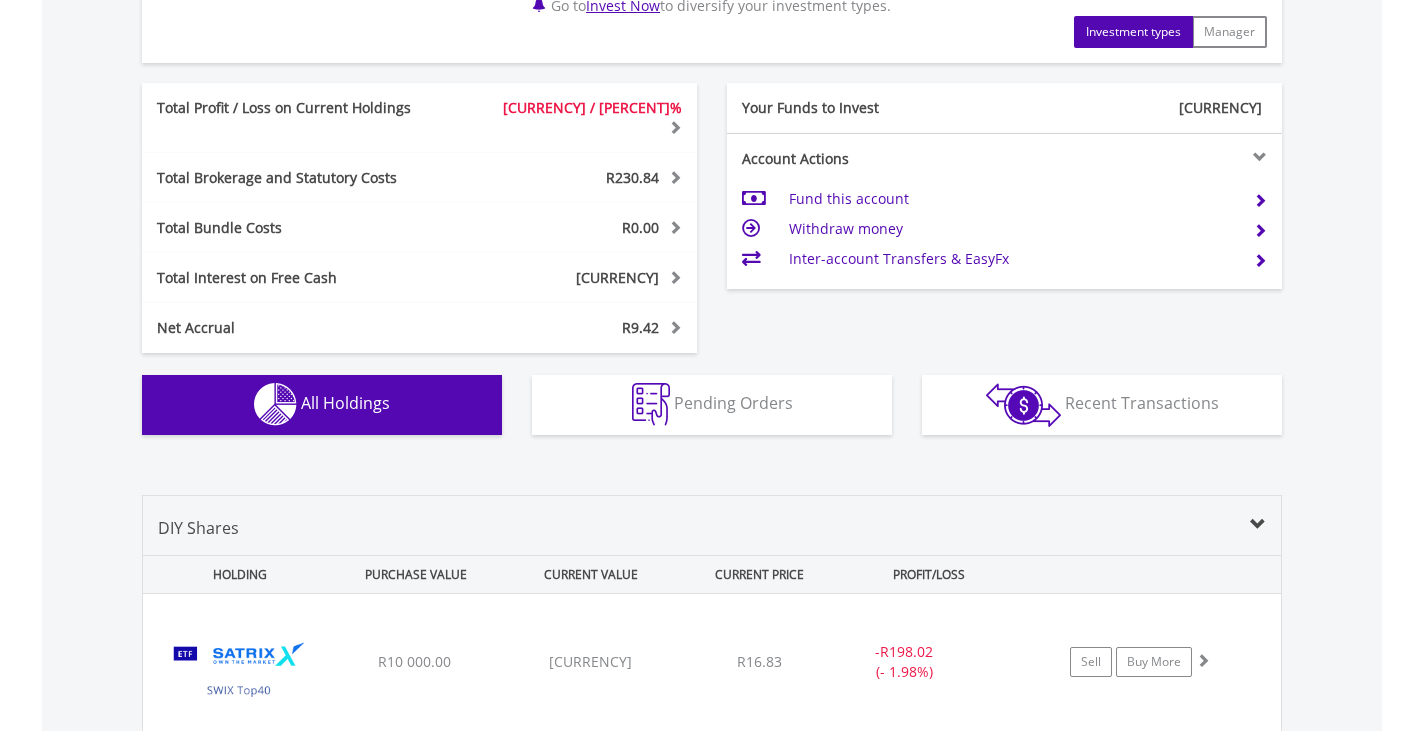scroll, scrollTop: 1323, scrollLeft: 0, axis: vertical 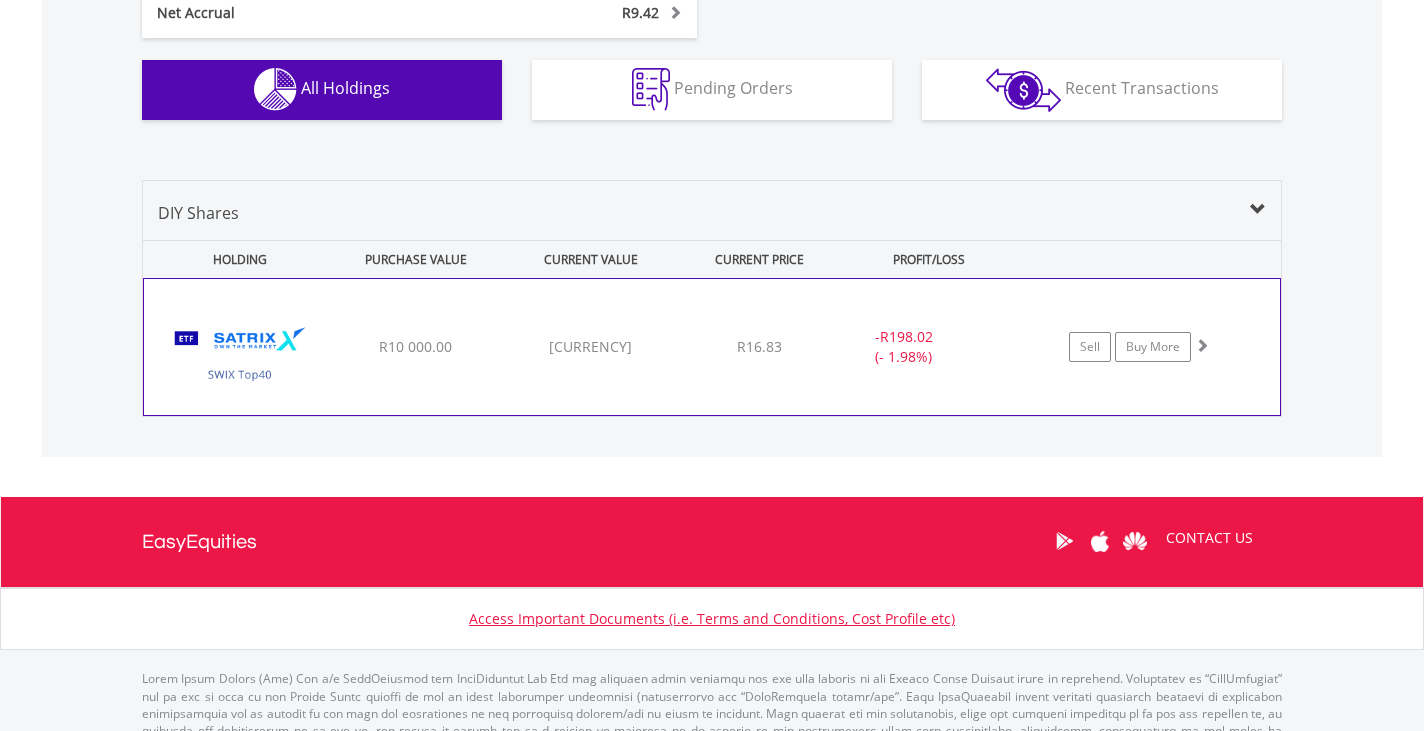 click on "R10 000.00" at bounding box center (415, 346) 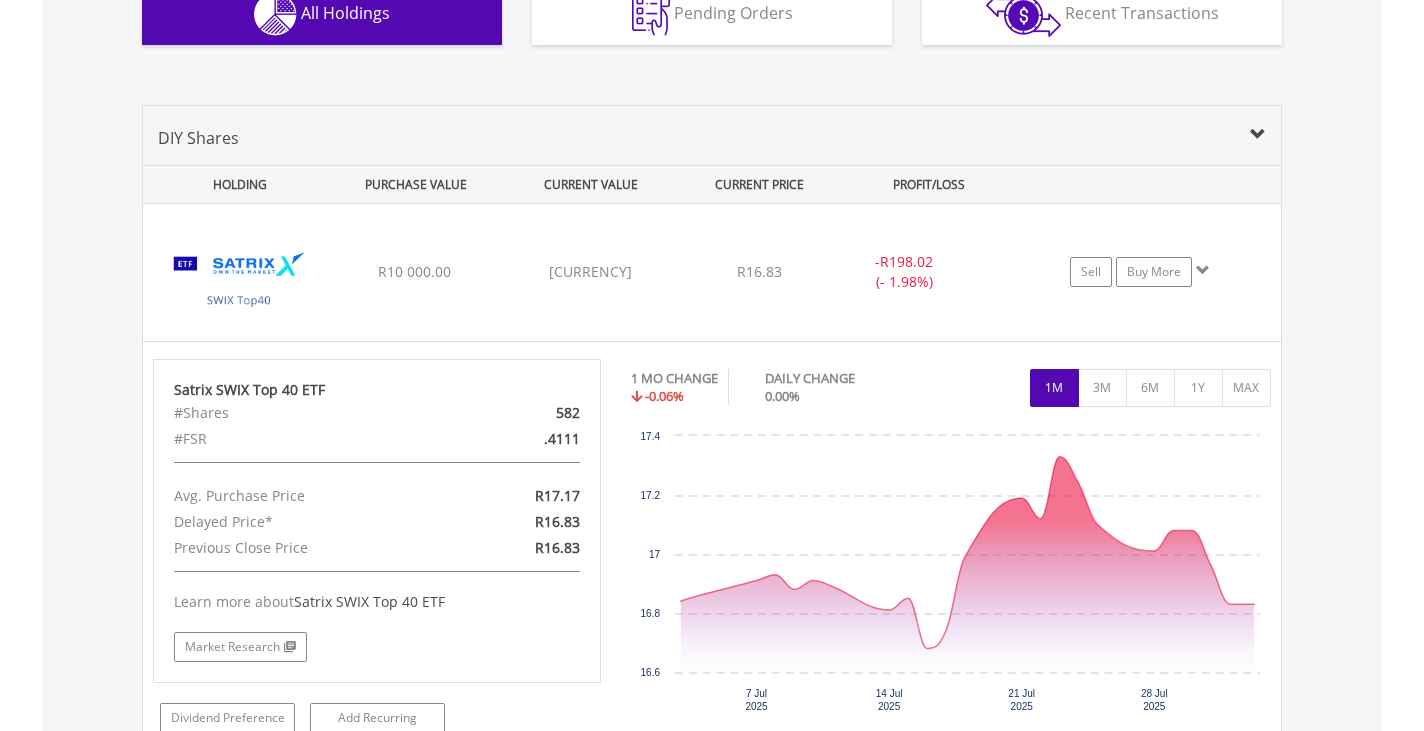 scroll, scrollTop: 1397, scrollLeft: 0, axis: vertical 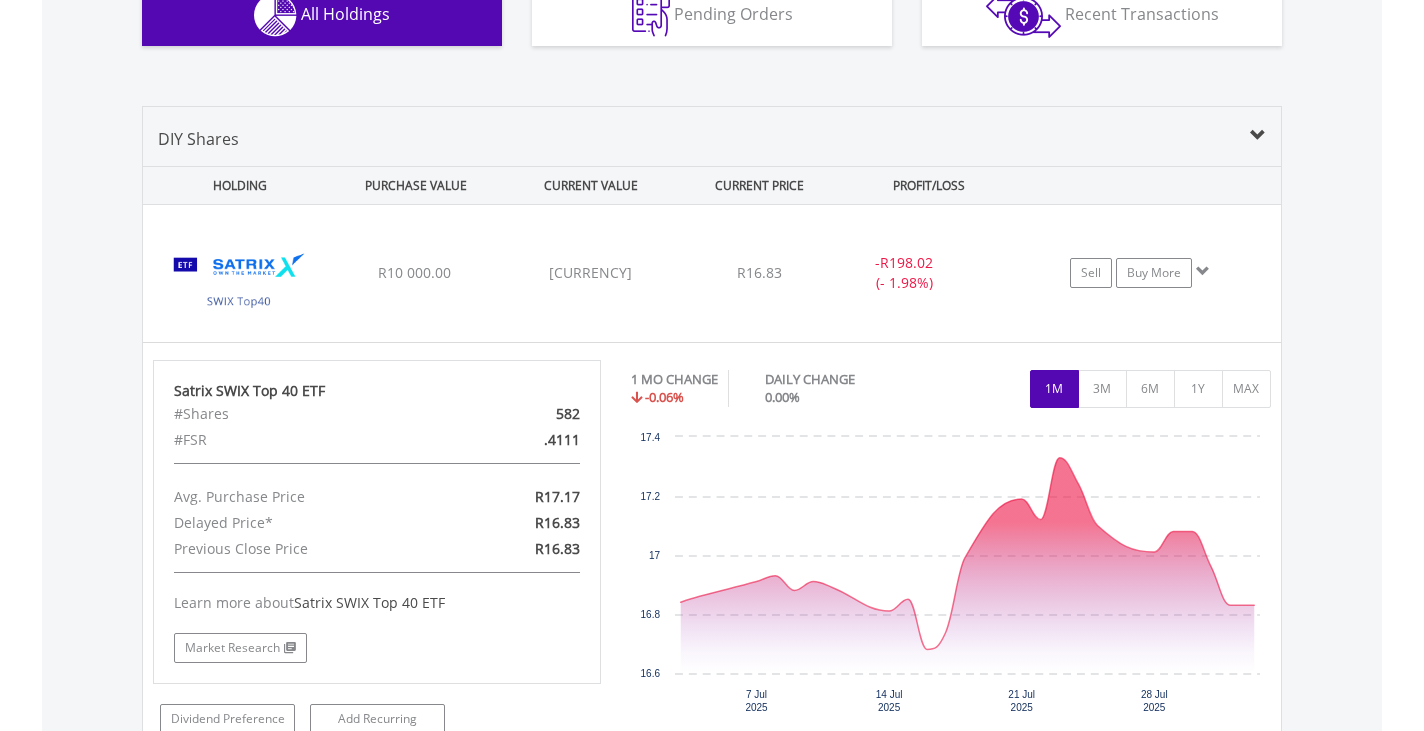 click on "PURCHASE VALUE" at bounding box center [415, 185] 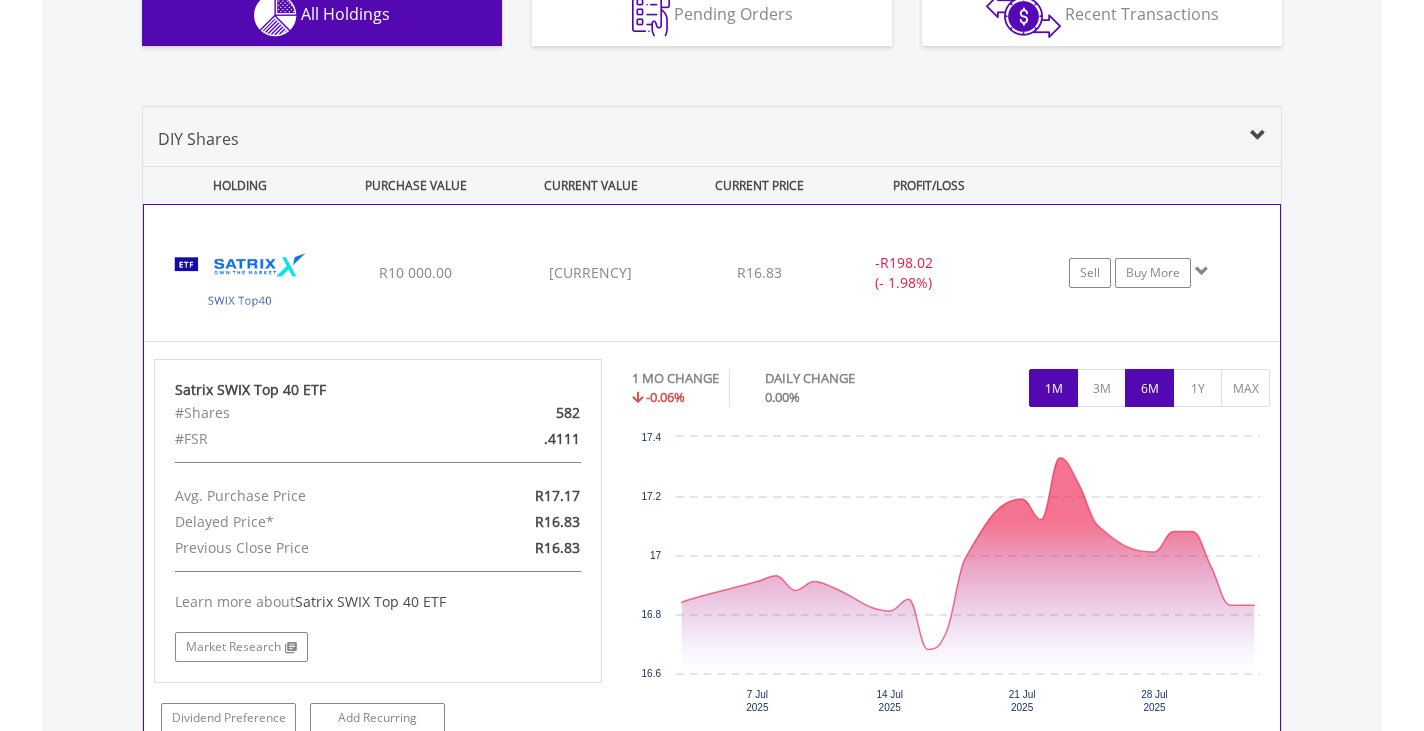 click on "6M" at bounding box center (1149, 388) 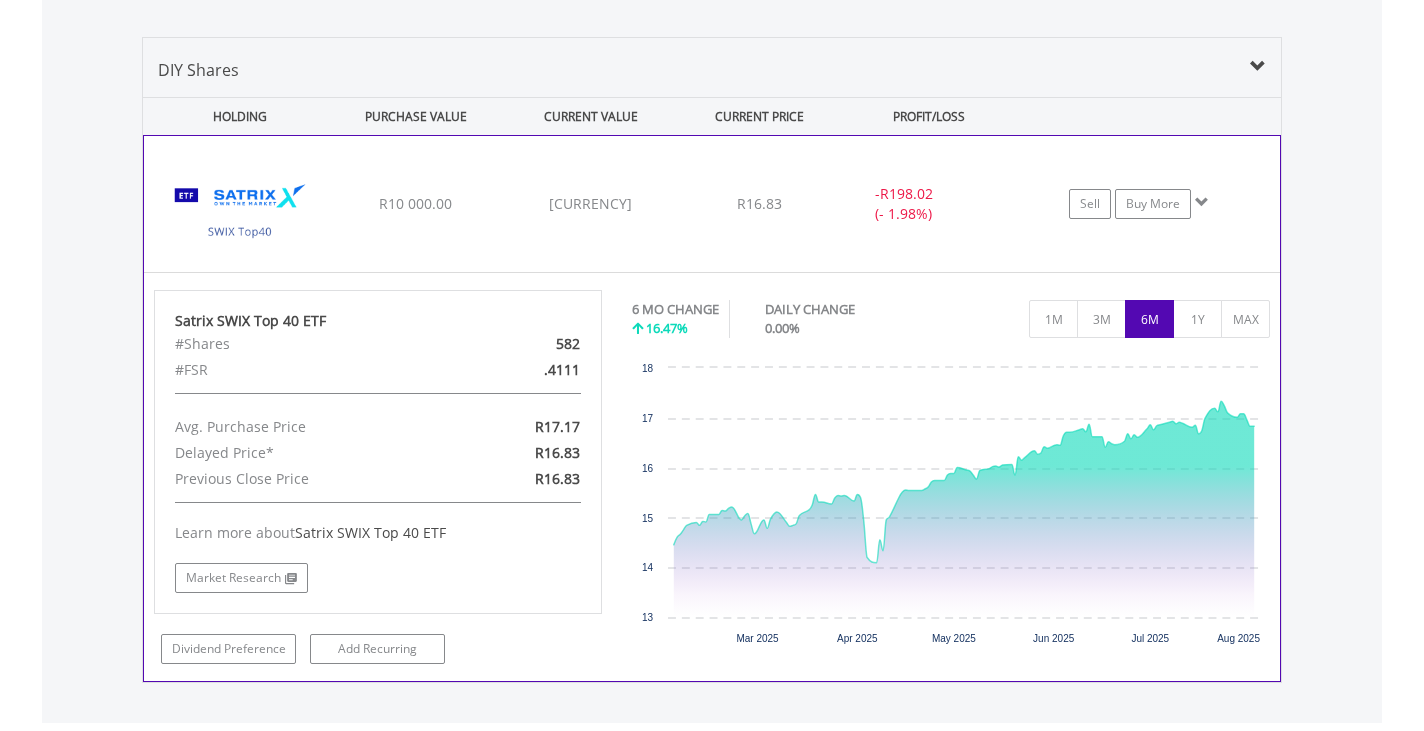 scroll, scrollTop: 1473, scrollLeft: 0, axis: vertical 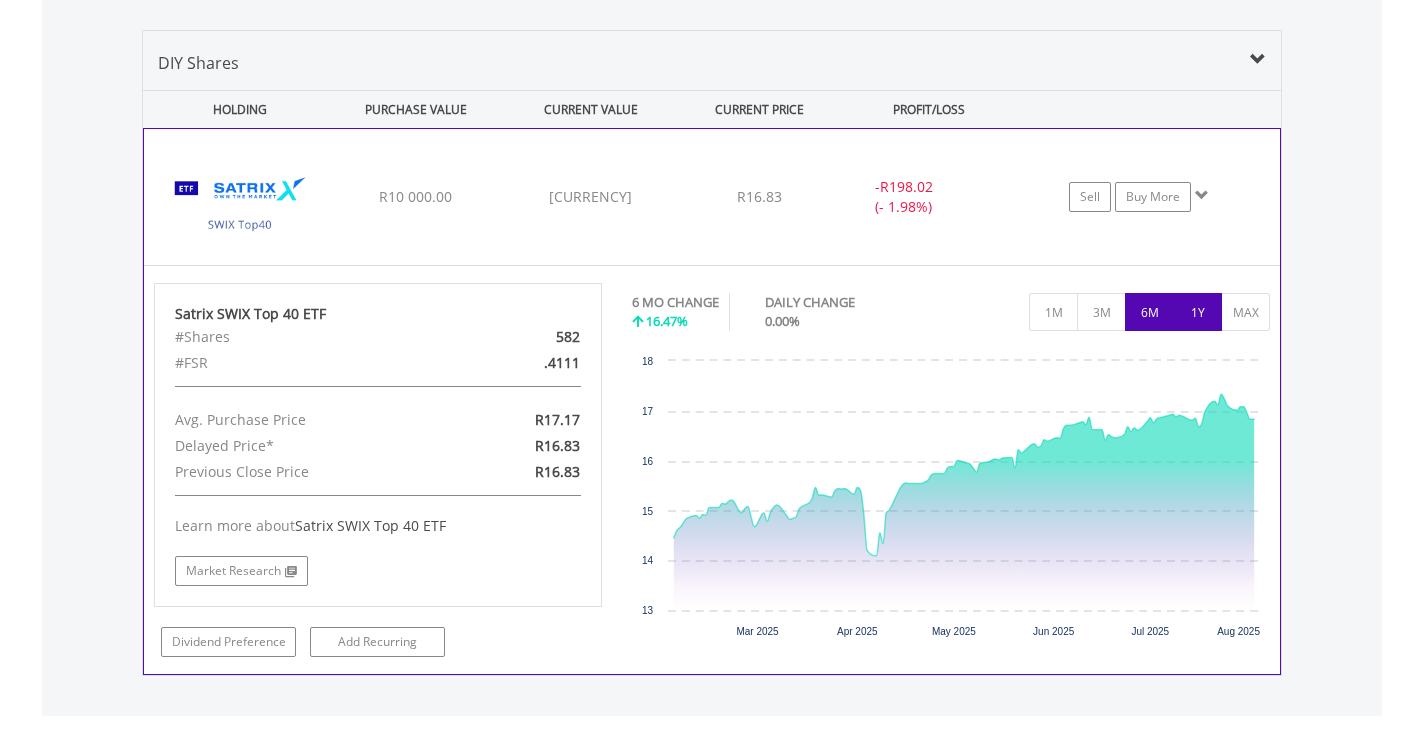 click on "1Y" at bounding box center (1197, 312) 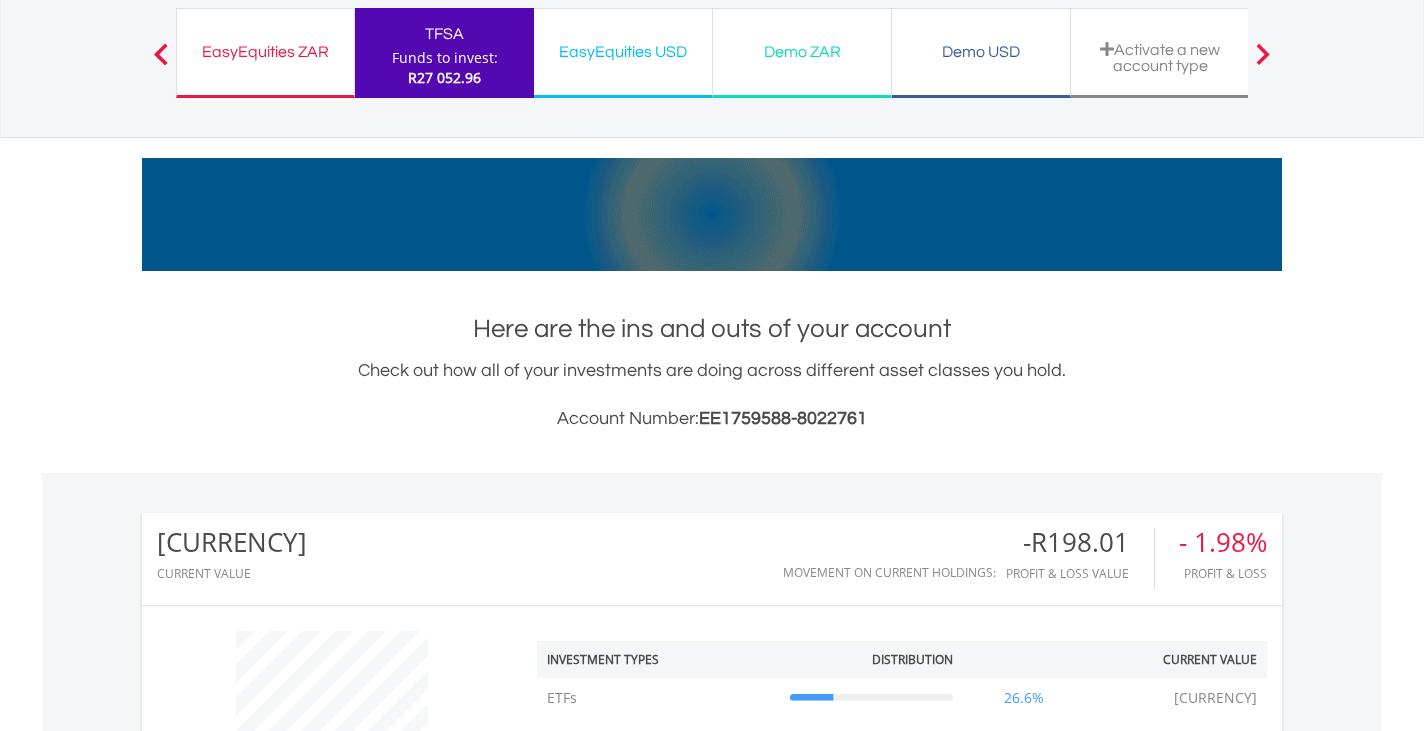 scroll, scrollTop: 0, scrollLeft: 0, axis: both 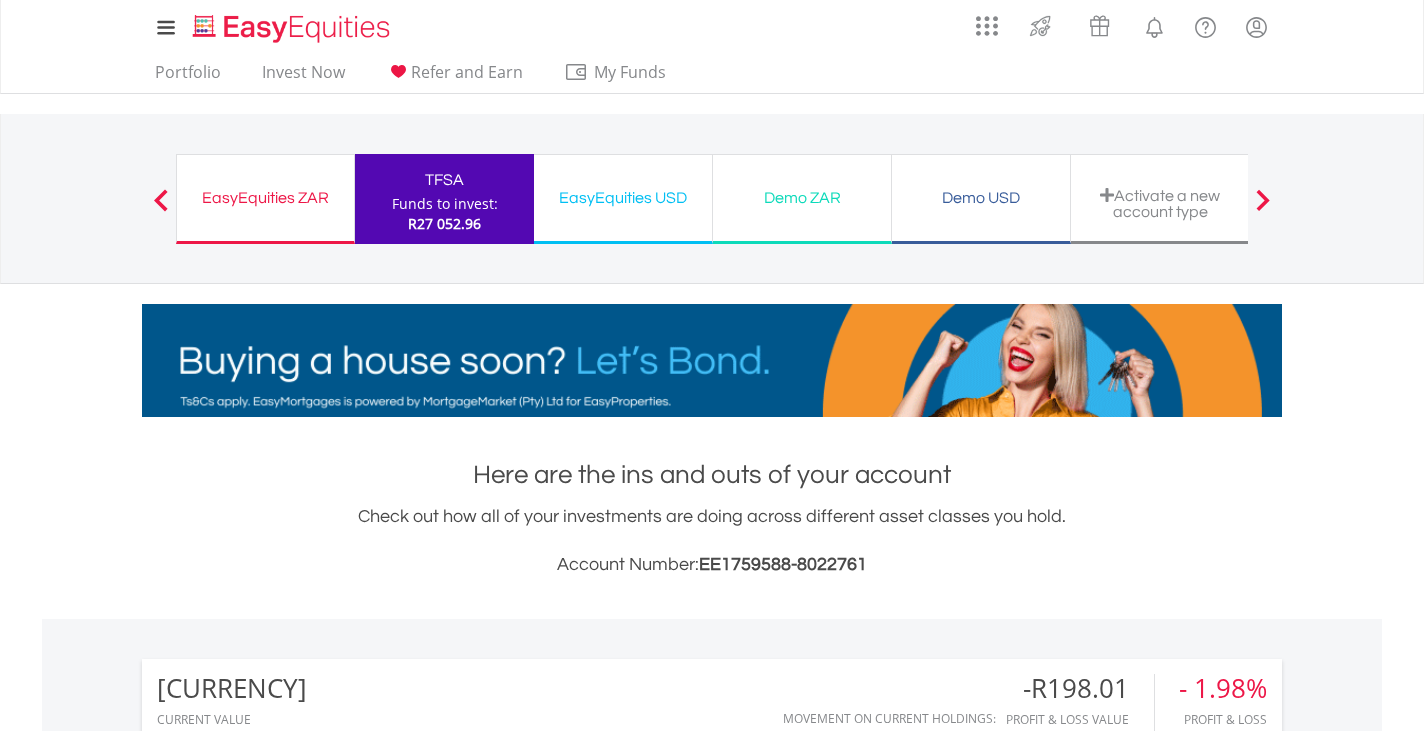 click on "EasyEquities ZAR" at bounding box center (265, 198) 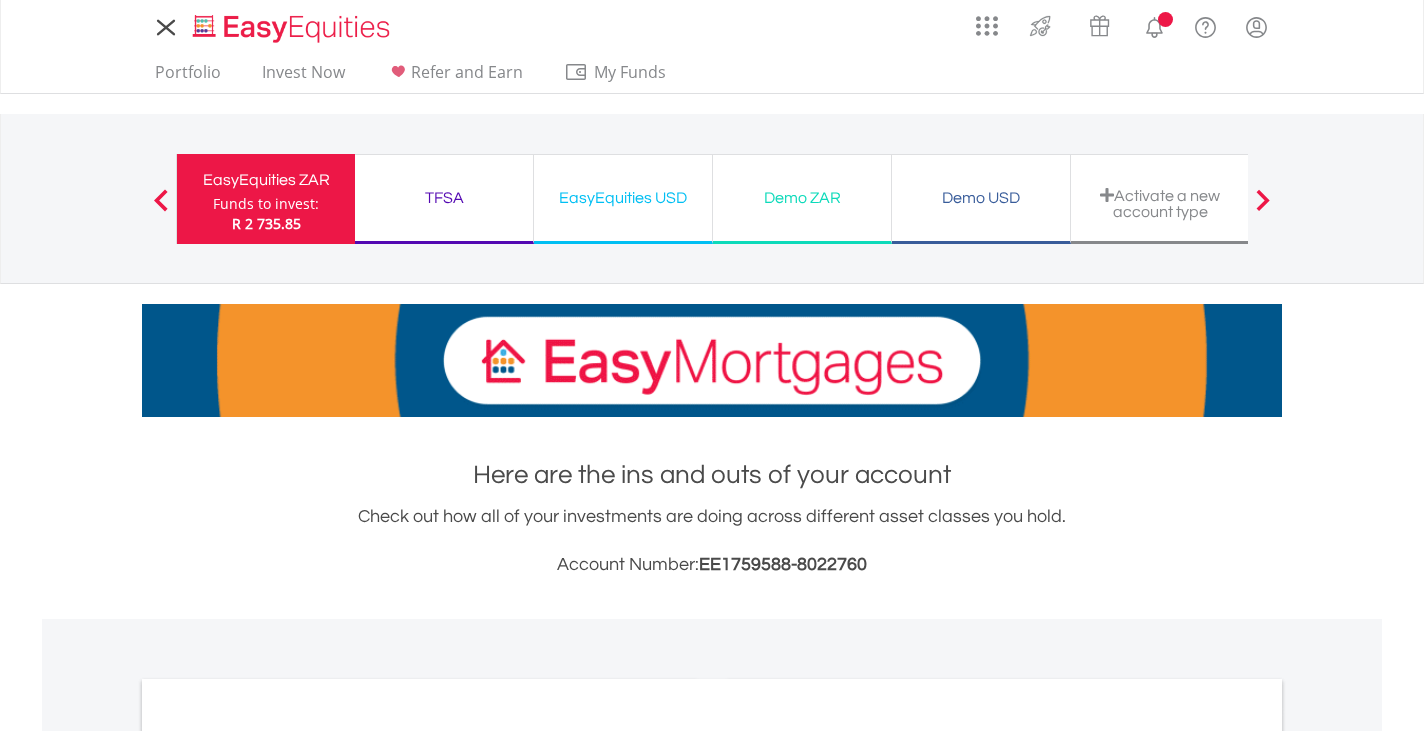 scroll, scrollTop: 0, scrollLeft: 0, axis: both 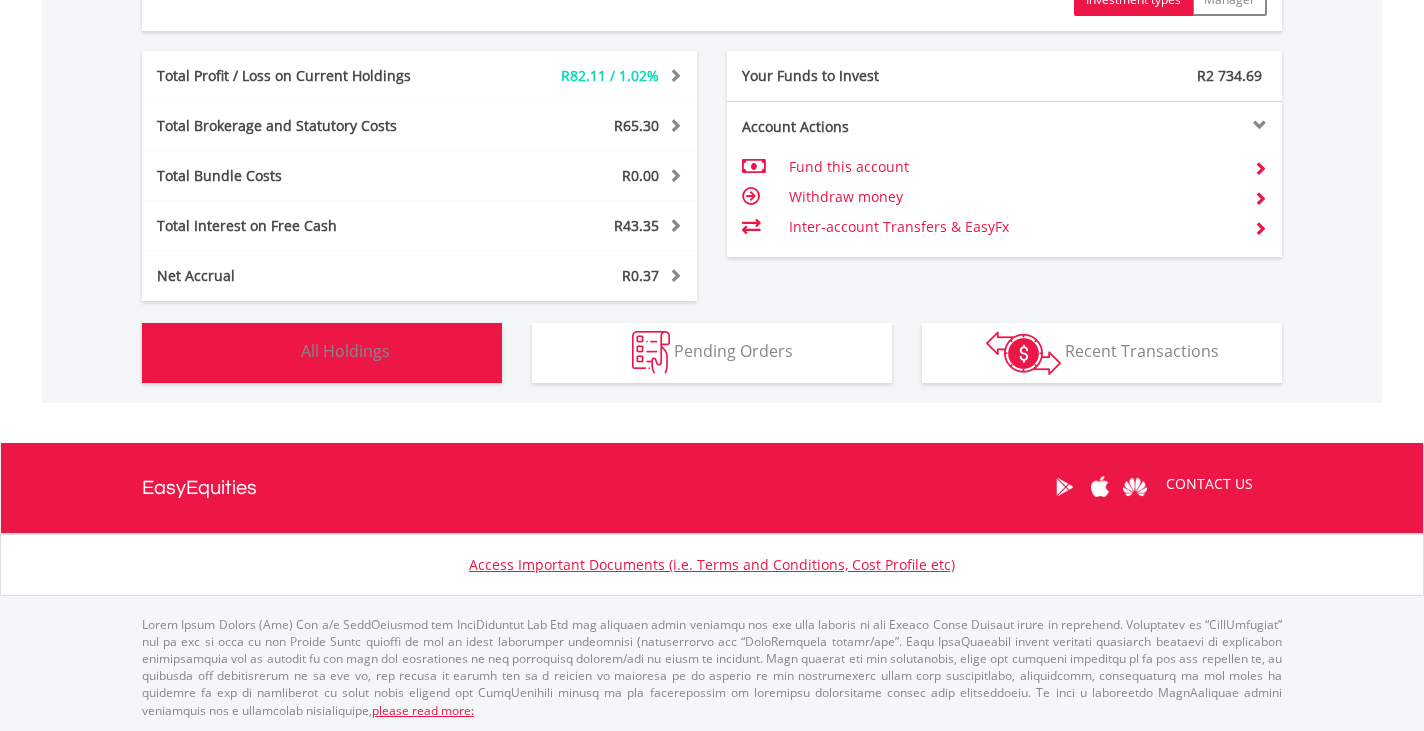 click on "All Holdings" at bounding box center (345, 351) 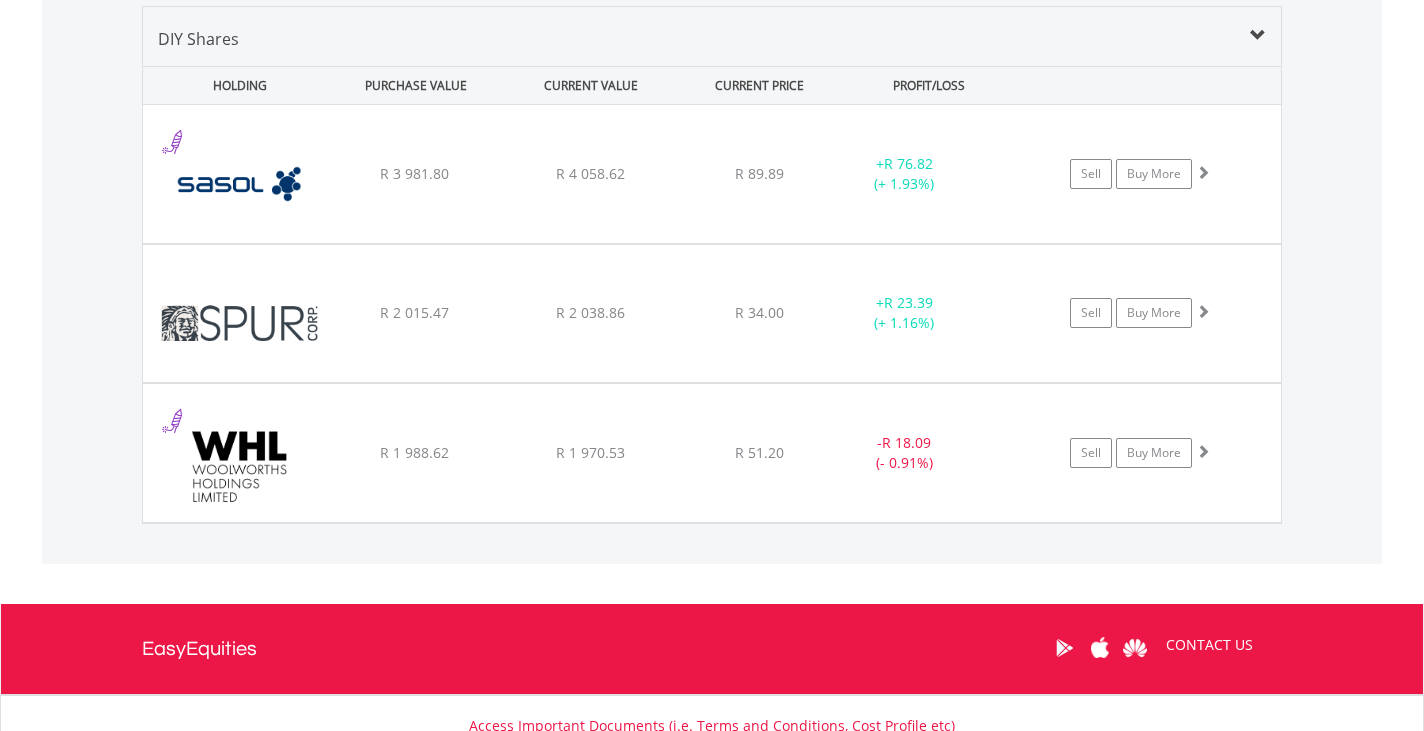 scroll, scrollTop: 1482, scrollLeft: 0, axis: vertical 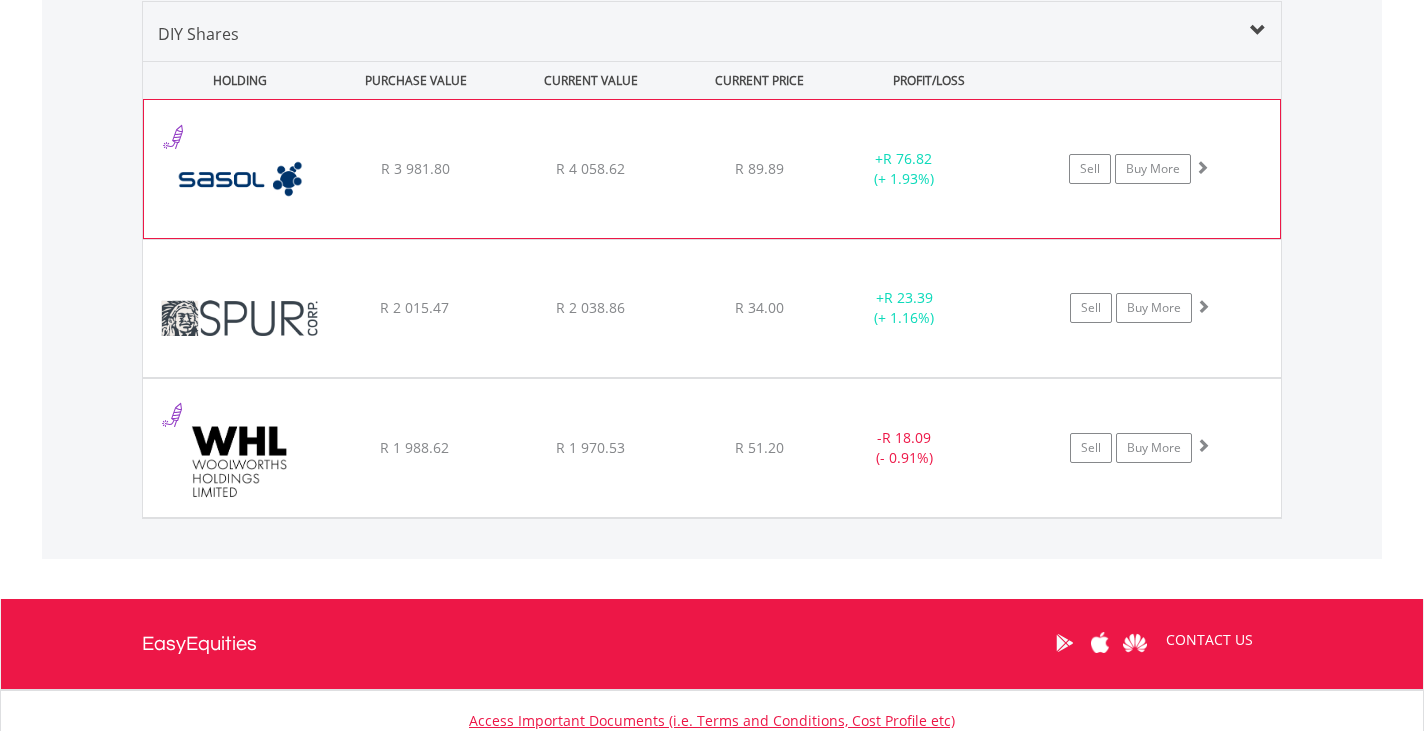 click on "R 3 981.80" at bounding box center (415, 169) 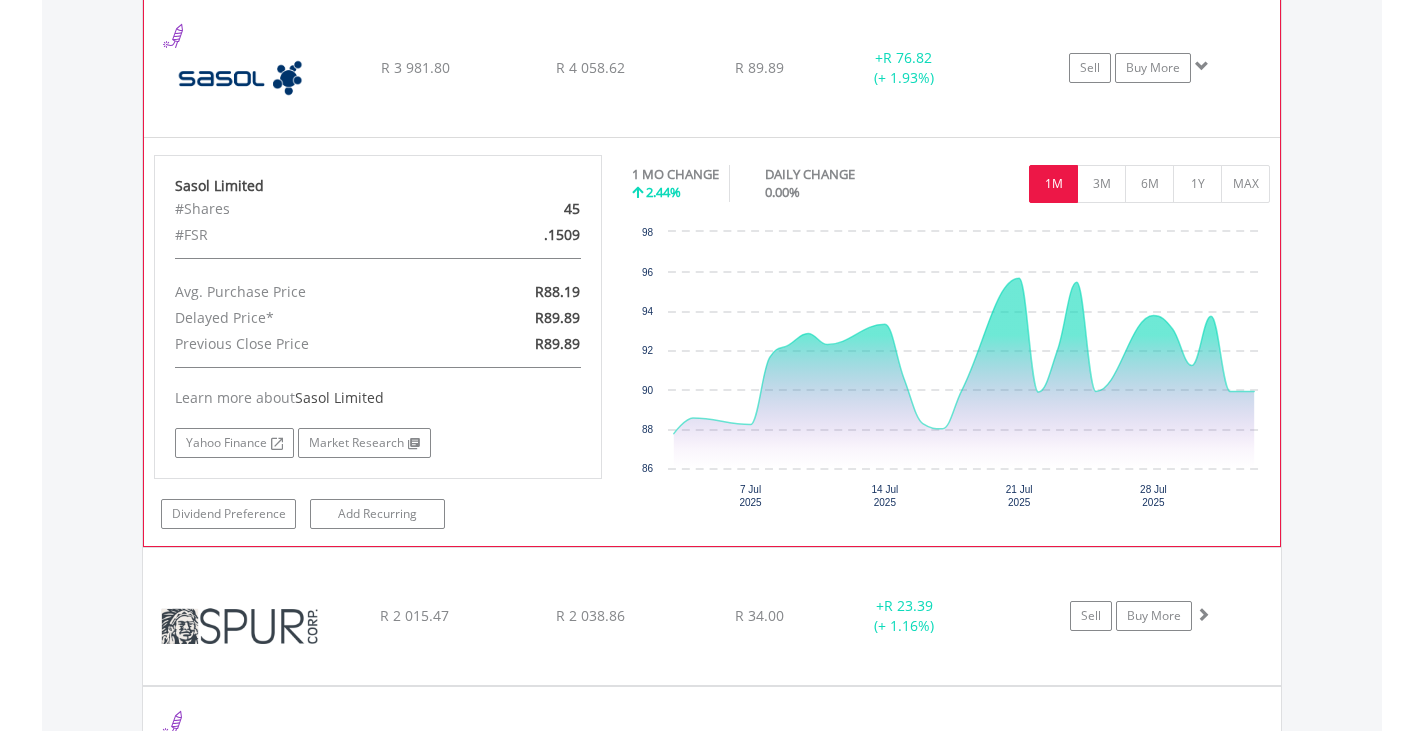 scroll, scrollTop: 1590, scrollLeft: 0, axis: vertical 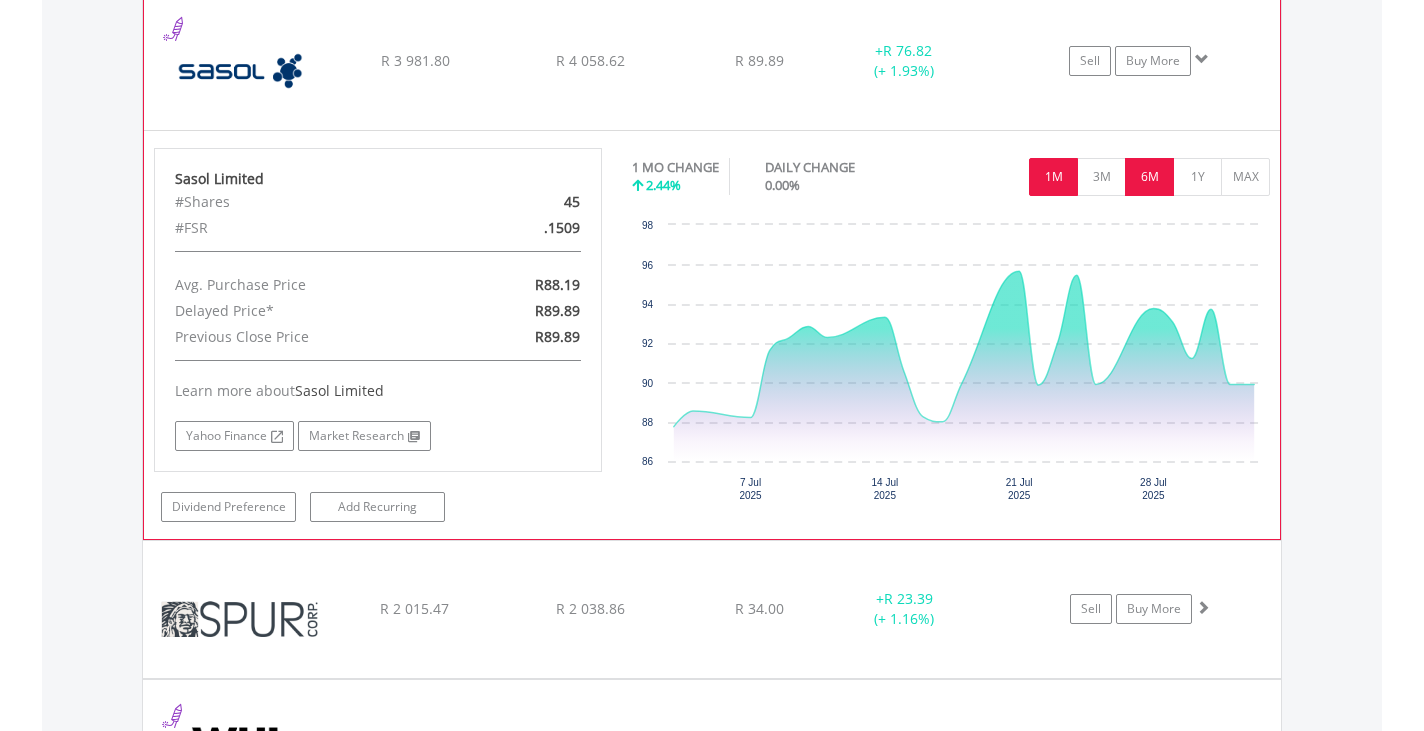 click on "6M" at bounding box center (1149, 177) 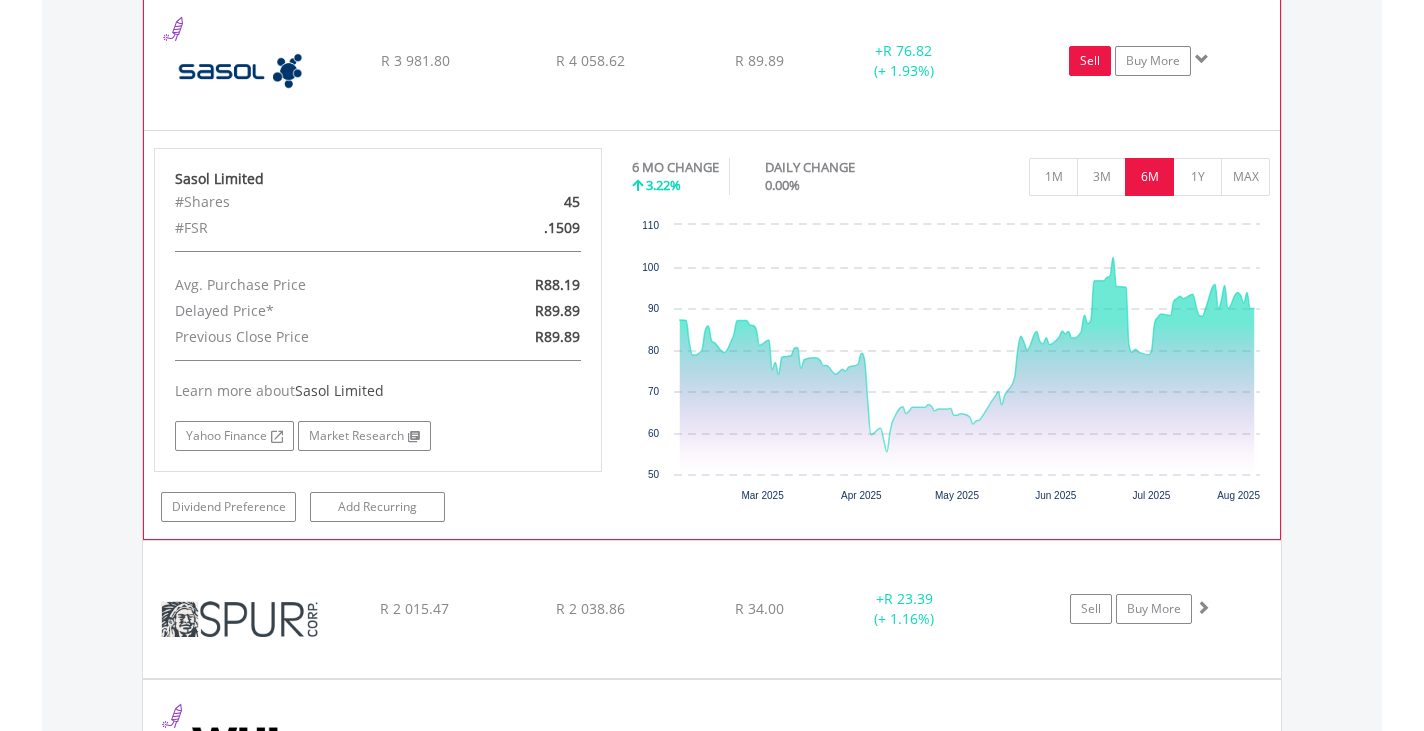 click on "Sell" at bounding box center [1090, 61] 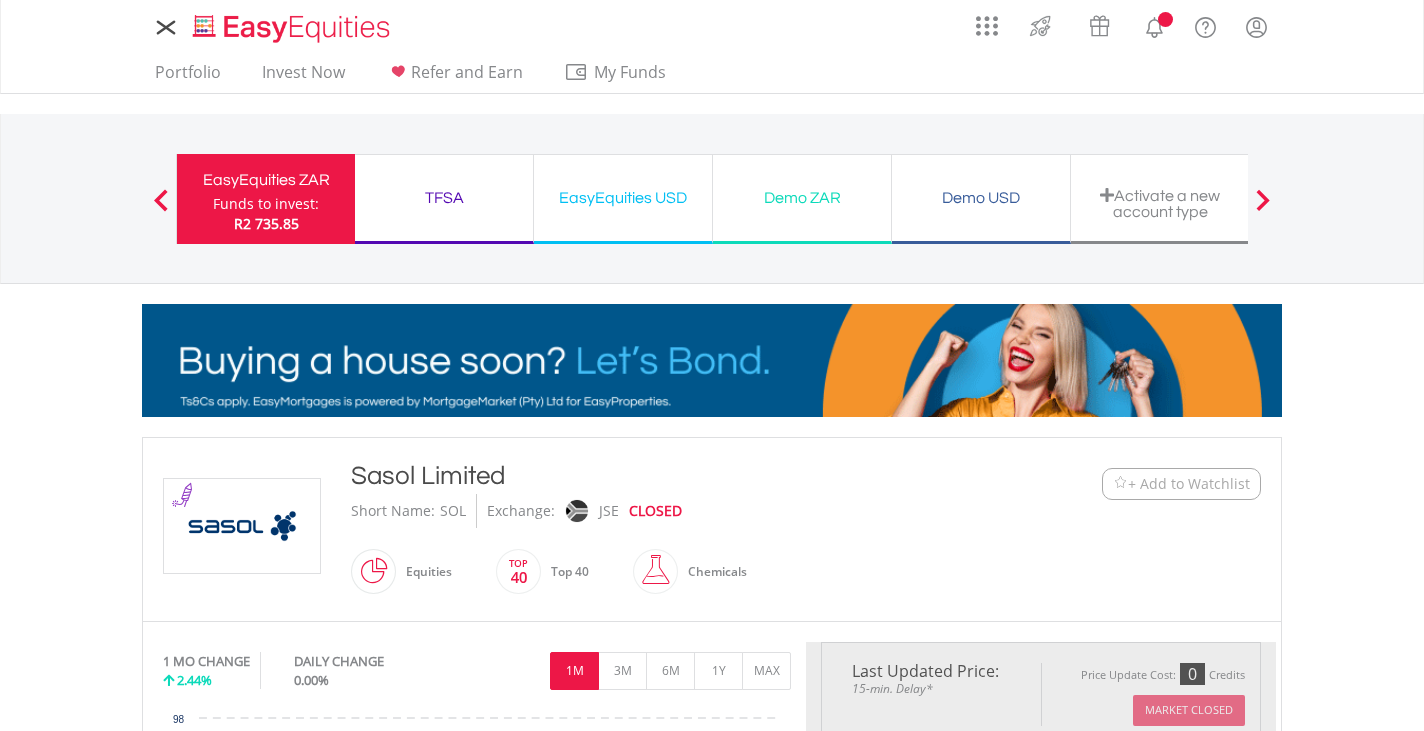 scroll, scrollTop: 0, scrollLeft: 0, axis: both 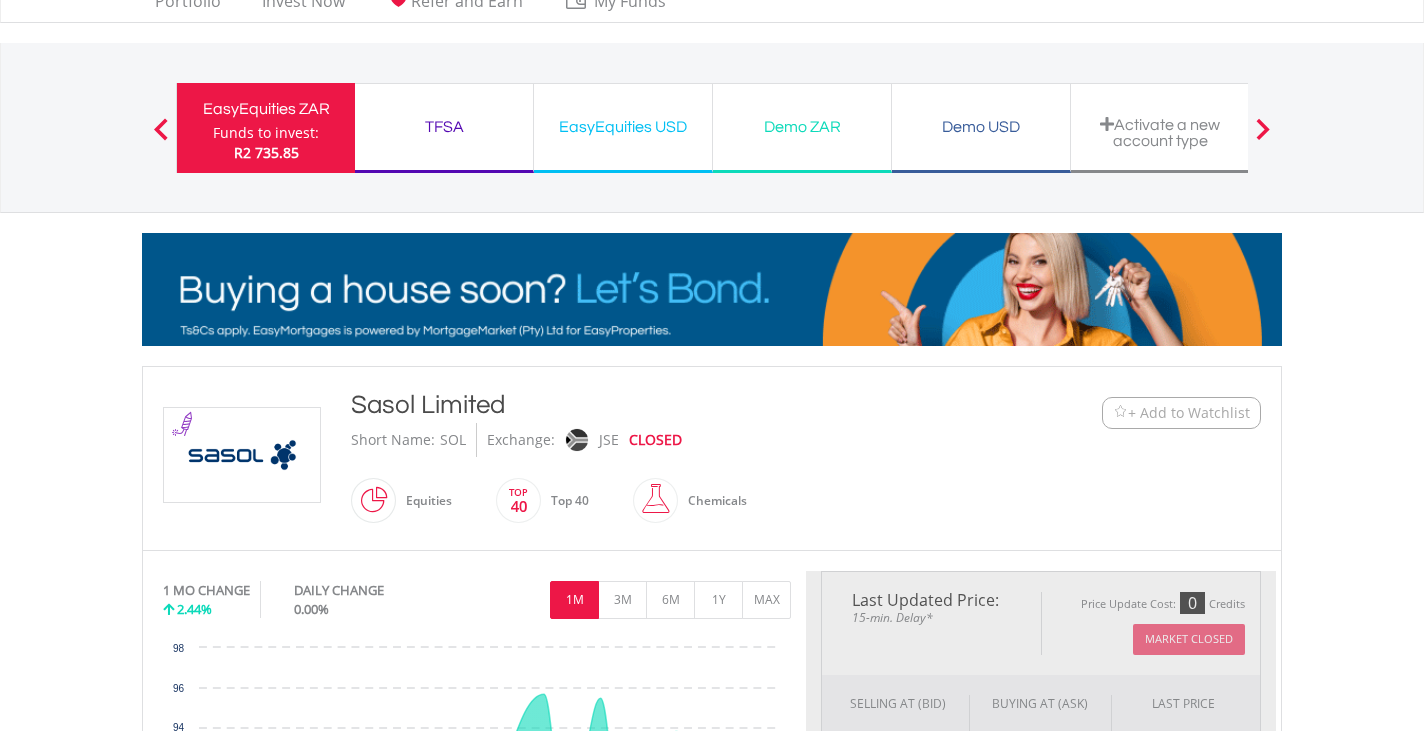 type on "*******" 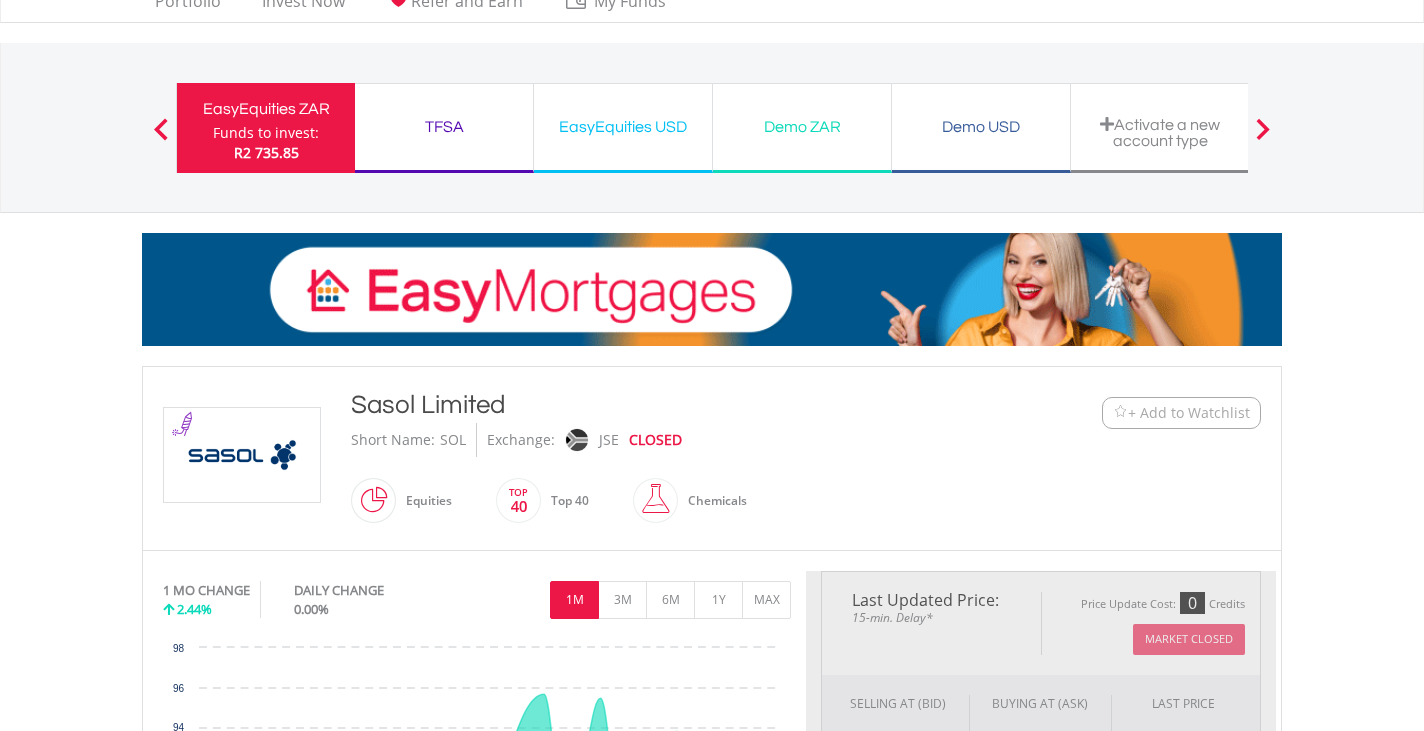 type on "******" 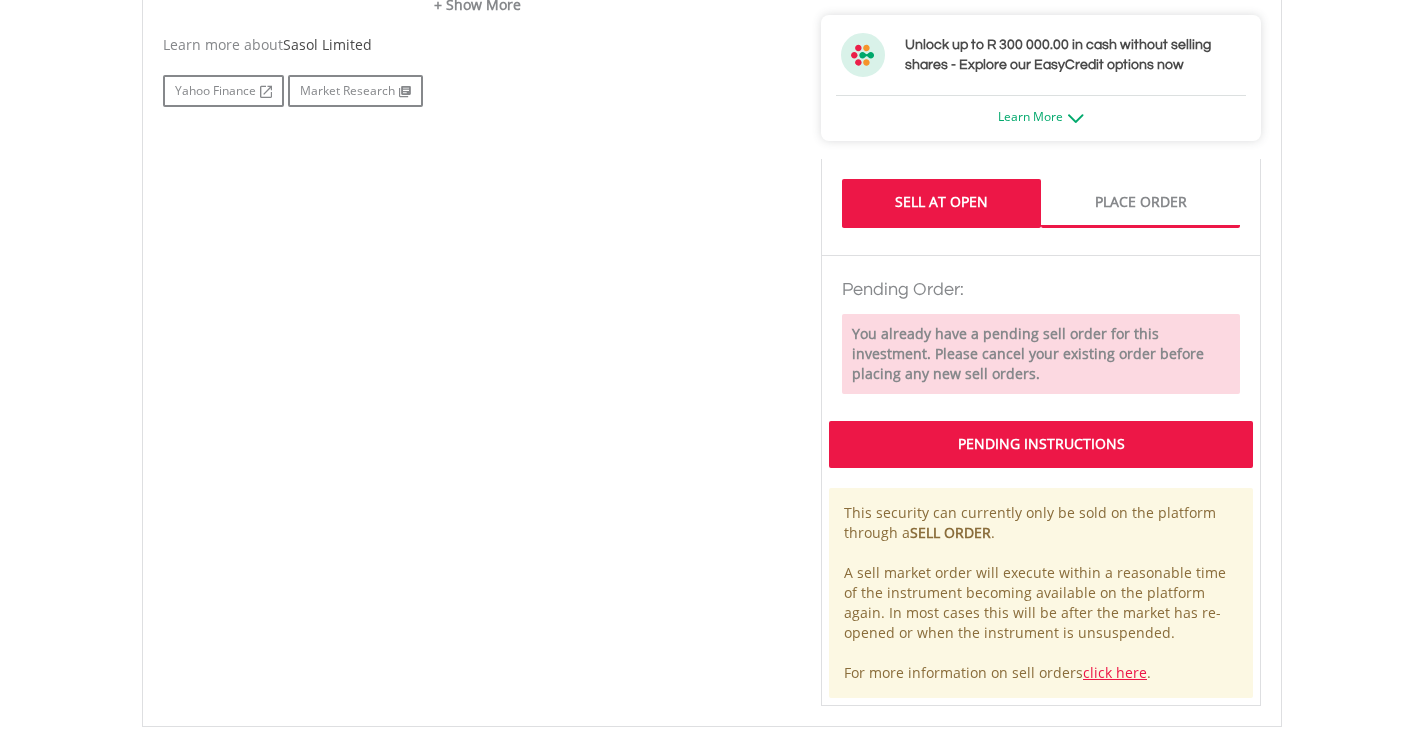 scroll, scrollTop: 1128, scrollLeft: 0, axis: vertical 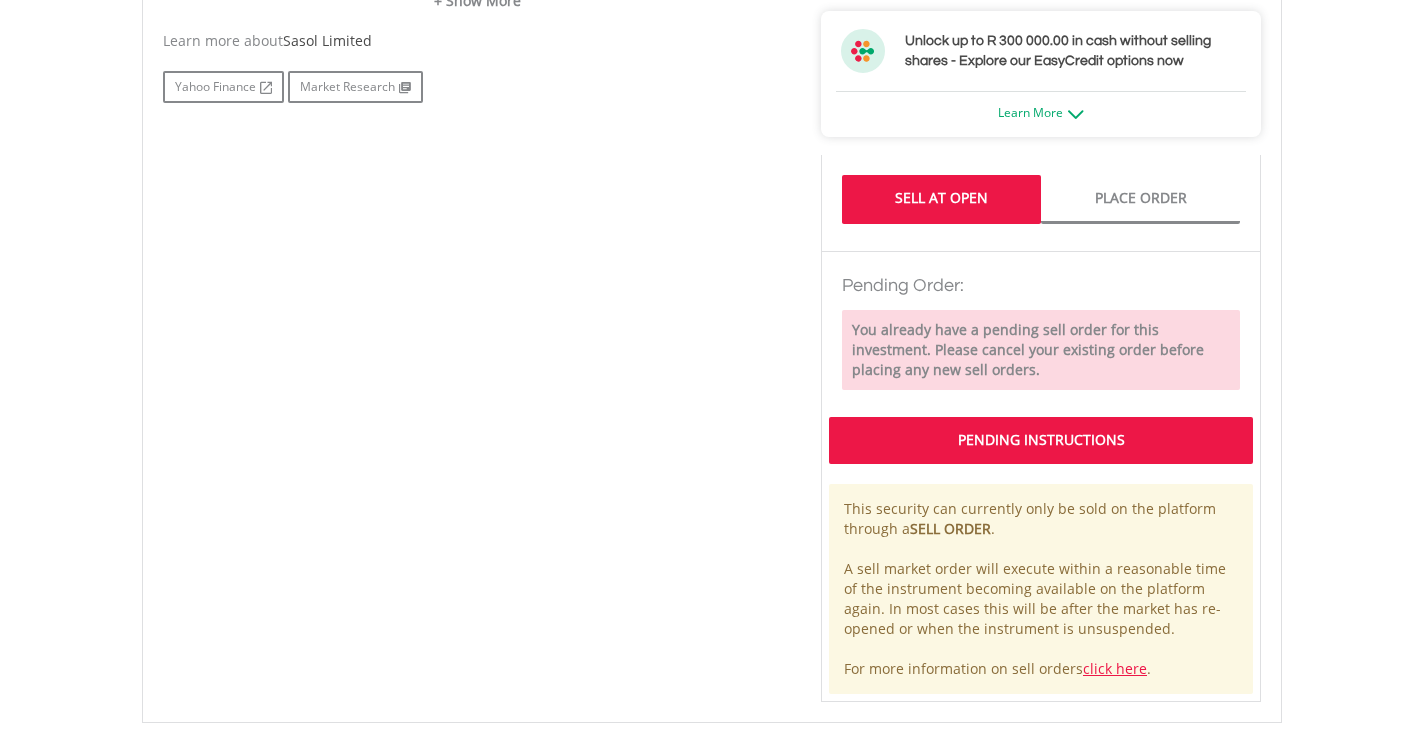 click on "Pending Instructions" at bounding box center [1041, 440] 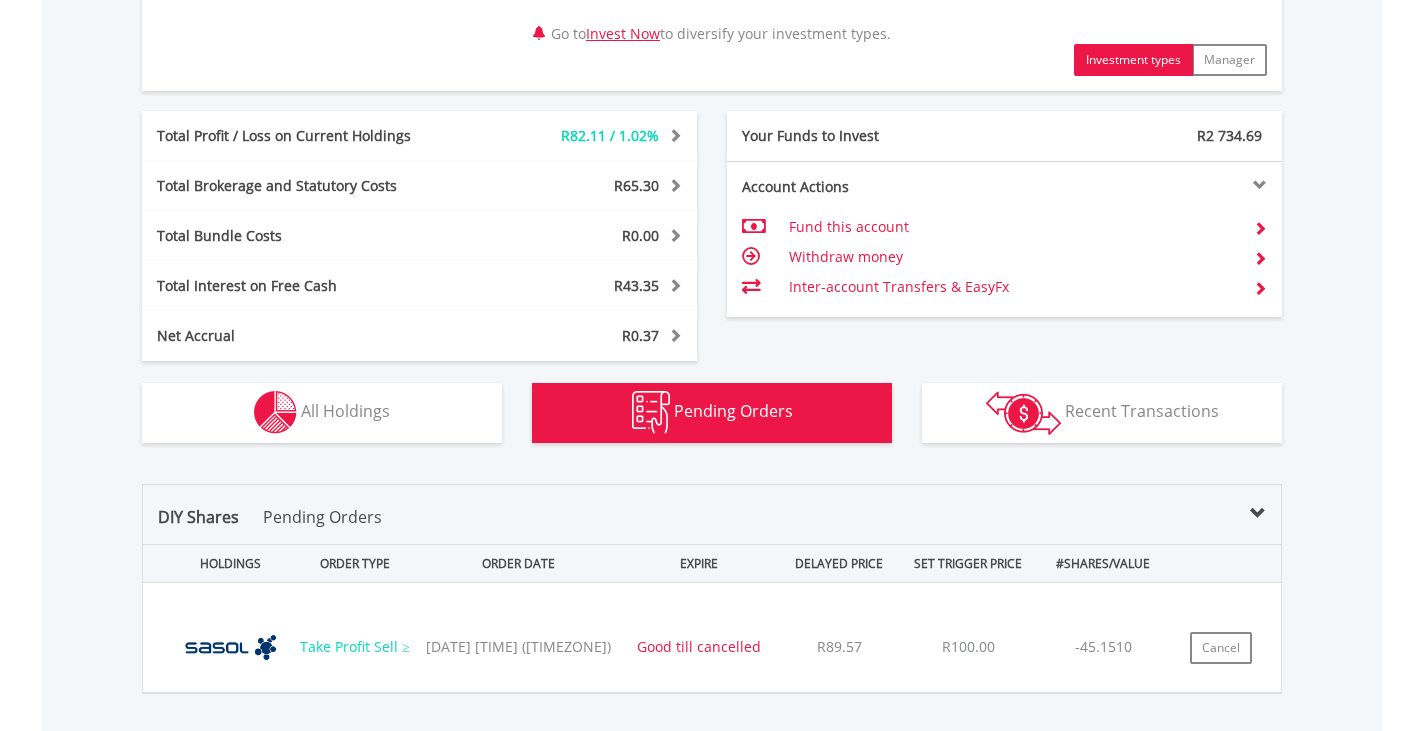 scroll, scrollTop: 960, scrollLeft: 0, axis: vertical 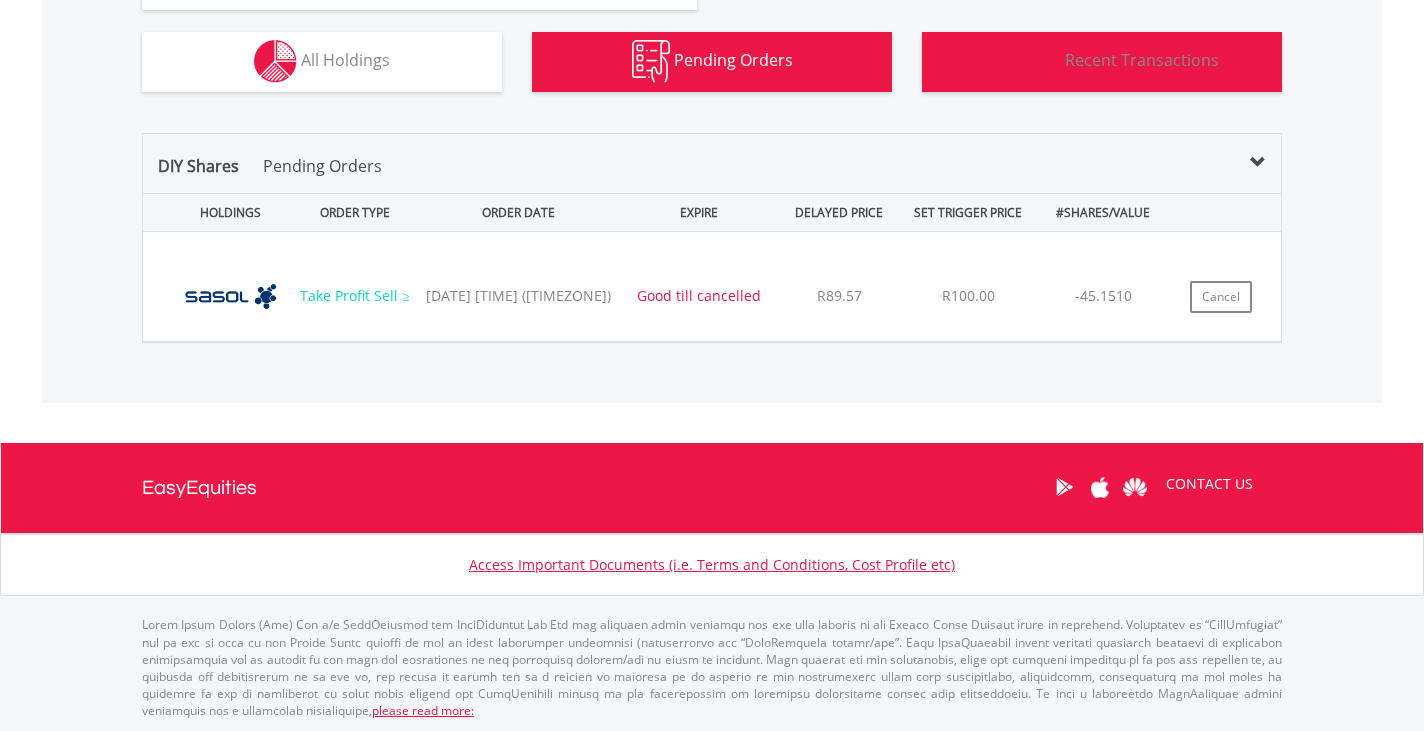 click at bounding box center [1023, 62] 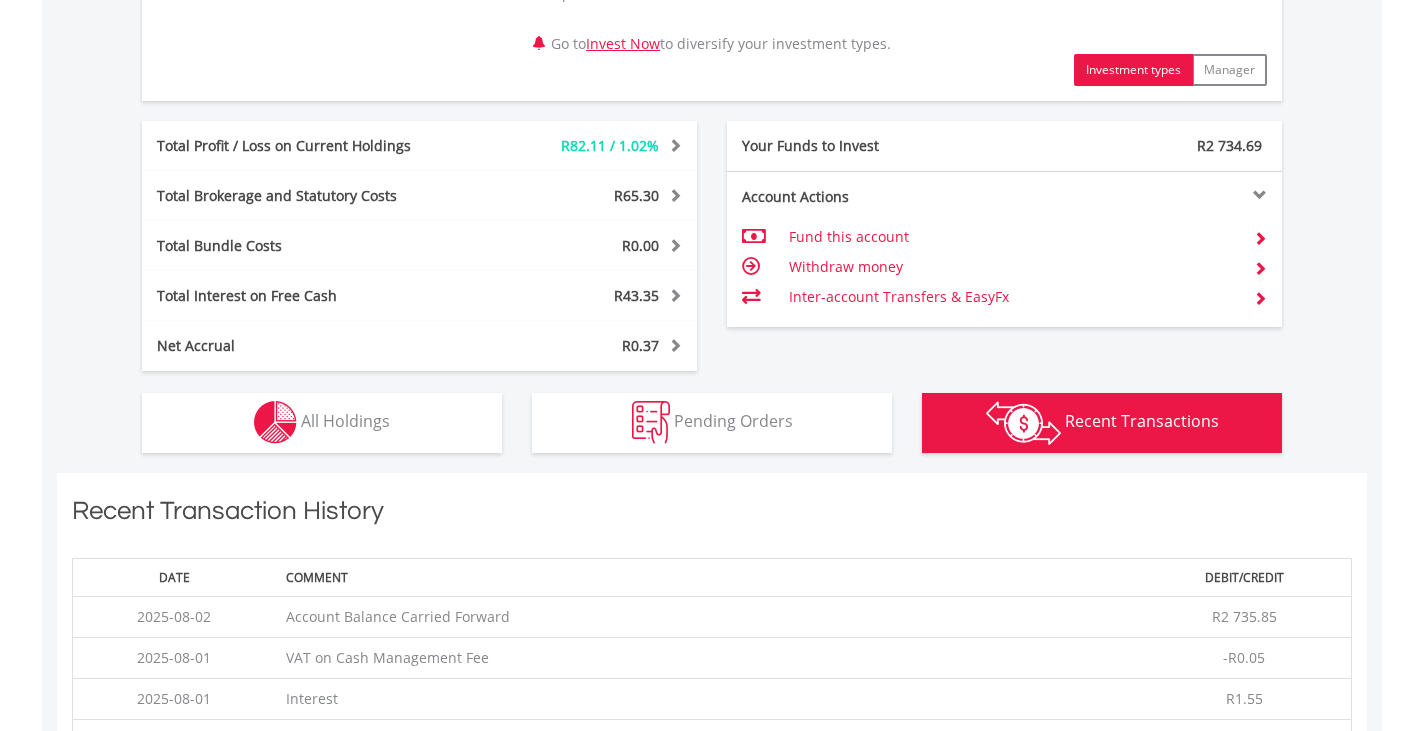 scroll, scrollTop: 967, scrollLeft: 0, axis: vertical 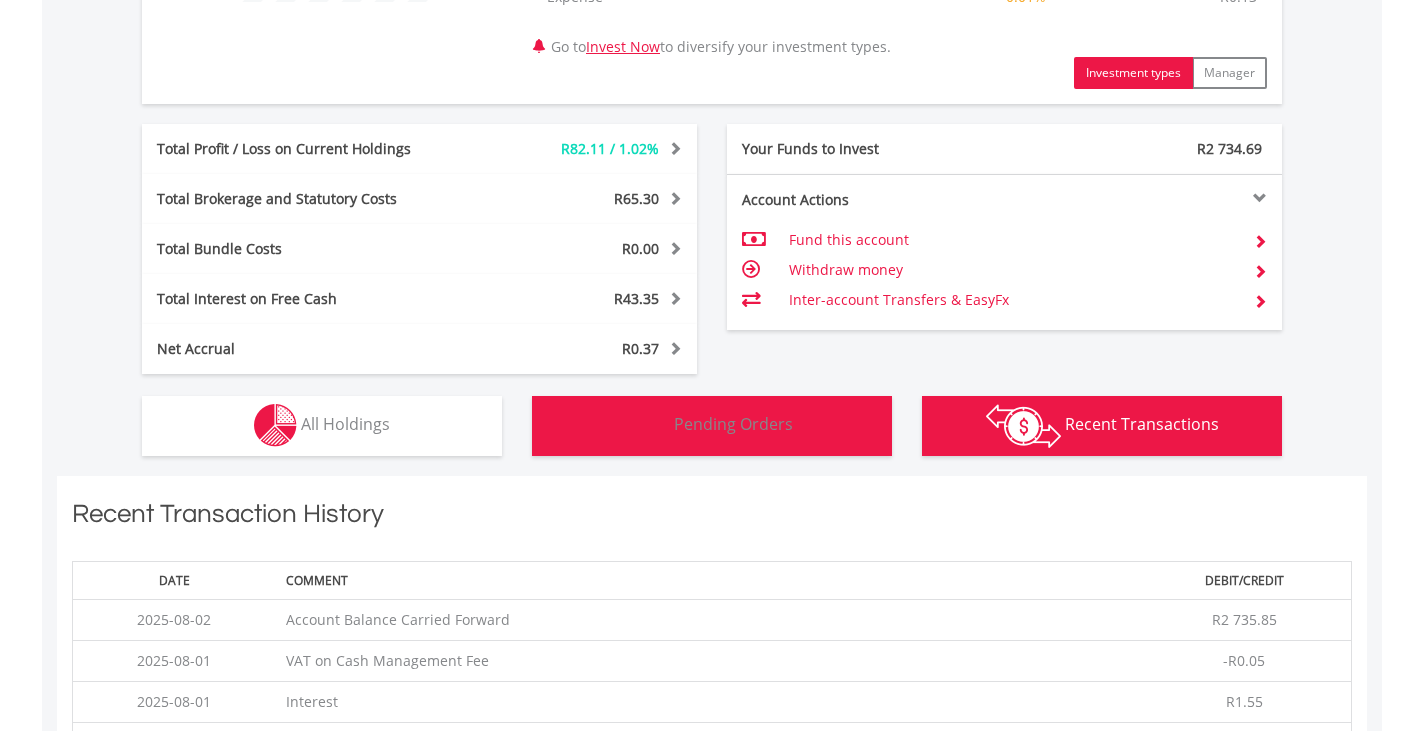 click at bounding box center (651, 425) 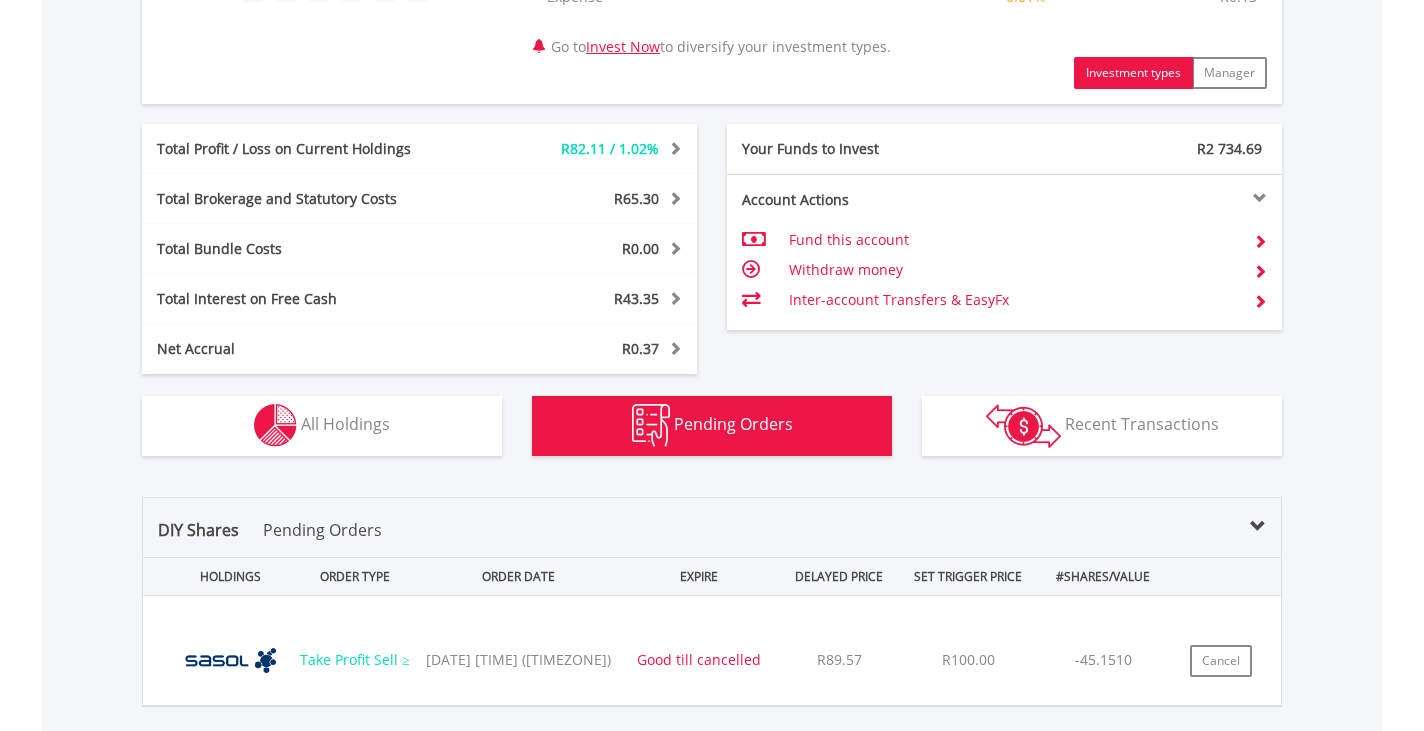 click at bounding box center (672, 148) 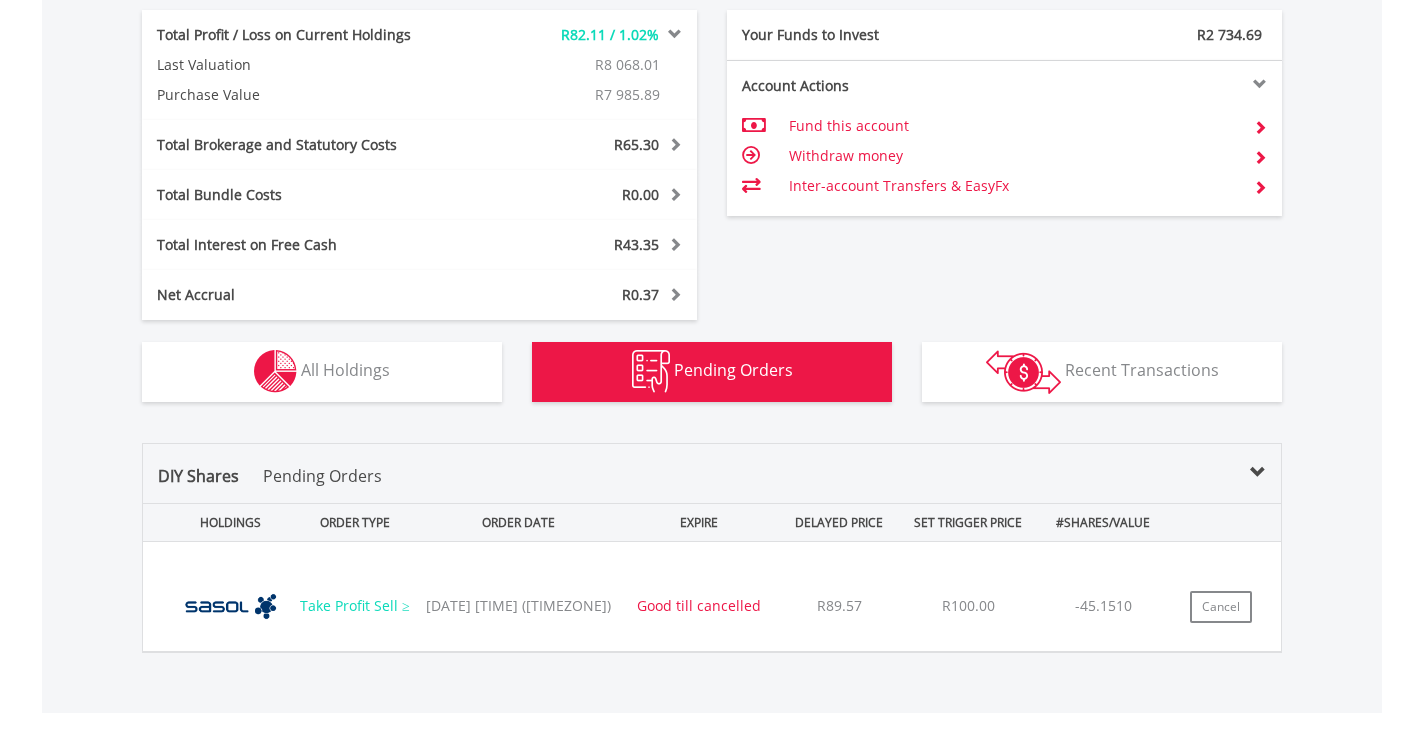 scroll, scrollTop: 1082, scrollLeft: 0, axis: vertical 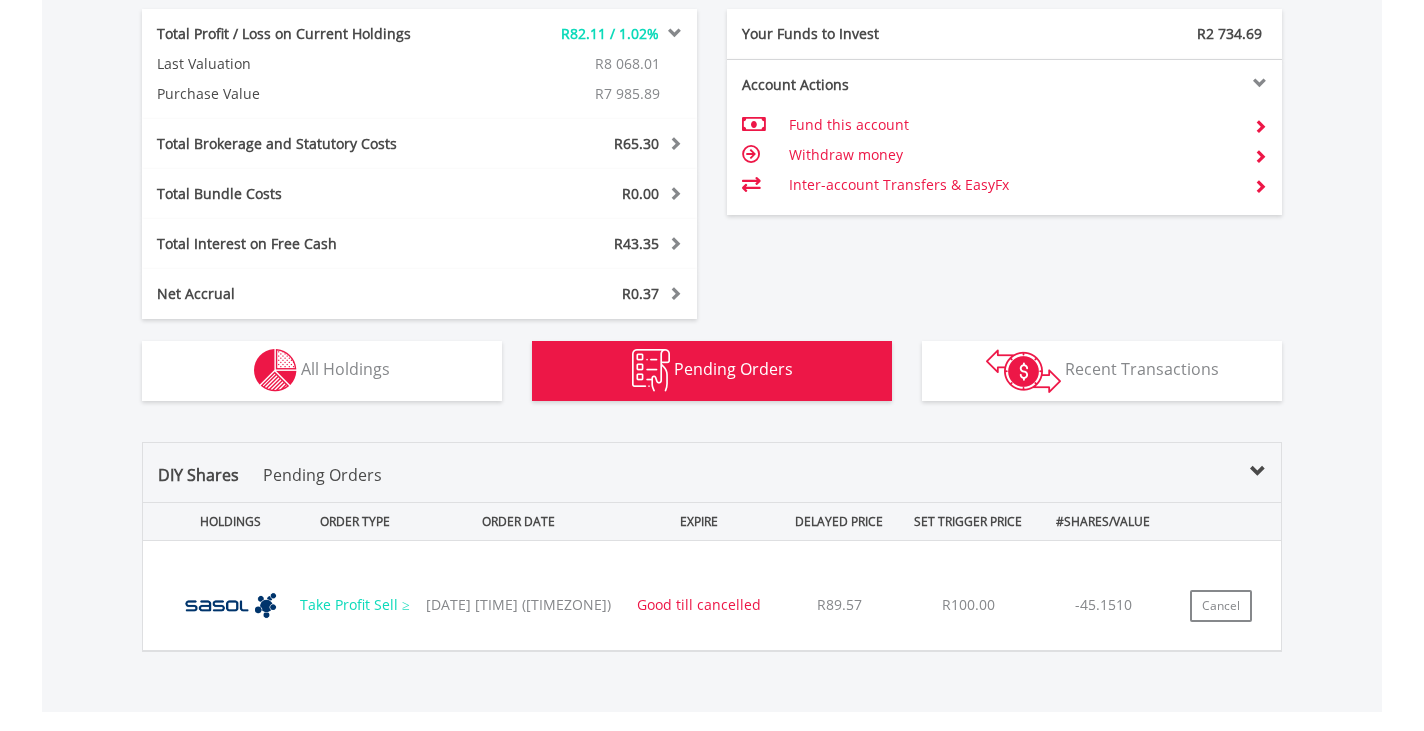 click at bounding box center [672, 143] 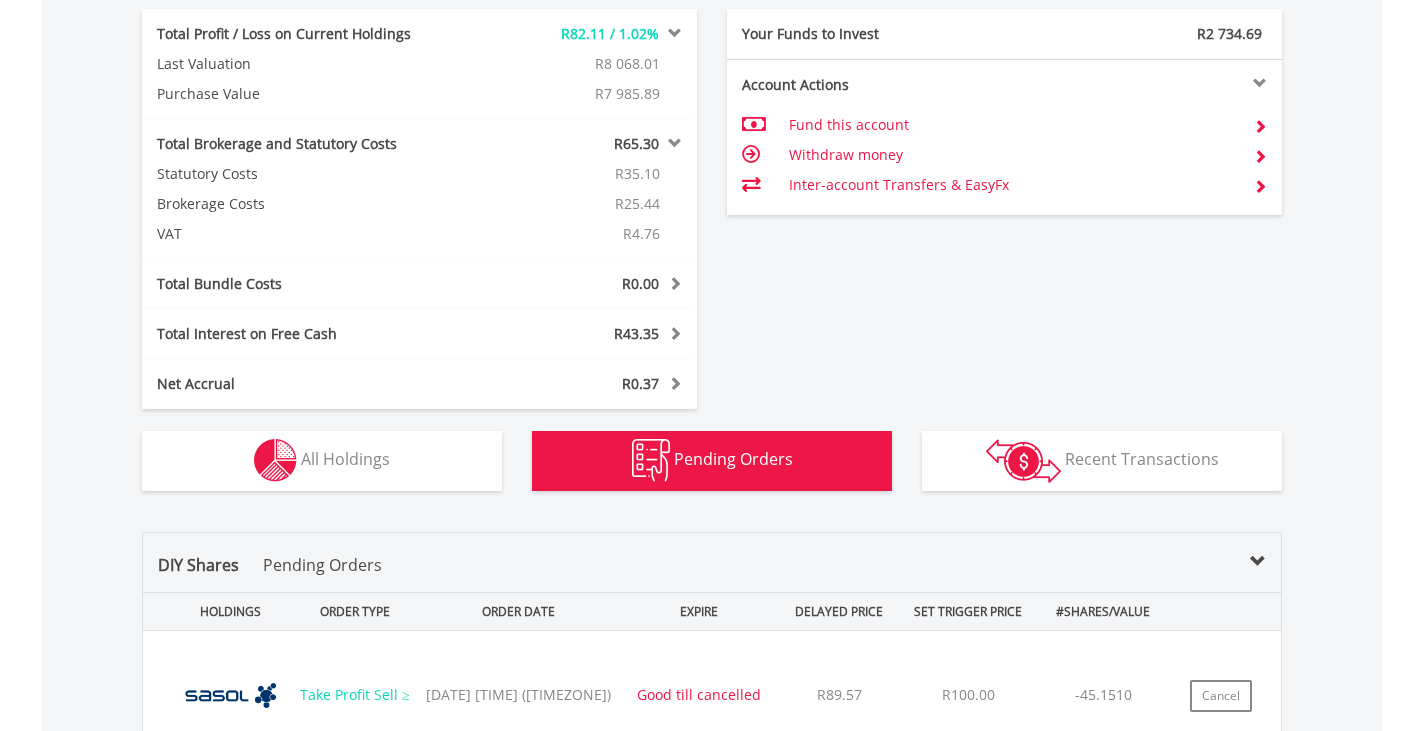 click on "R43.35" at bounding box center (581, 334) 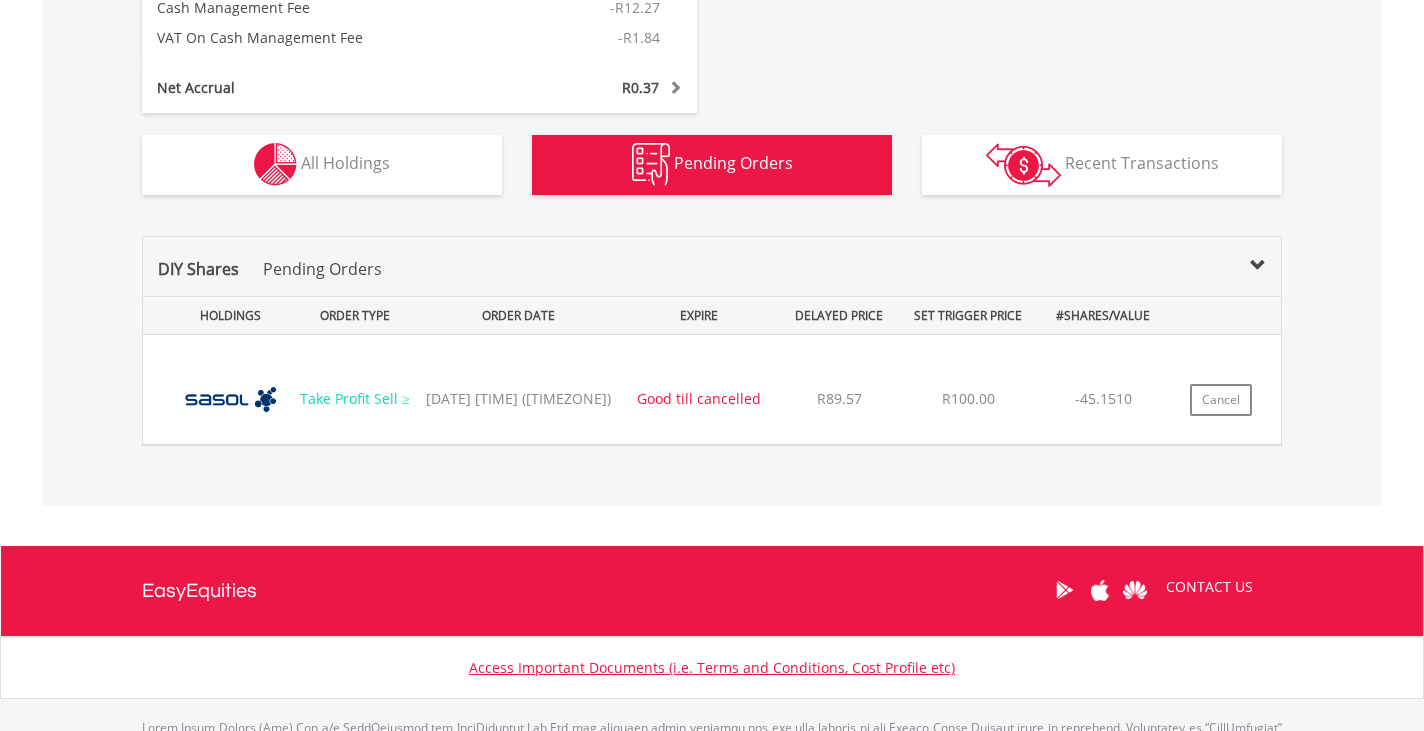 scroll, scrollTop: 1477, scrollLeft: 0, axis: vertical 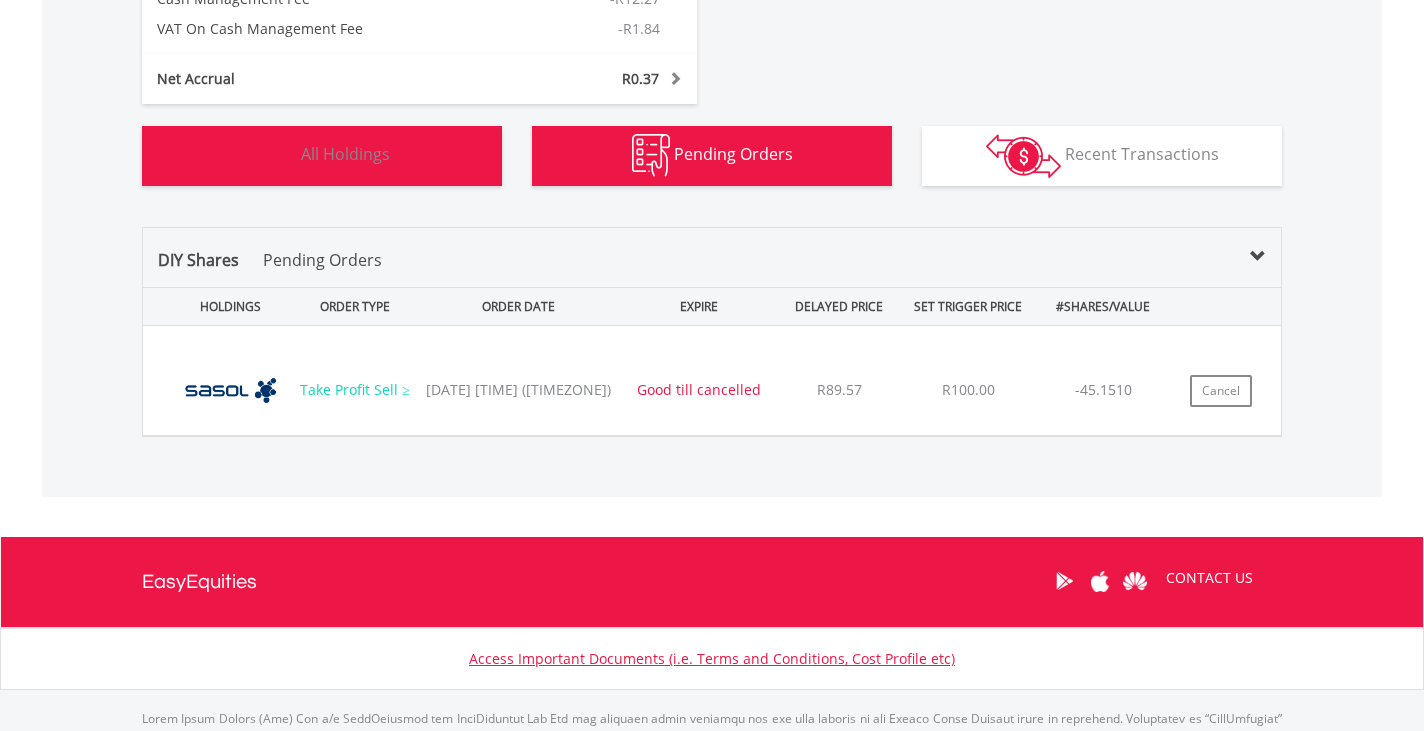 click on "Holdings
All Holdings" at bounding box center (322, 156) 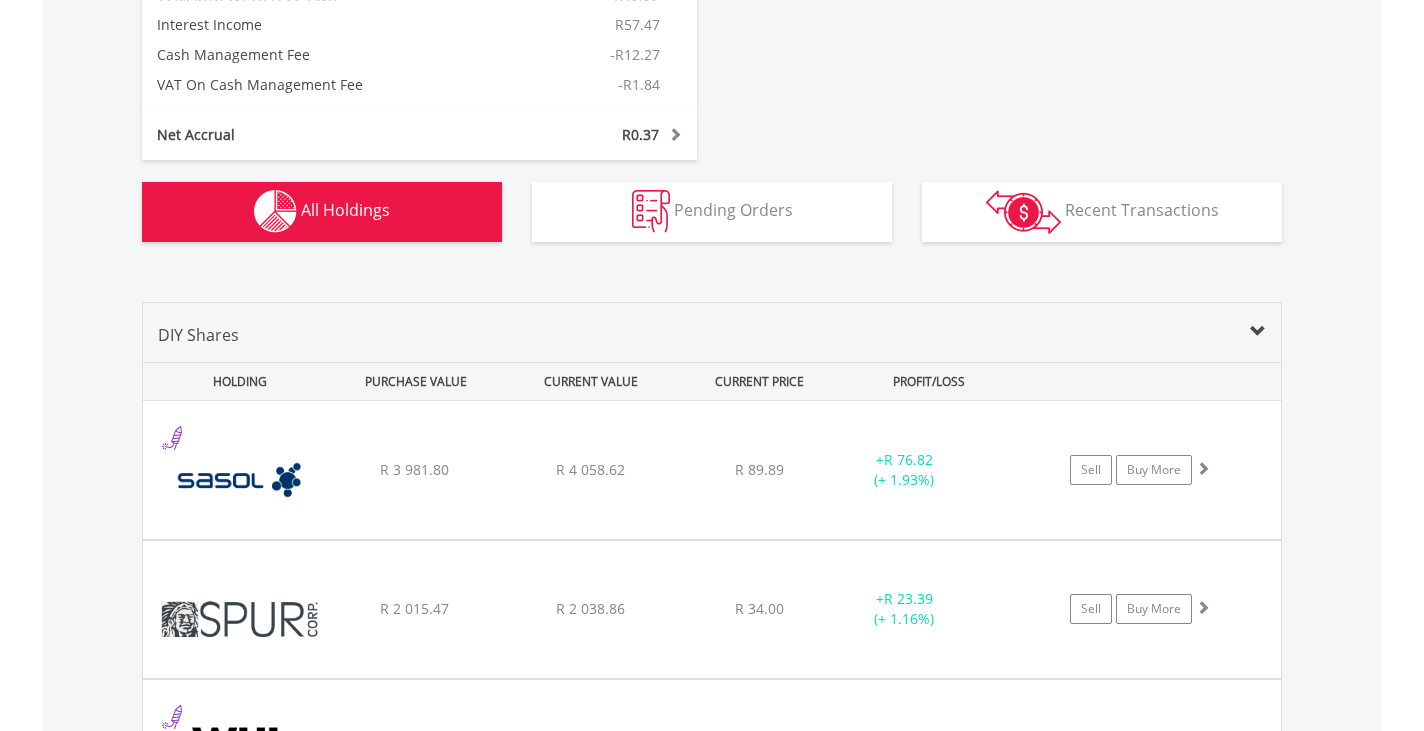 scroll, scrollTop: 1722, scrollLeft: 0, axis: vertical 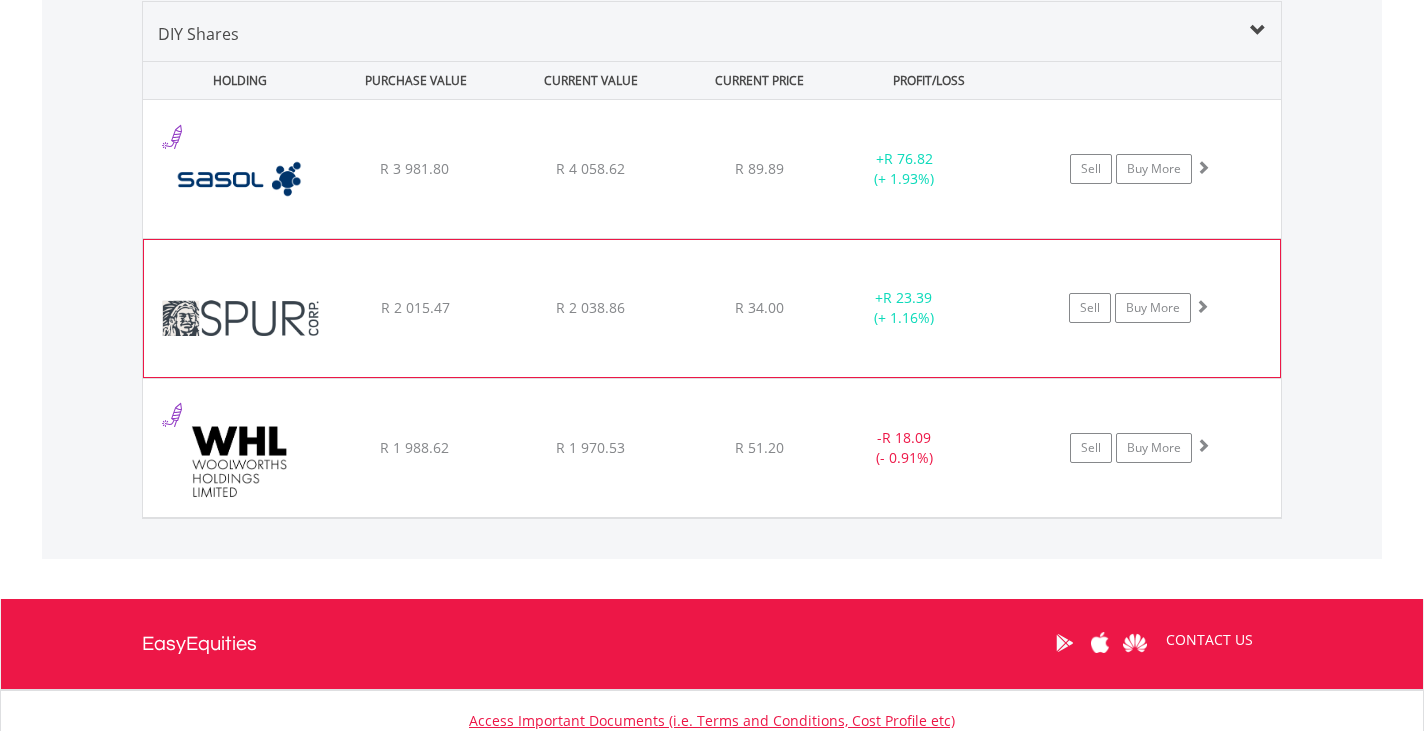 click on "﻿
Spur Corporation Limited
R 2 015.47
R 2 038.86
R 34.00
+  R 23.39 (+ 1.16%)
Sell
Buy More" at bounding box center (712, 169) 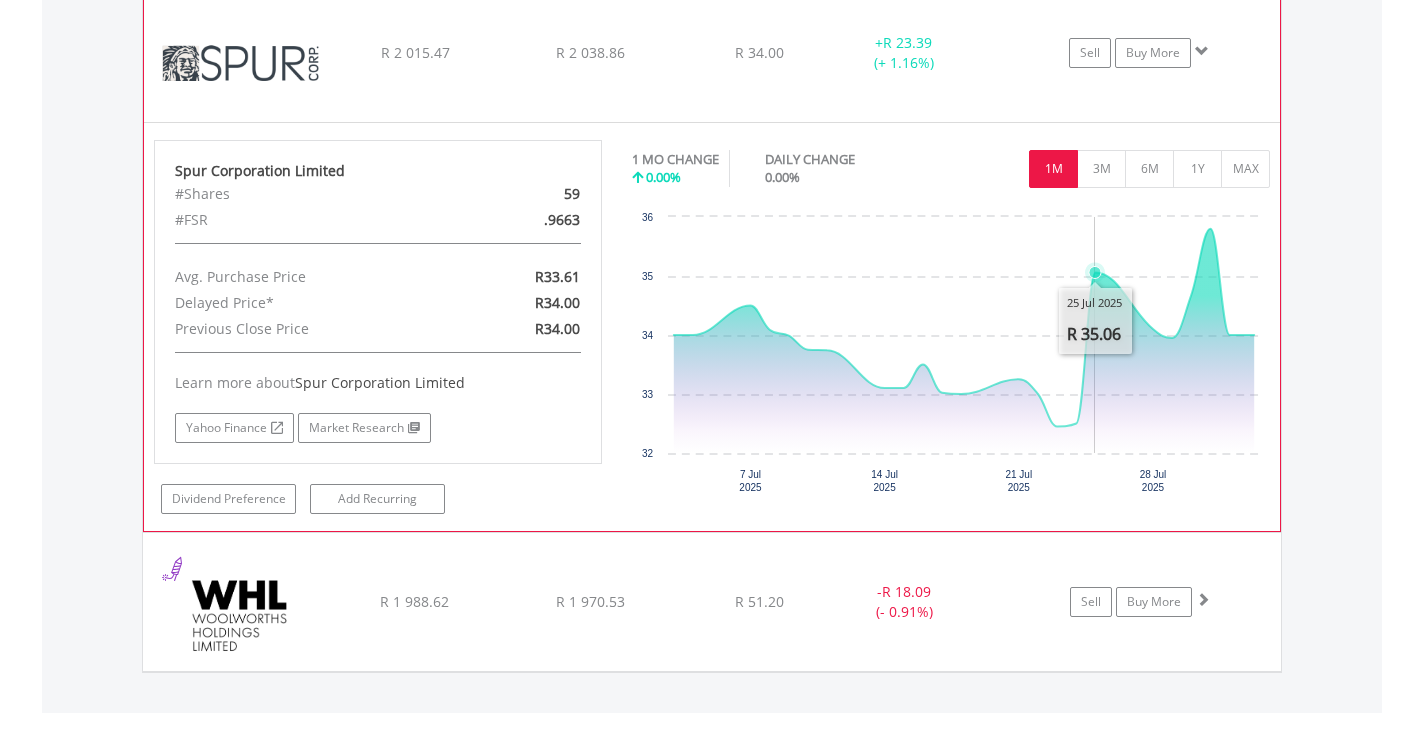 scroll, scrollTop: 1987, scrollLeft: 0, axis: vertical 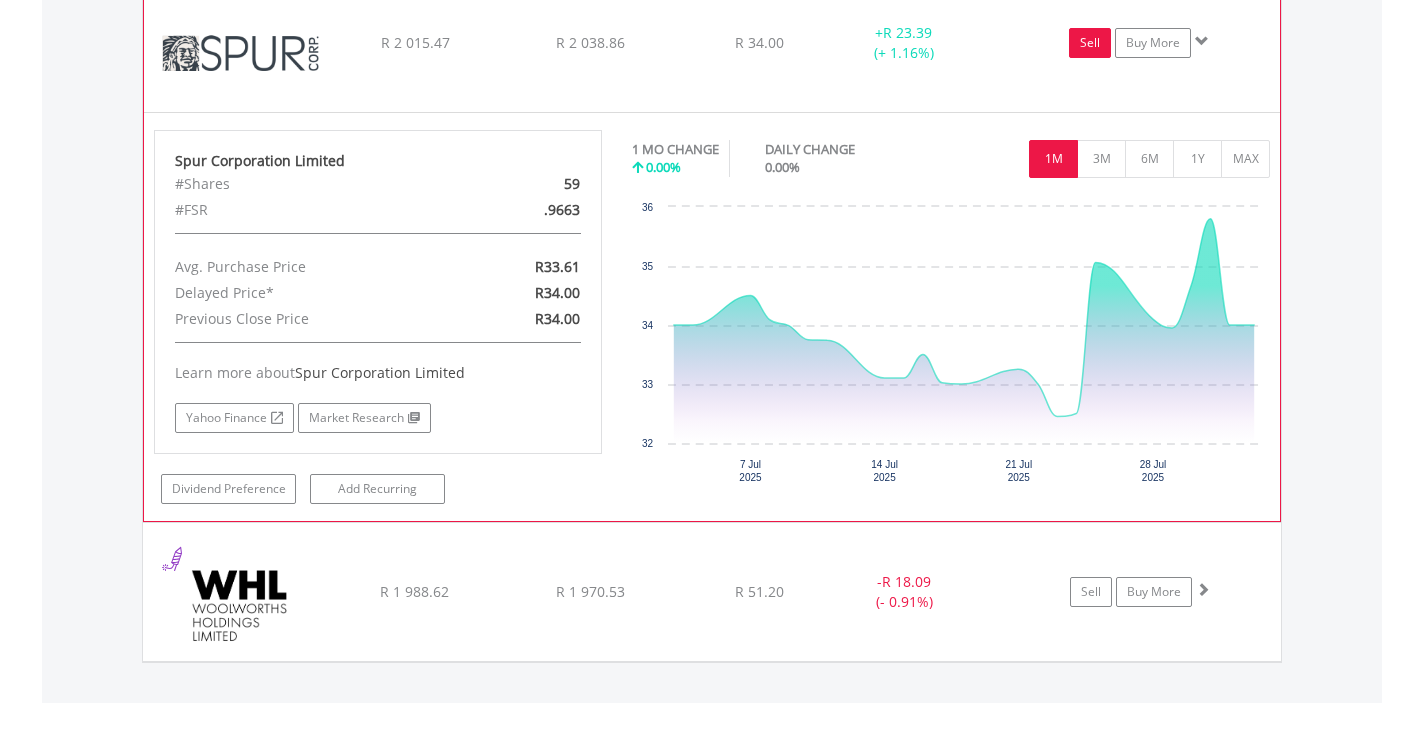 click on "Sell" at bounding box center [1090, 43] 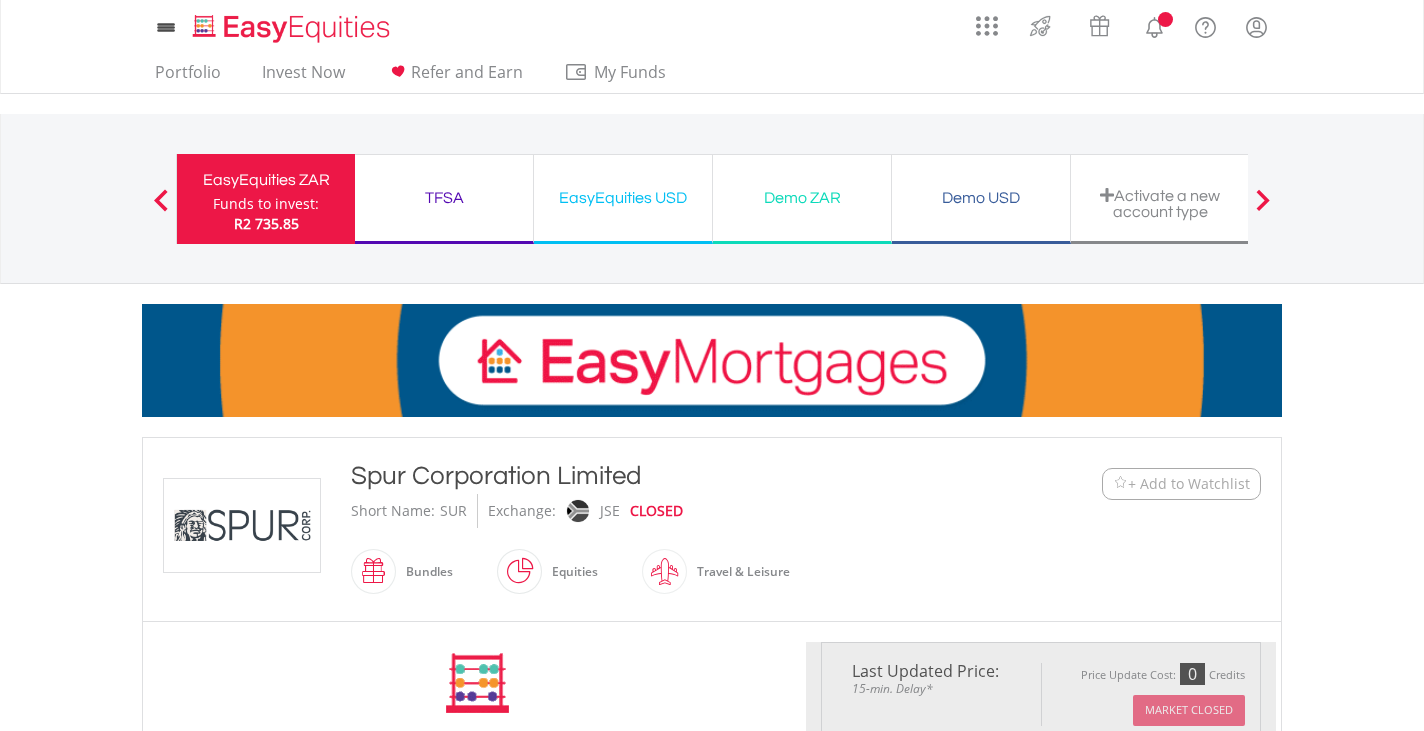 scroll, scrollTop: 0, scrollLeft: 0, axis: both 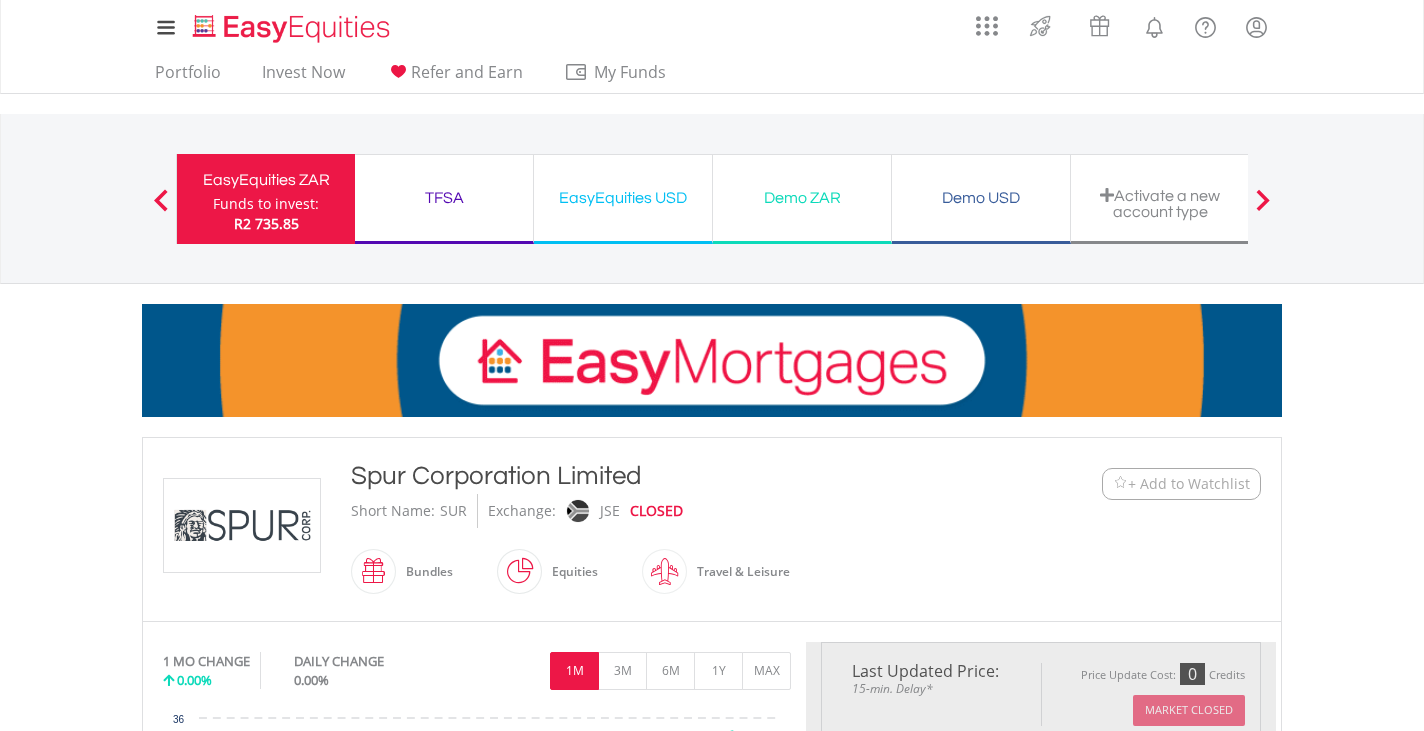 type on "*******" 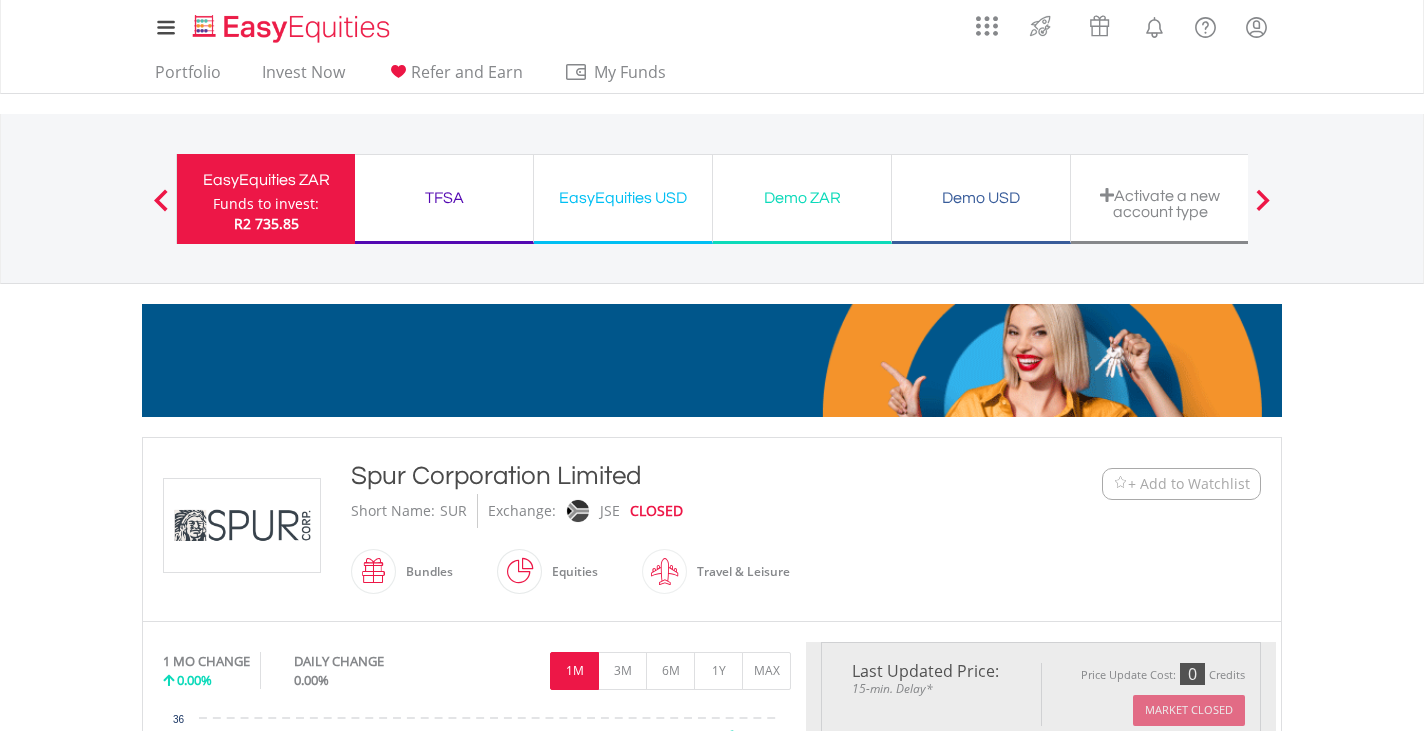 type on "******" 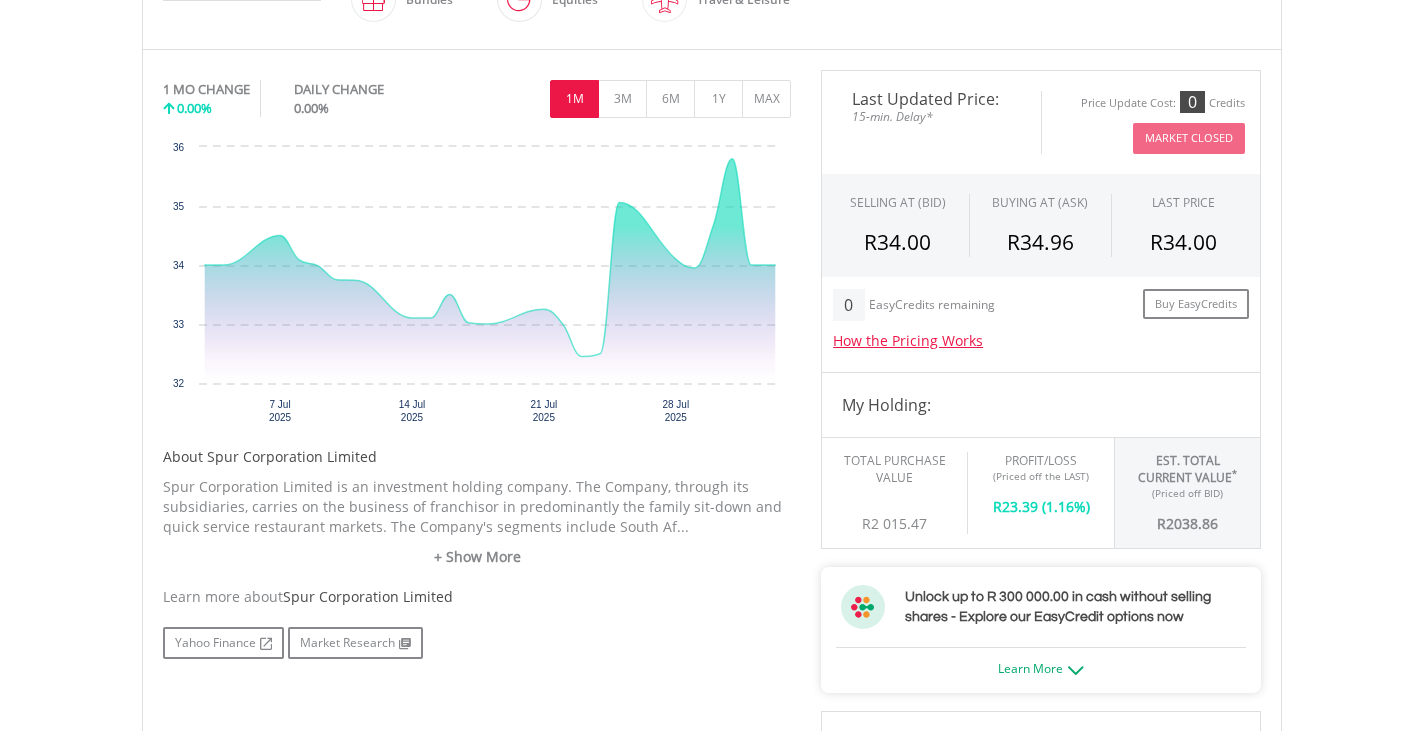 scroll, scrollTop: 582, scrollLeft: 0, axis: vertical 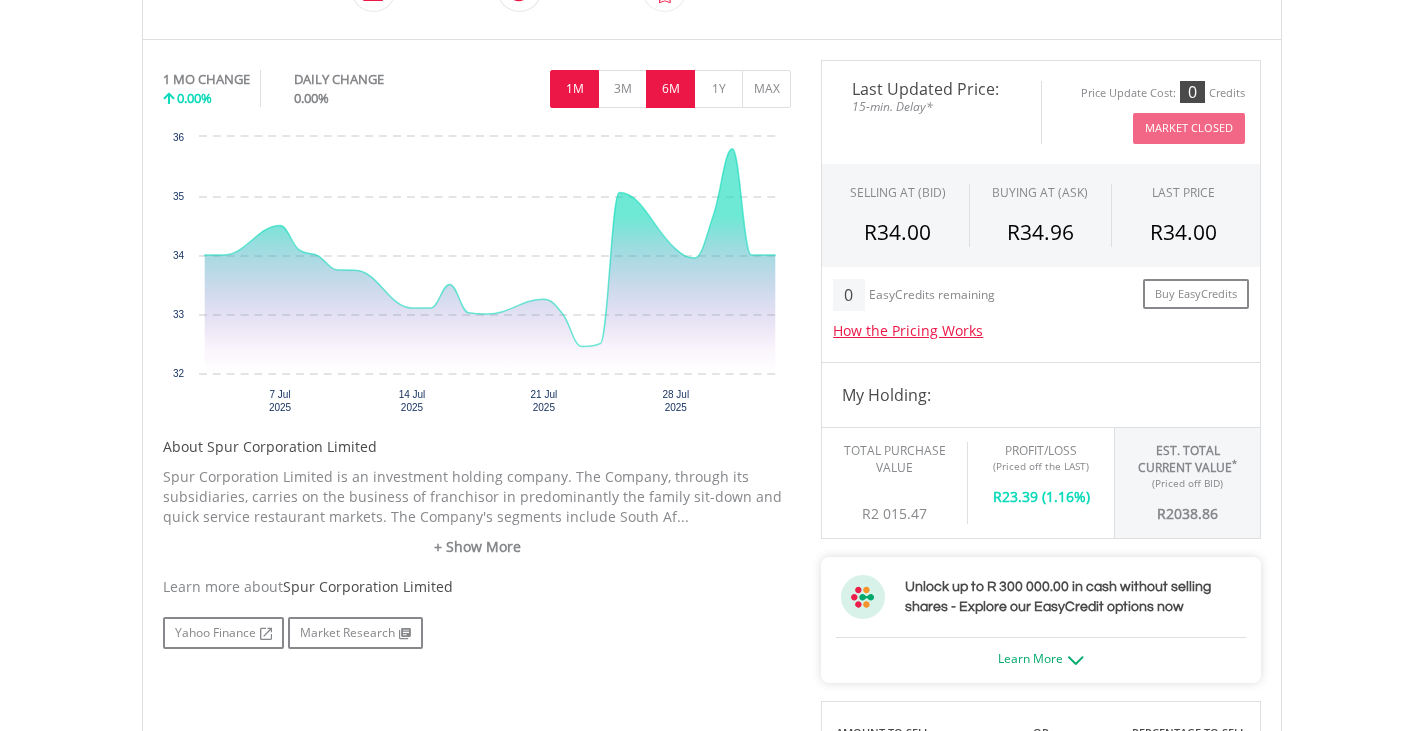 click on "6M" at bounding box center (670, 89) 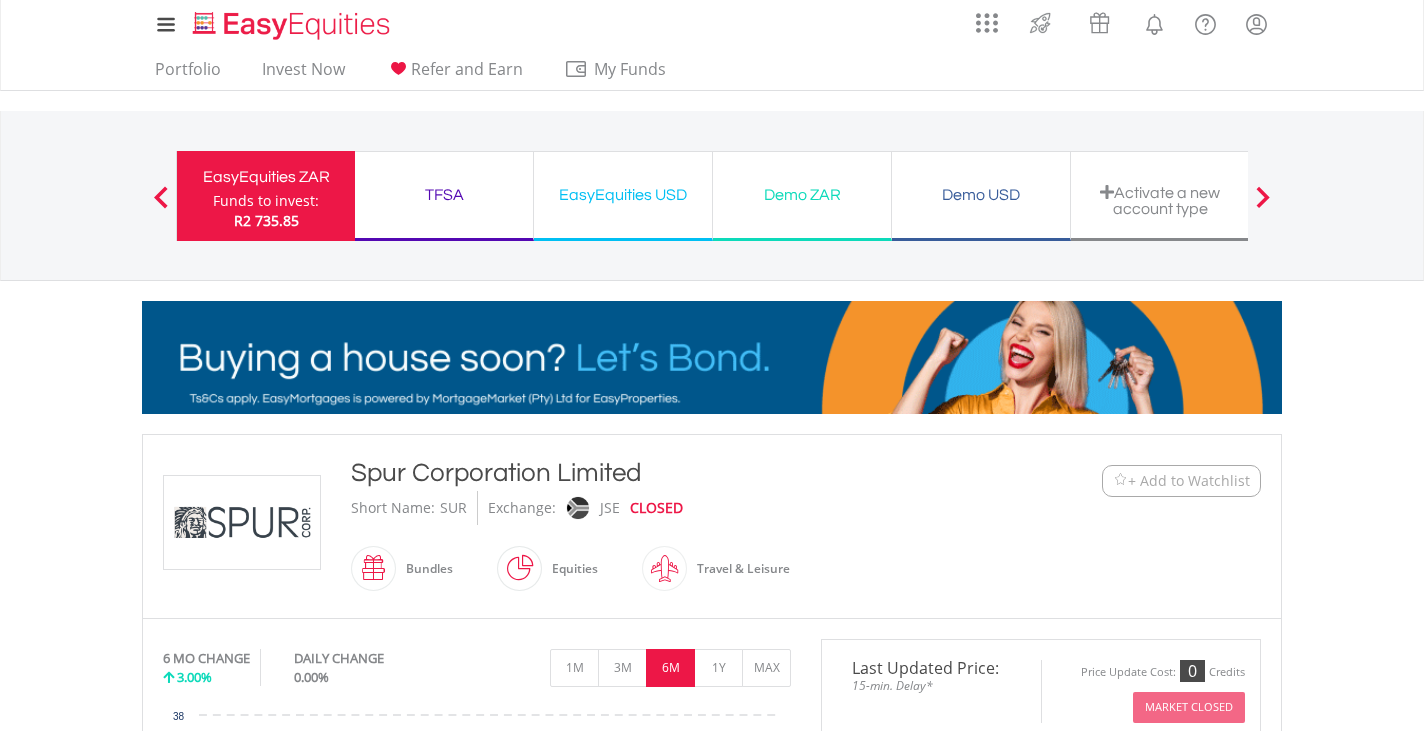 scroll, scrollTop: 0, scrollLeft: 0, axis: both 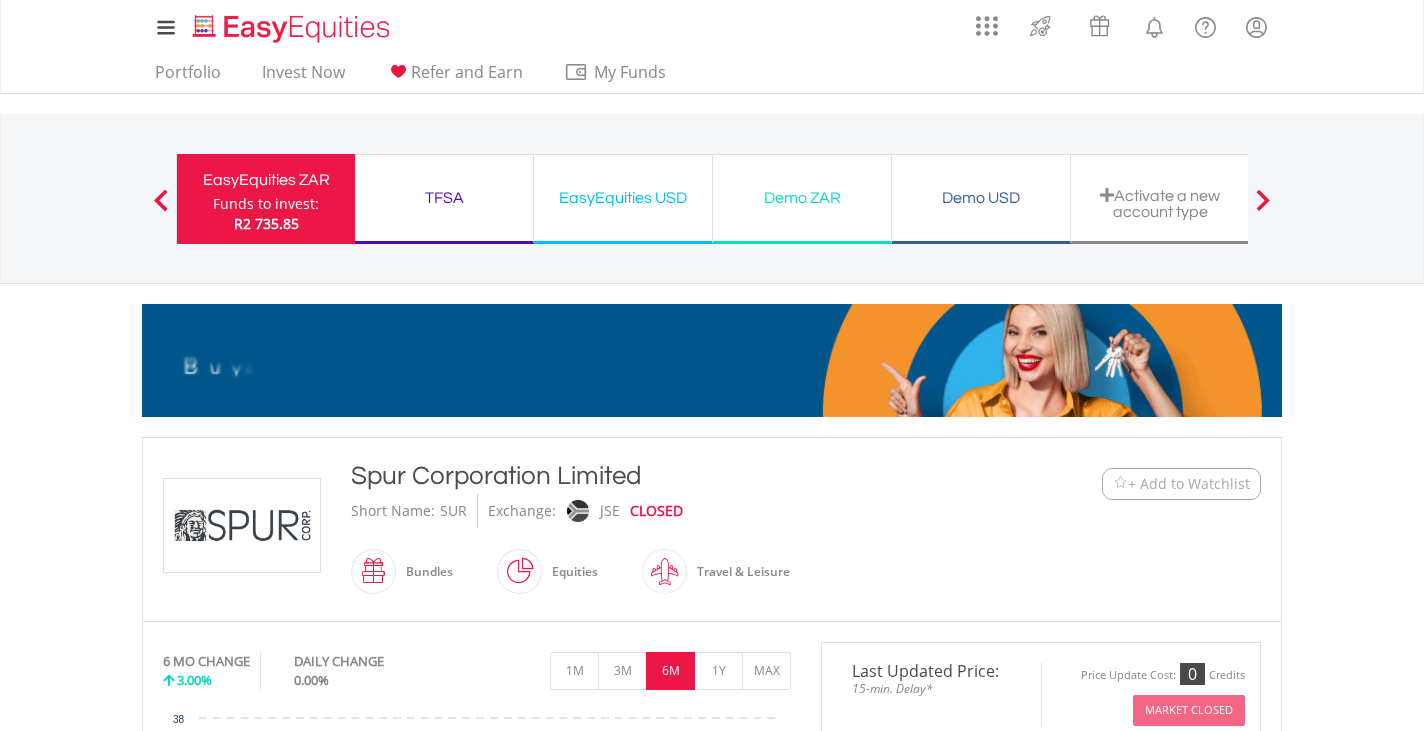 click at bounding box center (161, 200) 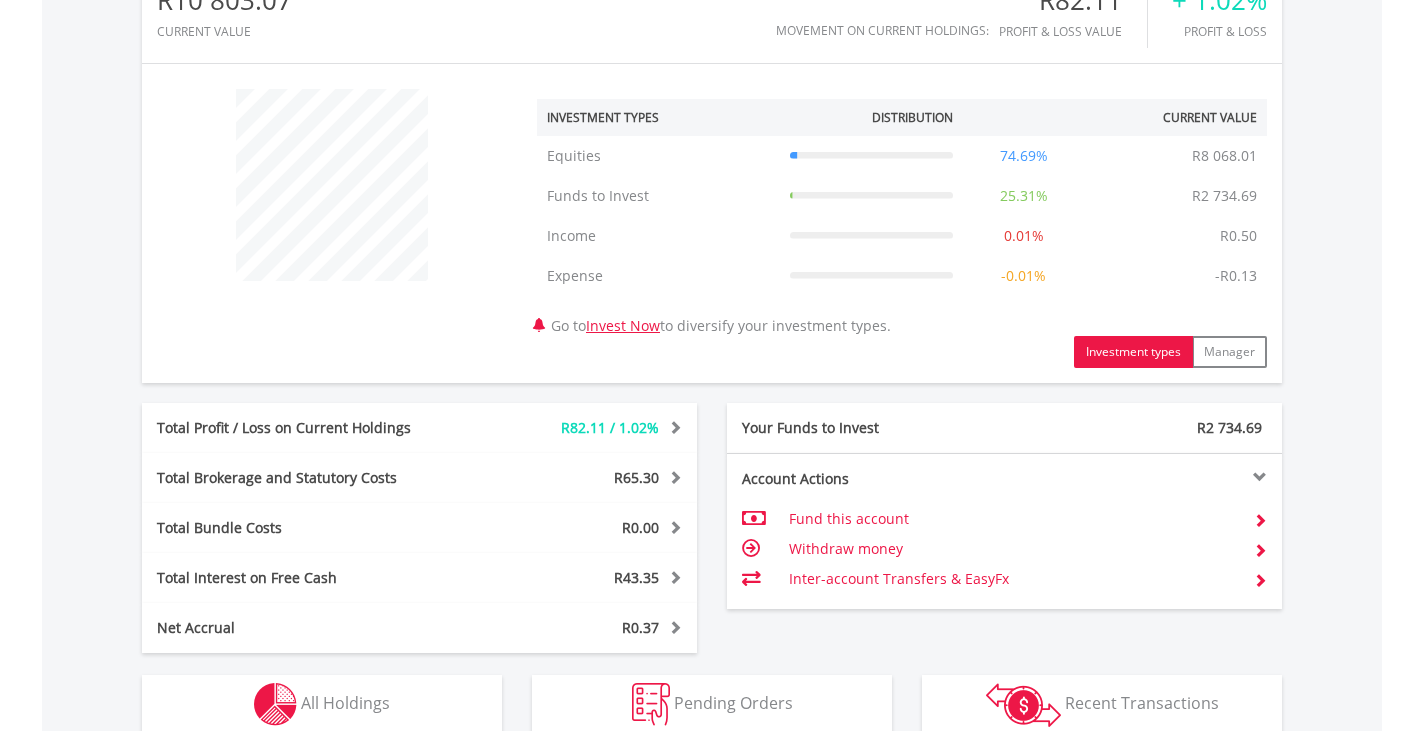 scroll, scrollTop: 1040, scrollLeft: 0, axis: vertical 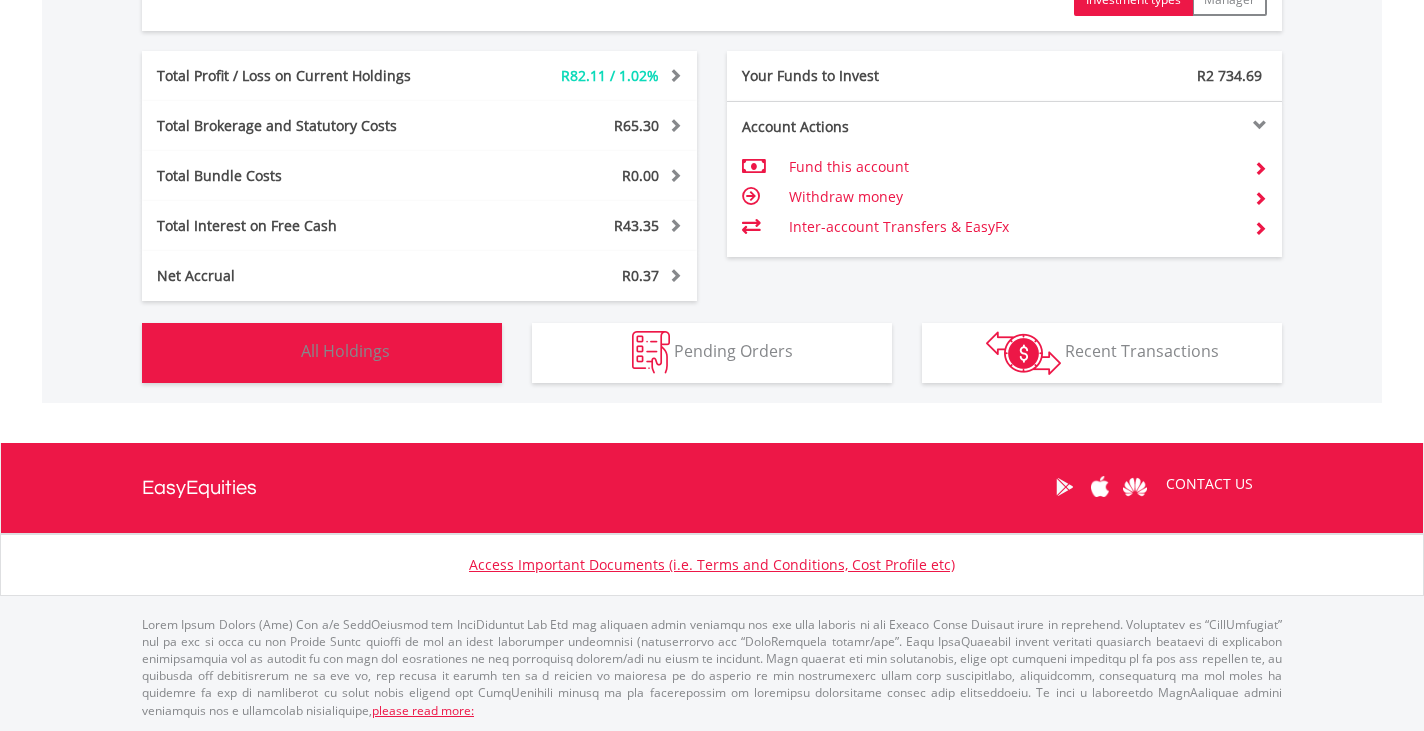click on "Holdings
All Holdings" at bounding box center (322, 353) 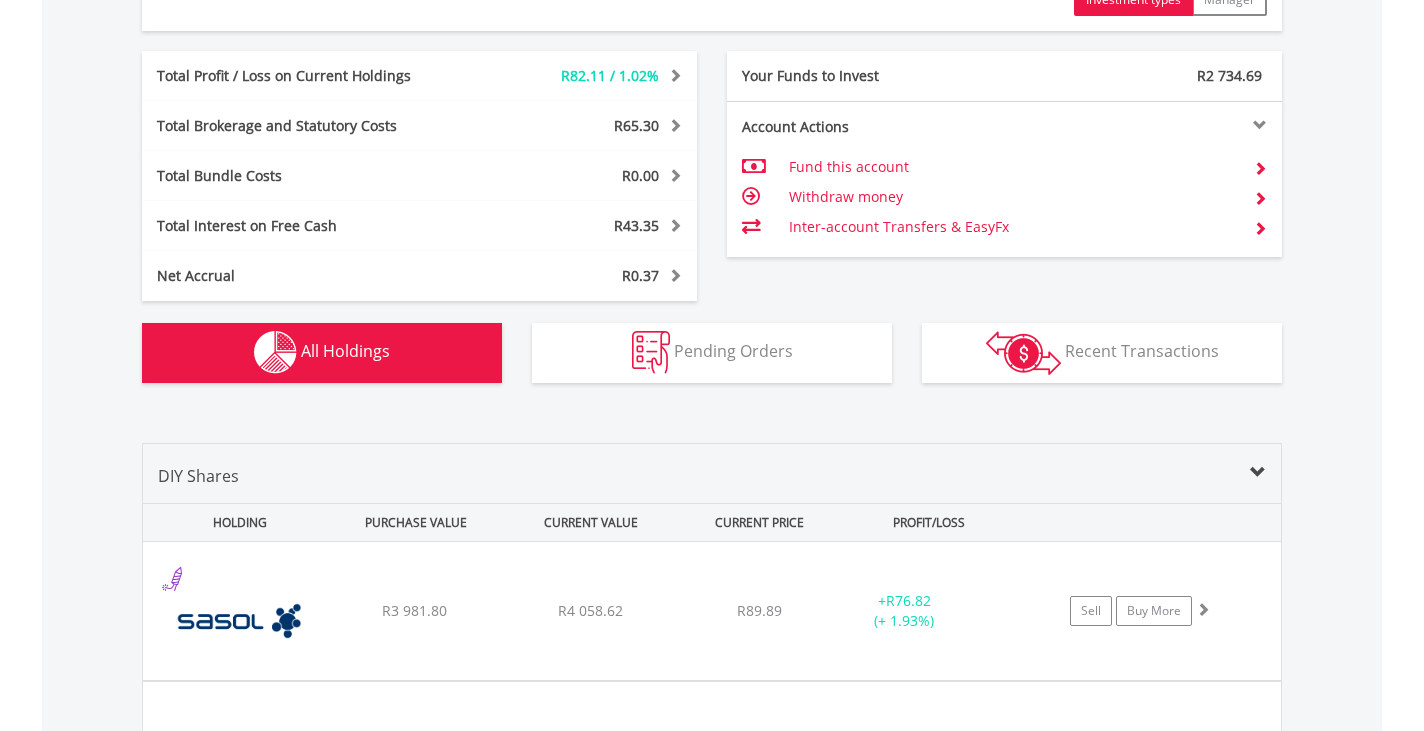 scroll, scrollTop: 1482, scrollLeft: 0, axis: vertical 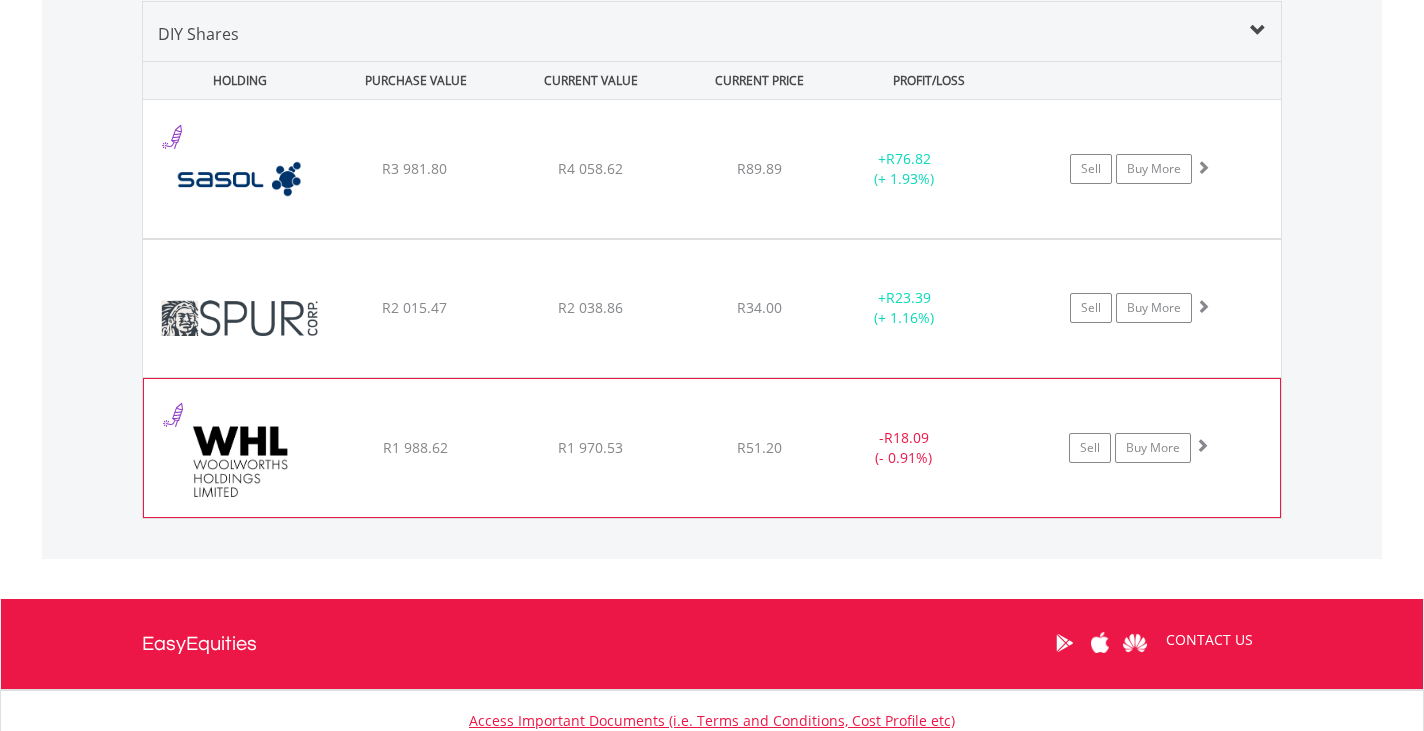 click on "R1 988.62" at bounding box center [415, 169] 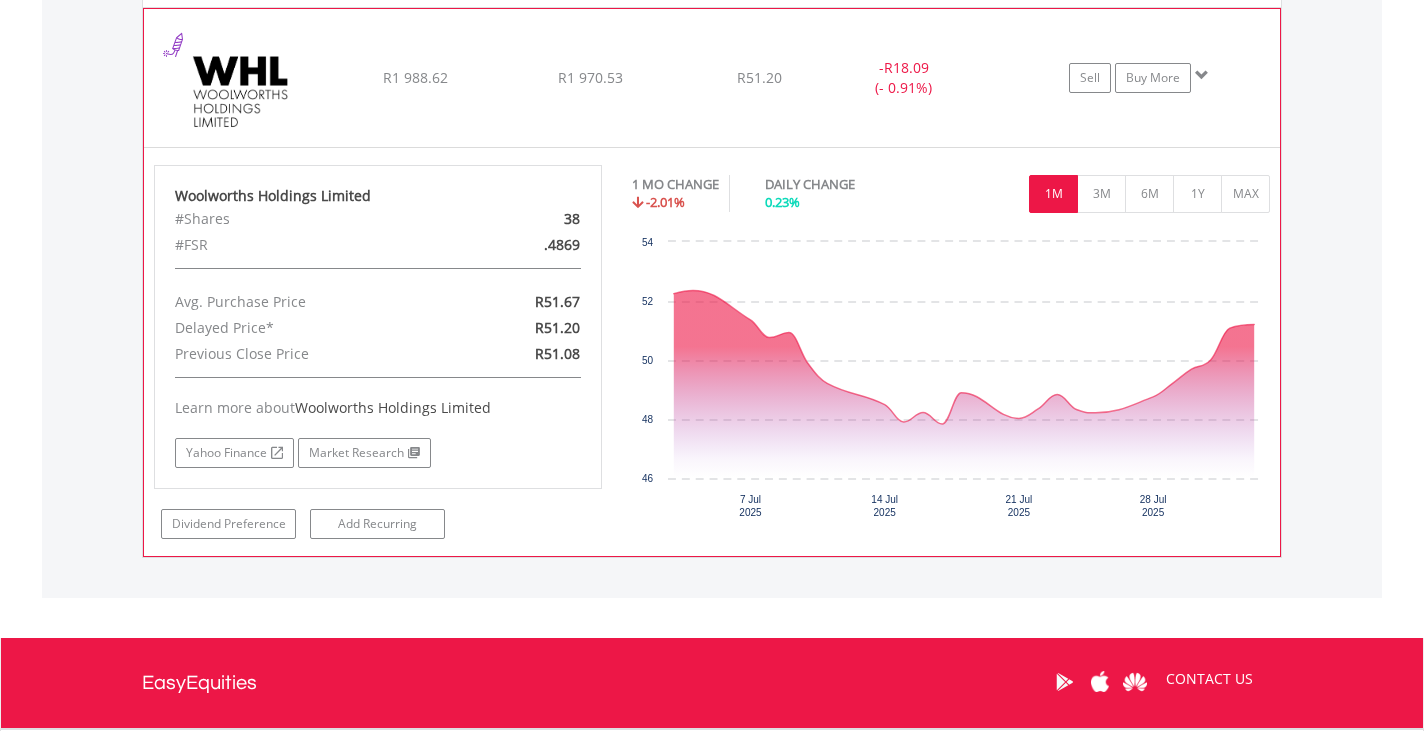 scroll, scrollTop: 1853, scrollLeft: 0, axis: vertical 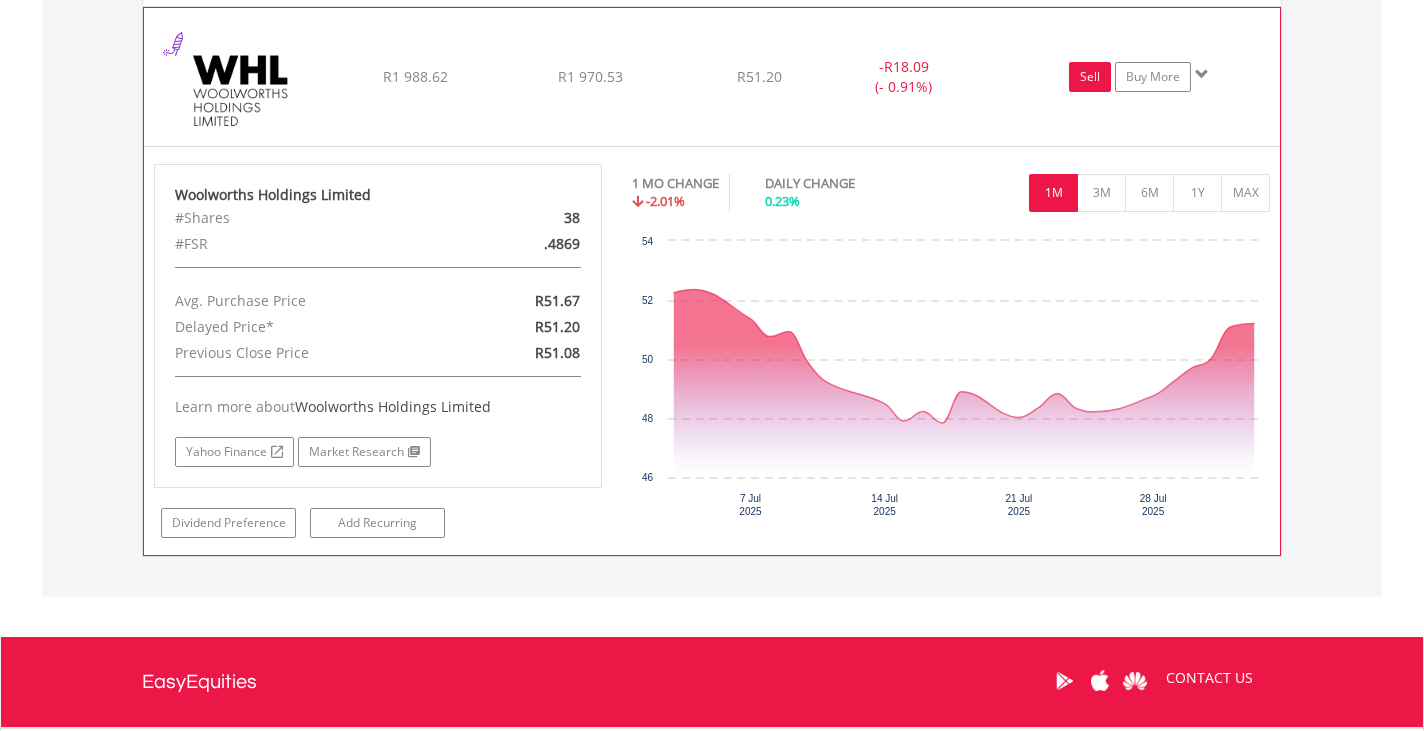 click on "Sell" at bounding box center [1090, 77] 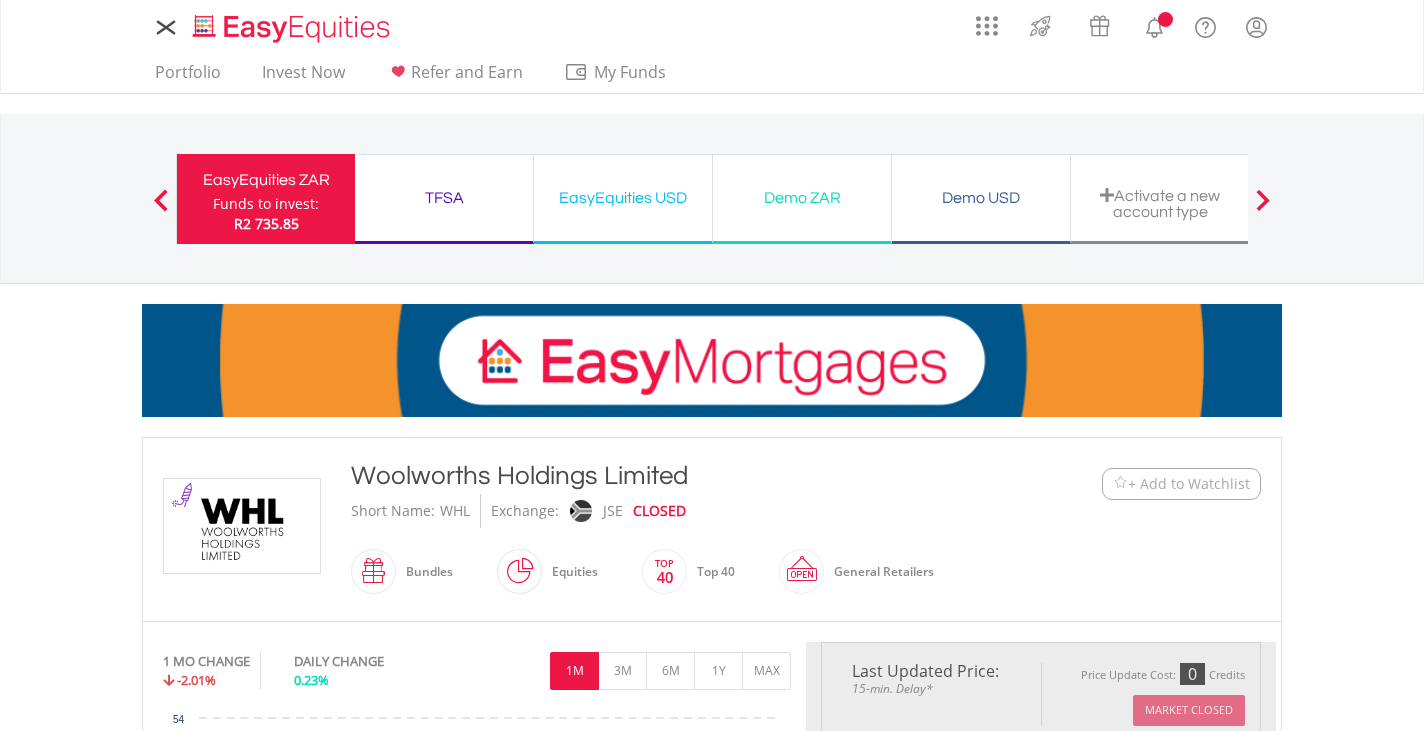 scroll, scrollTop: 0, scrollLeft: 0, axis: both 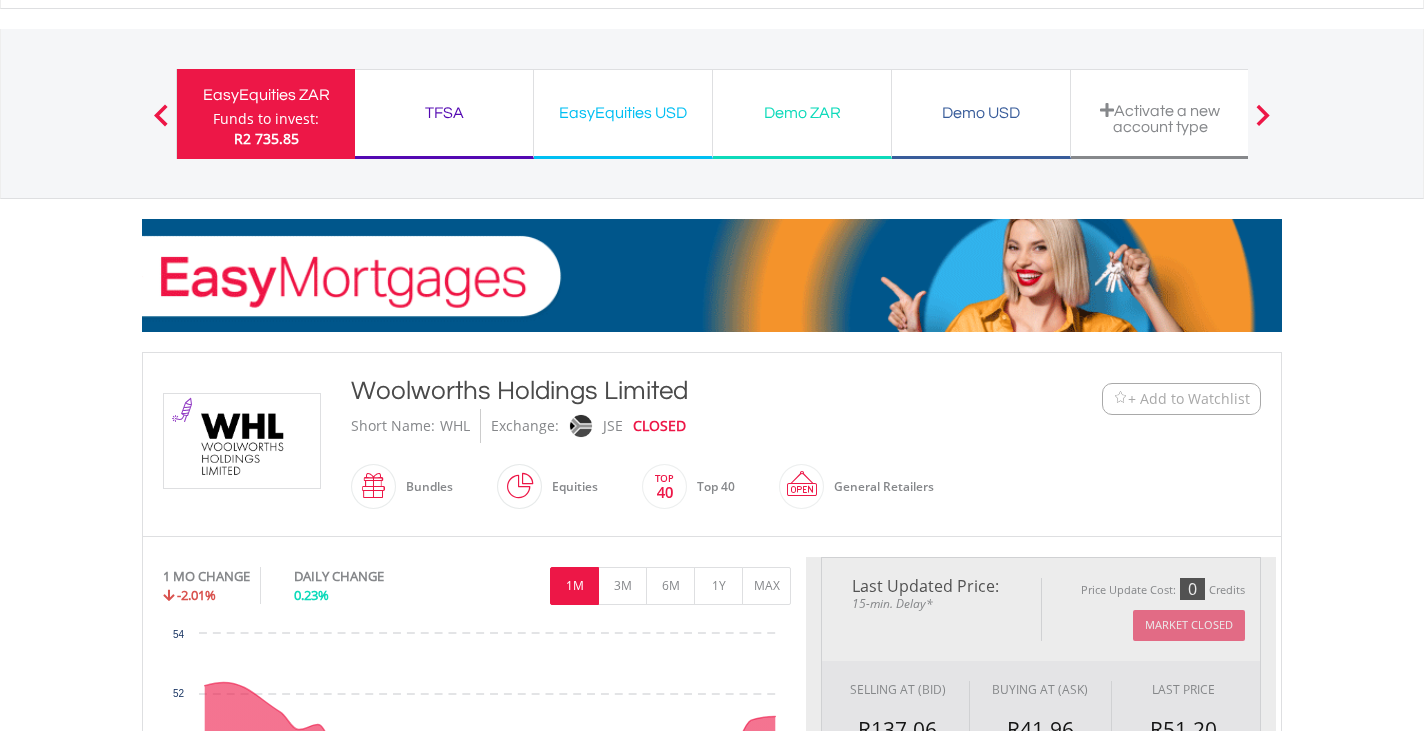 type on "*******" 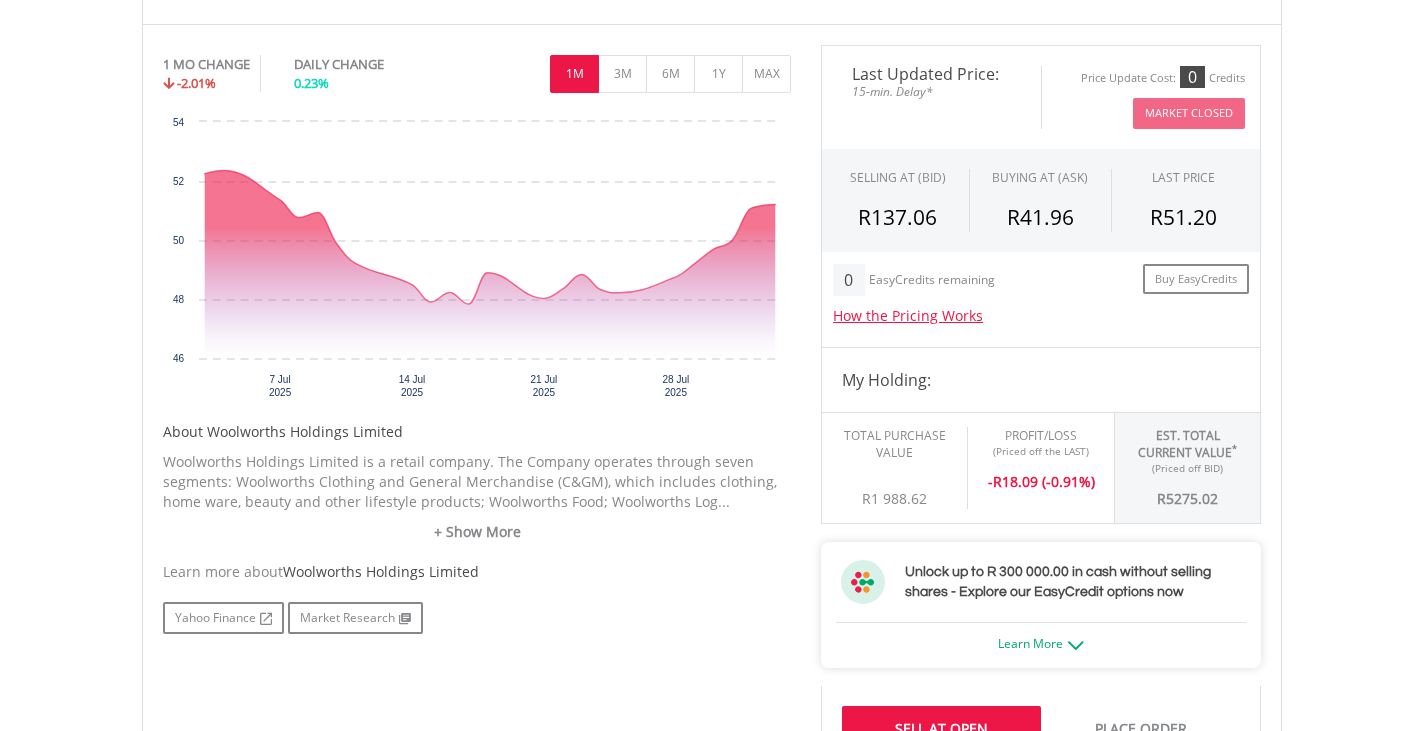scroll, scrollTop: 599, scrollLeft: 0, axis: vertical 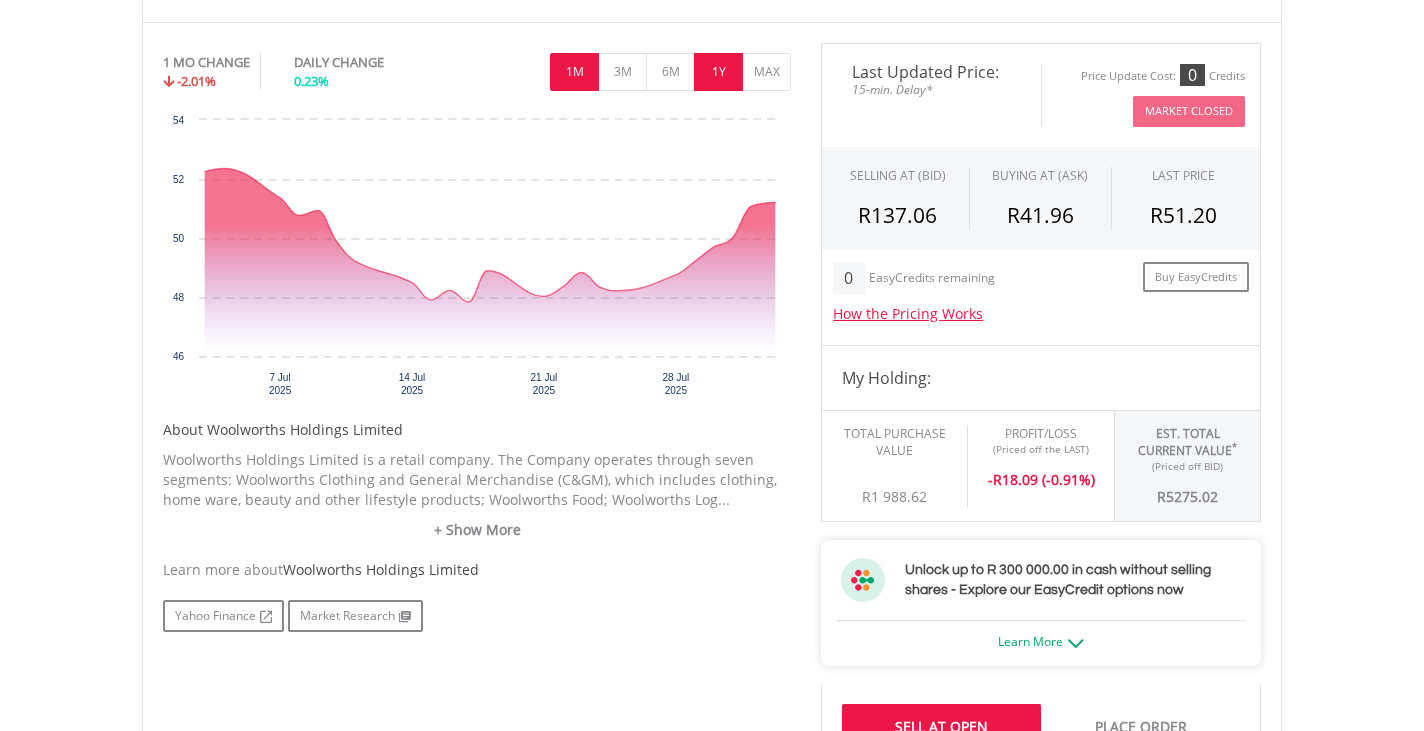 click on "1Y" at bounding box center [718, 72] 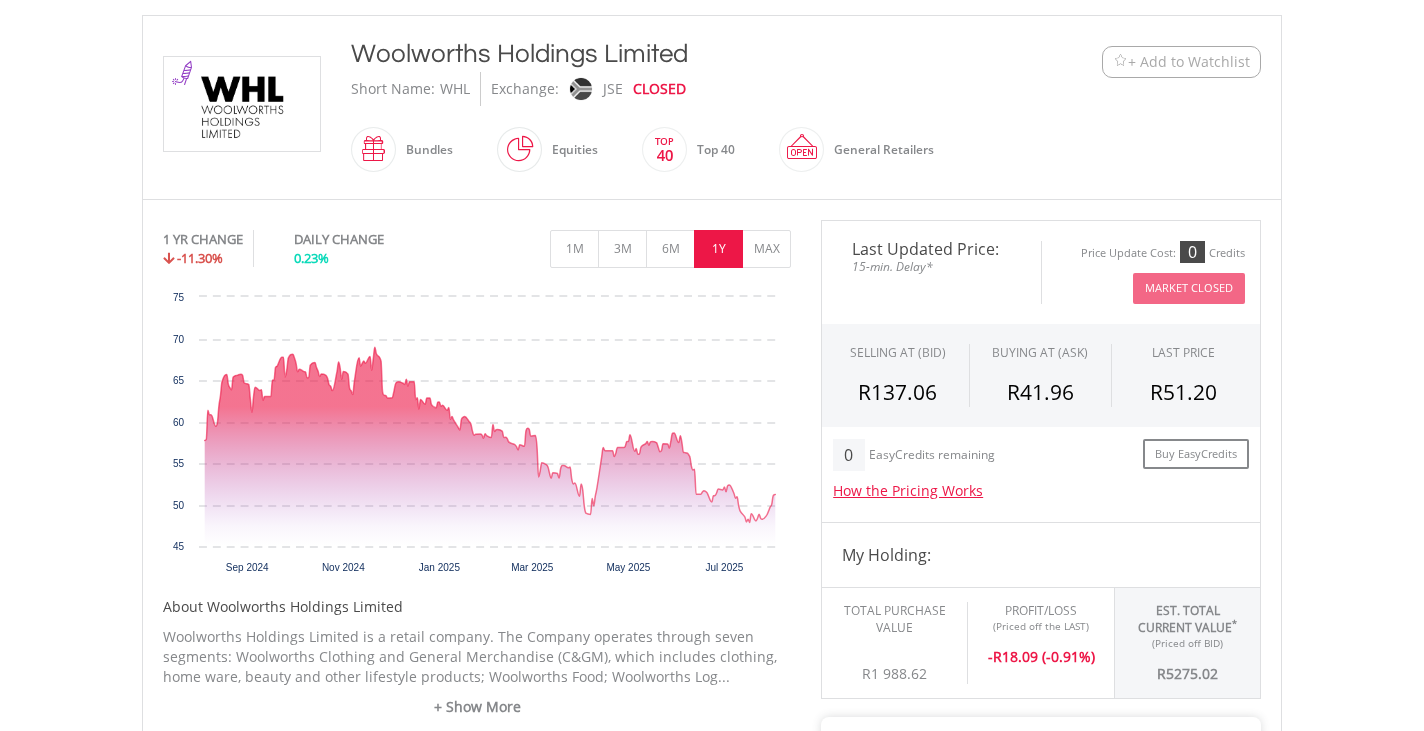 scroll, scrollTop: 423, scrollLeft: 0, axis: vertical 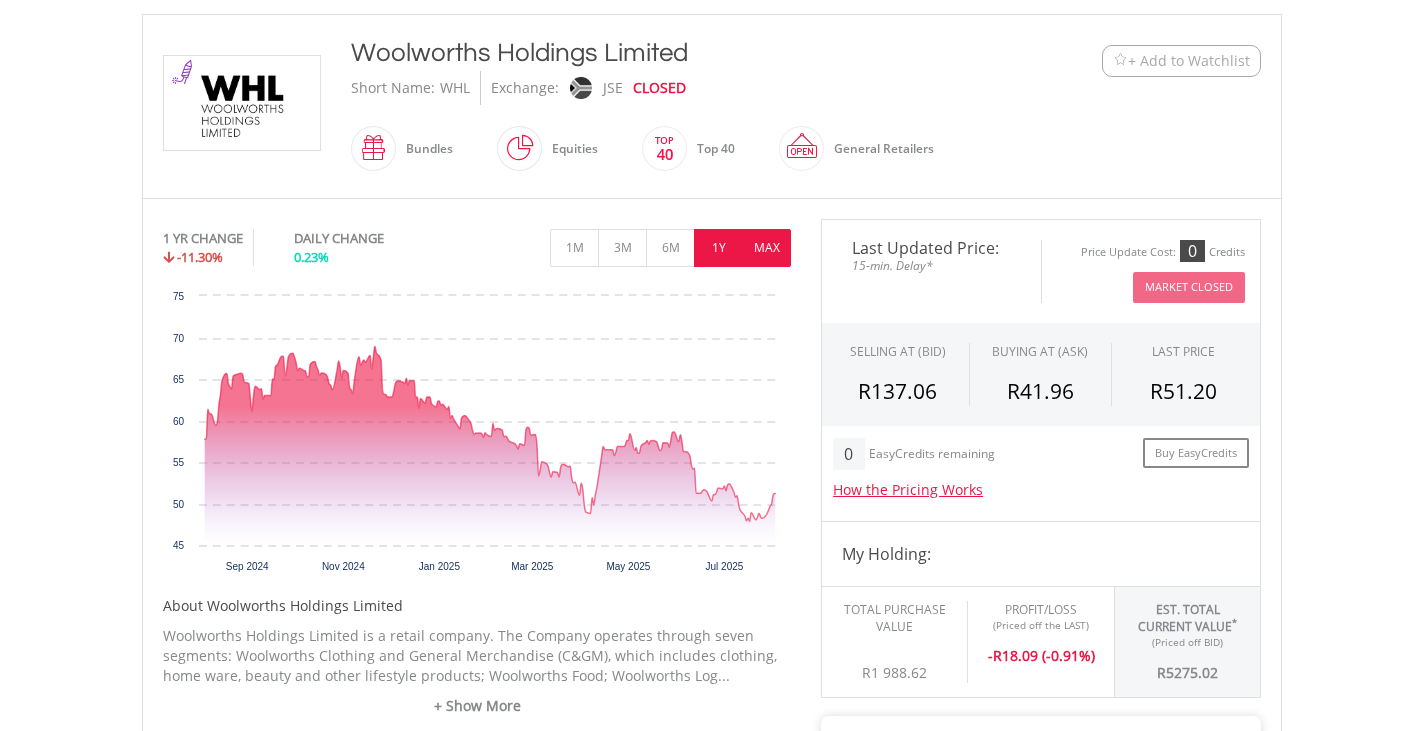 click on "MAX" at bounding box center (766, 248) 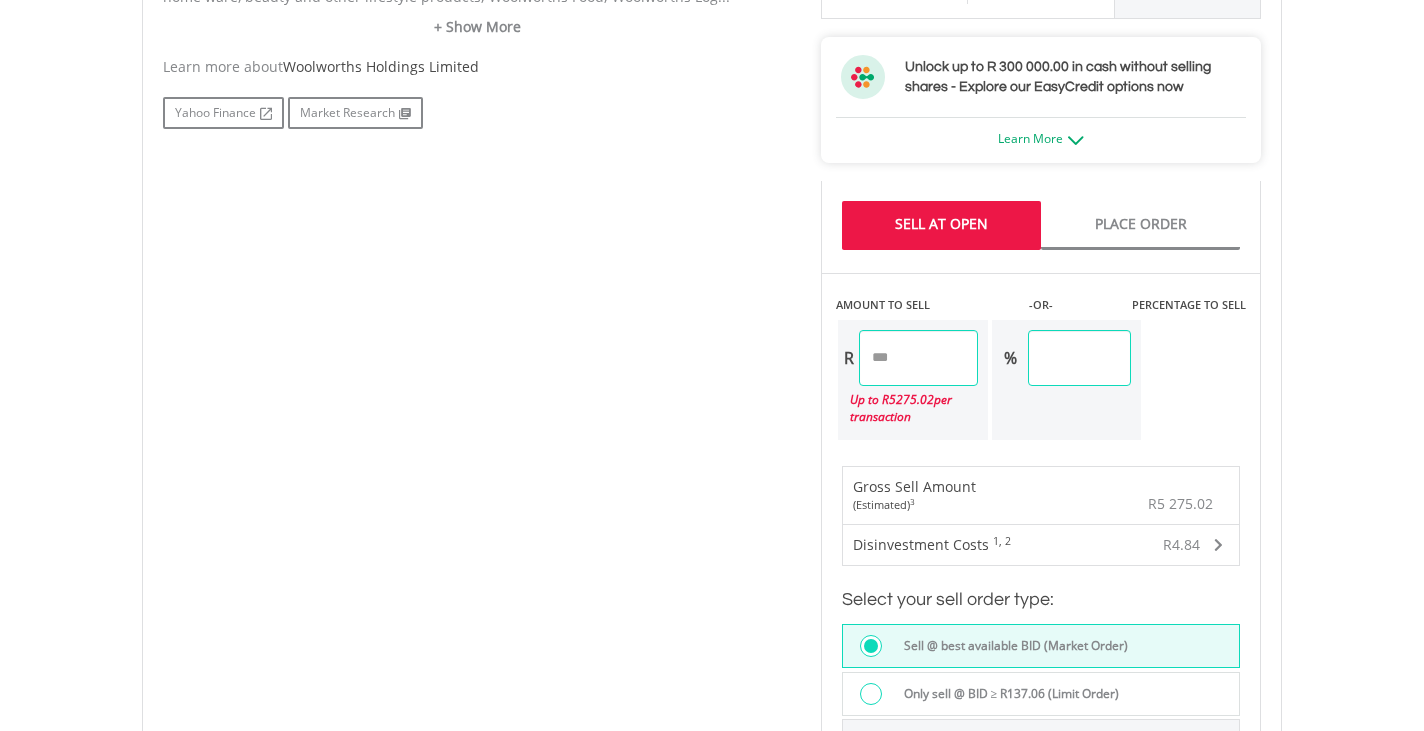 scroll, scrollTop: 1109, scrollLeft: 0, axis: vertical 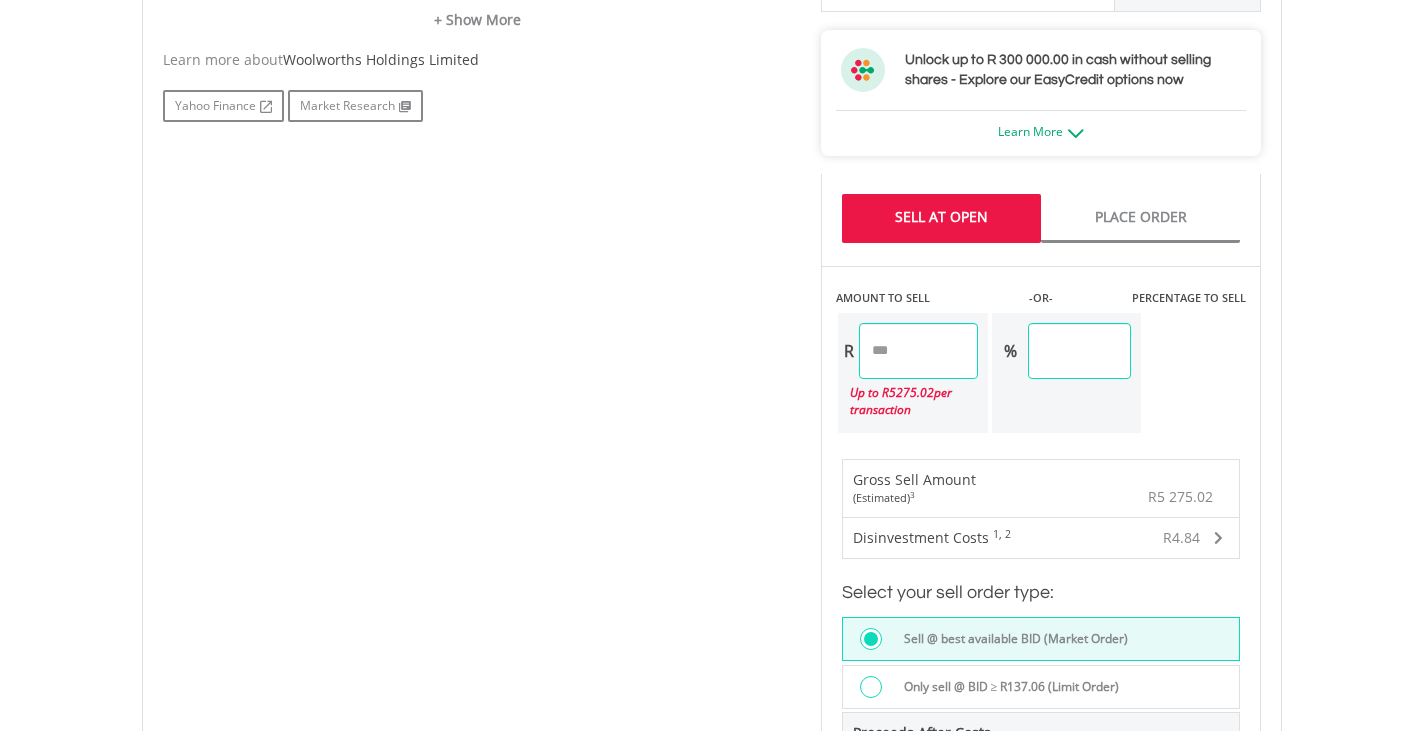 click on "******" at bounding box center (1079, 351) 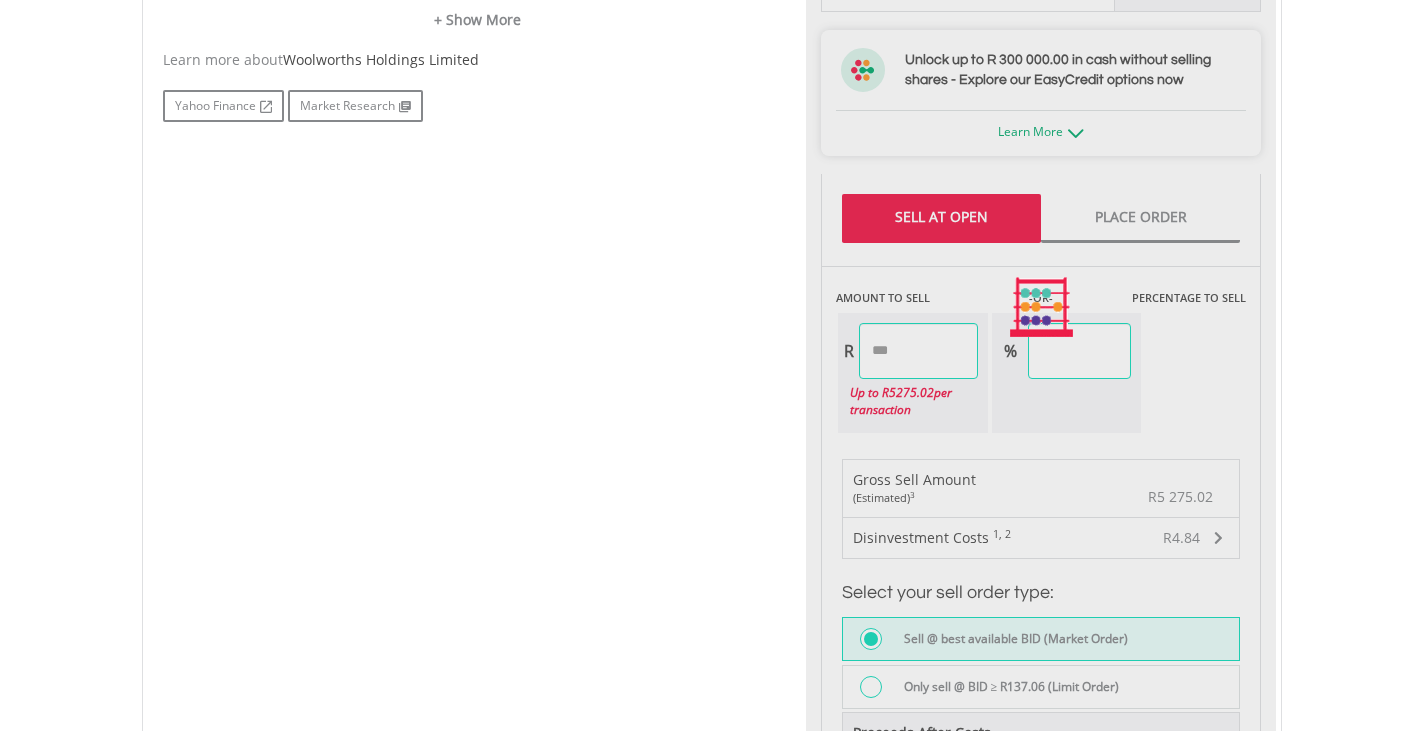 type on "*******" 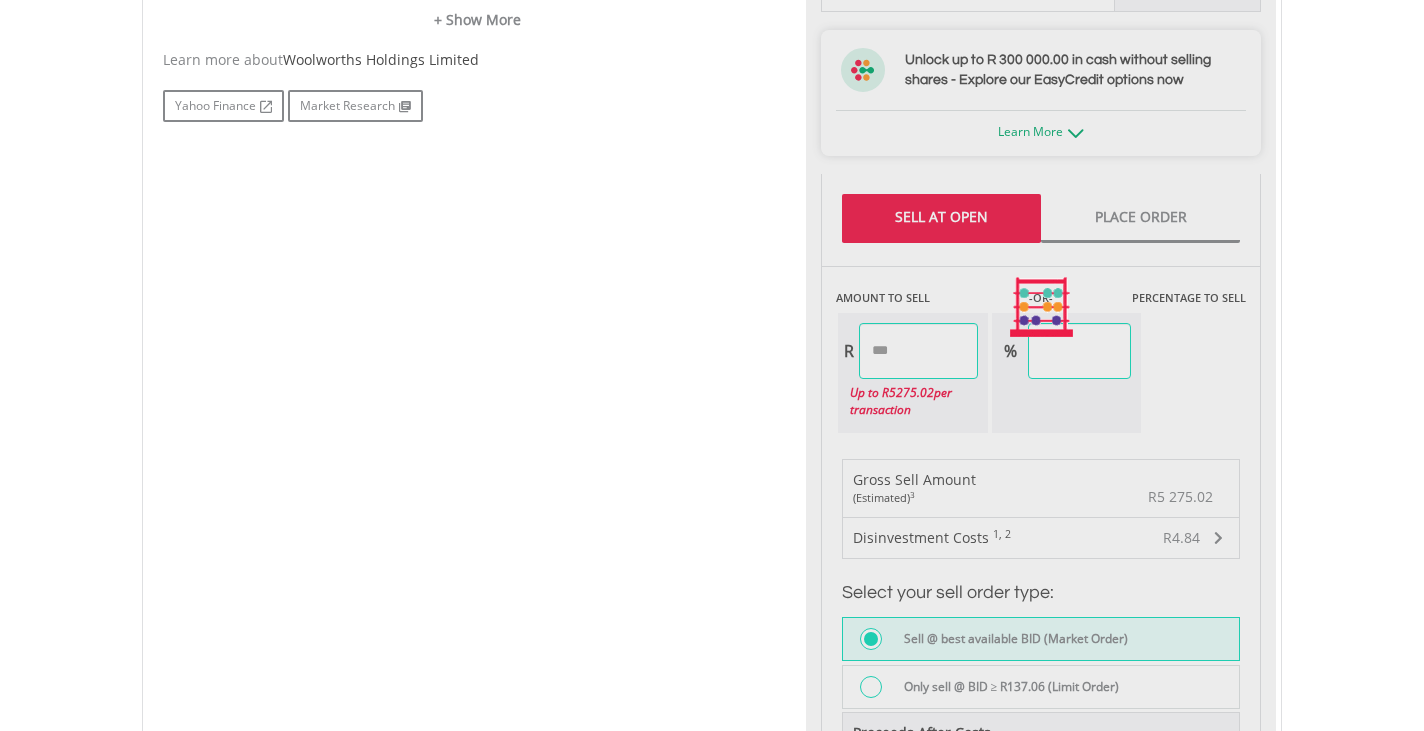 type on "******" 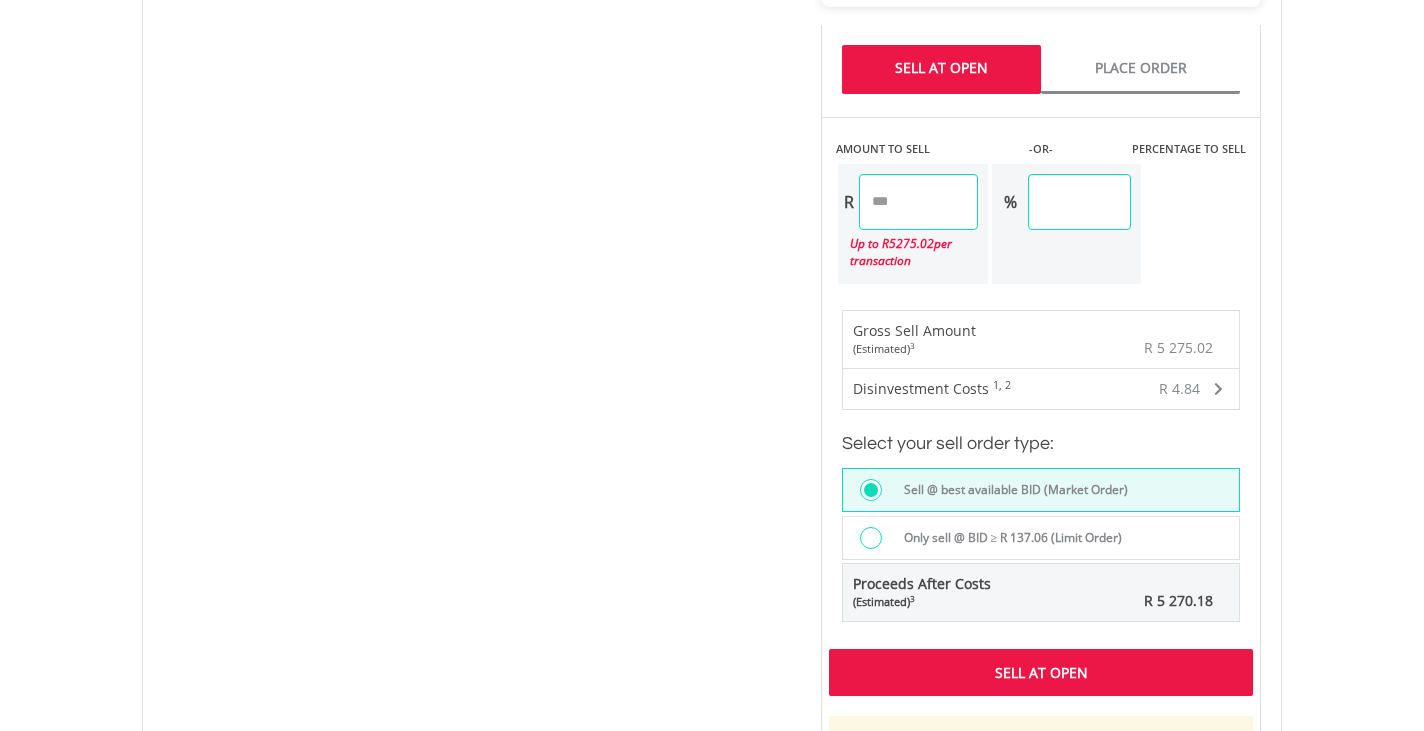 scroll, scrollTop: 1255, scrollLeft: 0, axis: vertical 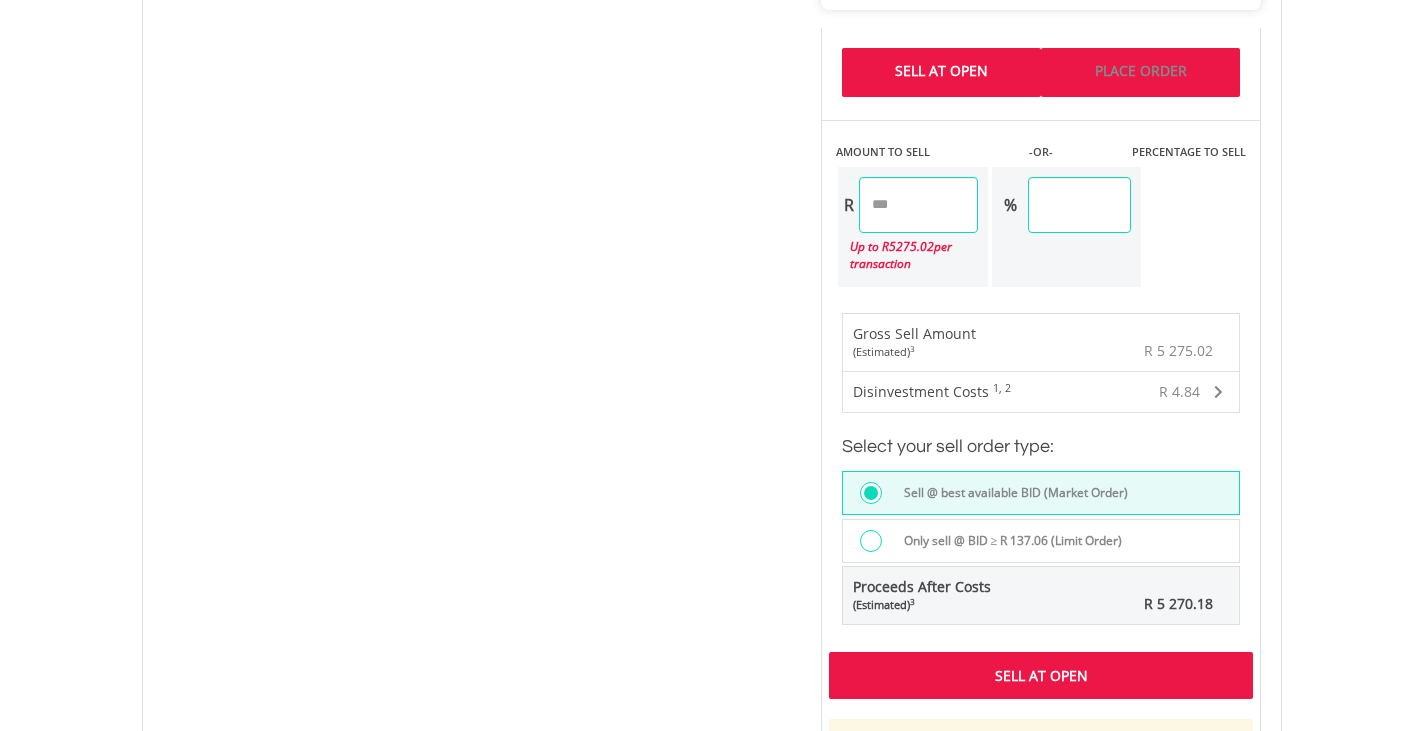 click on "Place Order" at bounding box center (1140, 72) 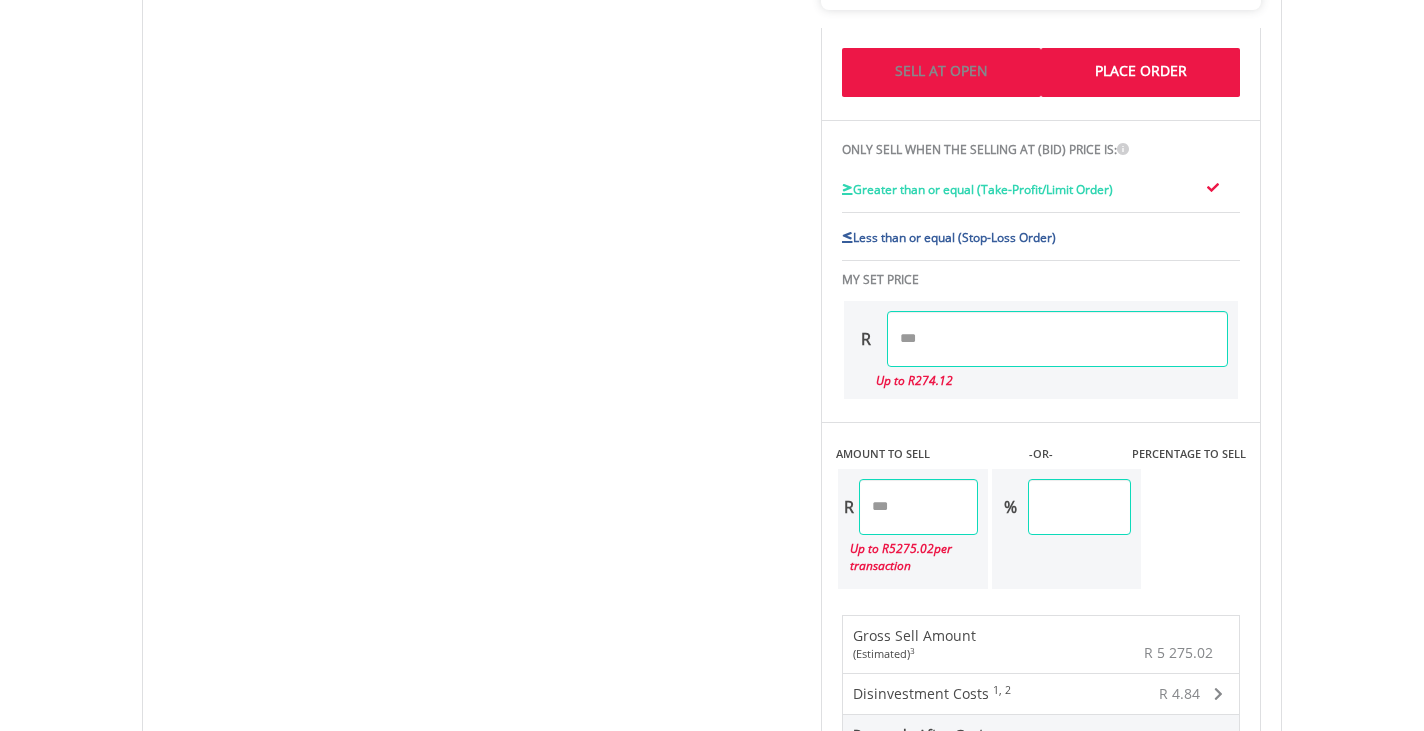 click on "Sell At Open" at bounding box center (941, 72) 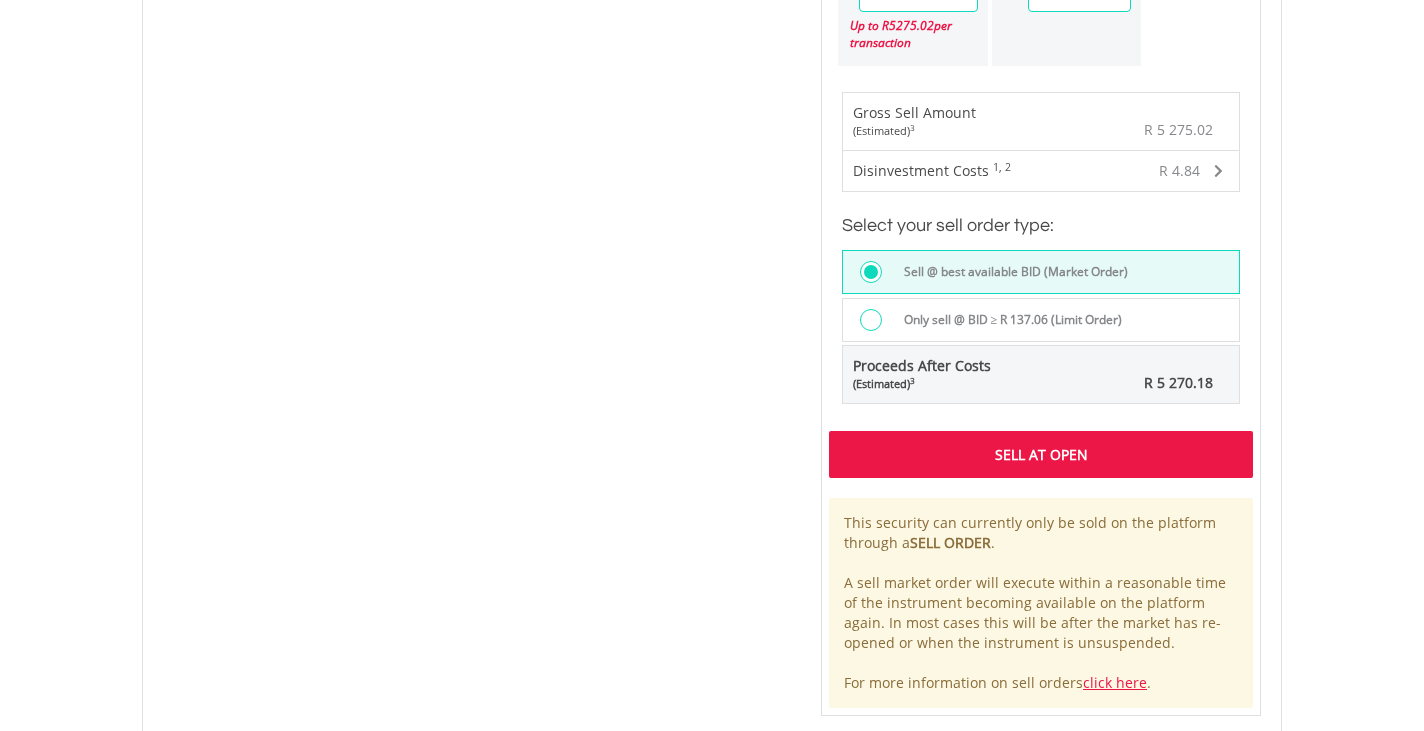 scroll, scrollTop: 1478, scrollLeft: 0, axis: vertical 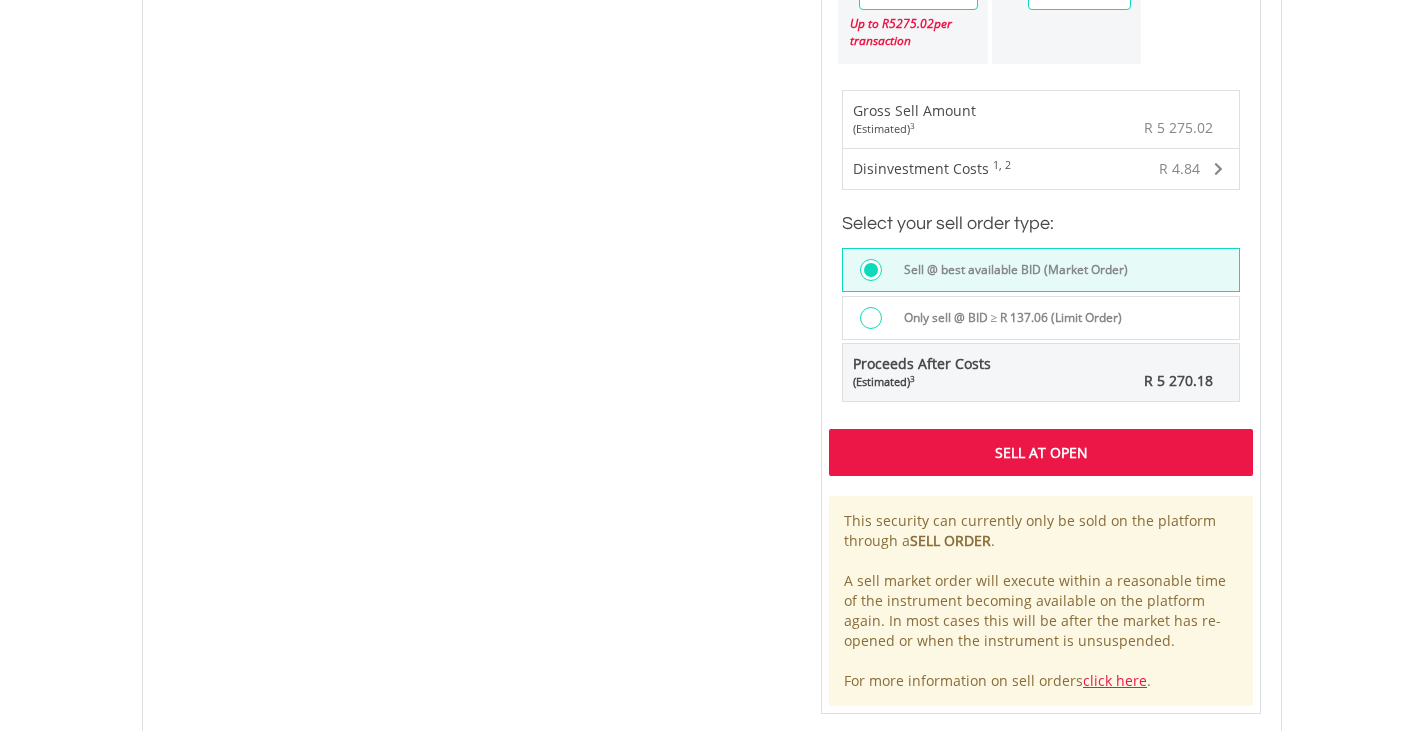 click at bounding box center [871, 318] 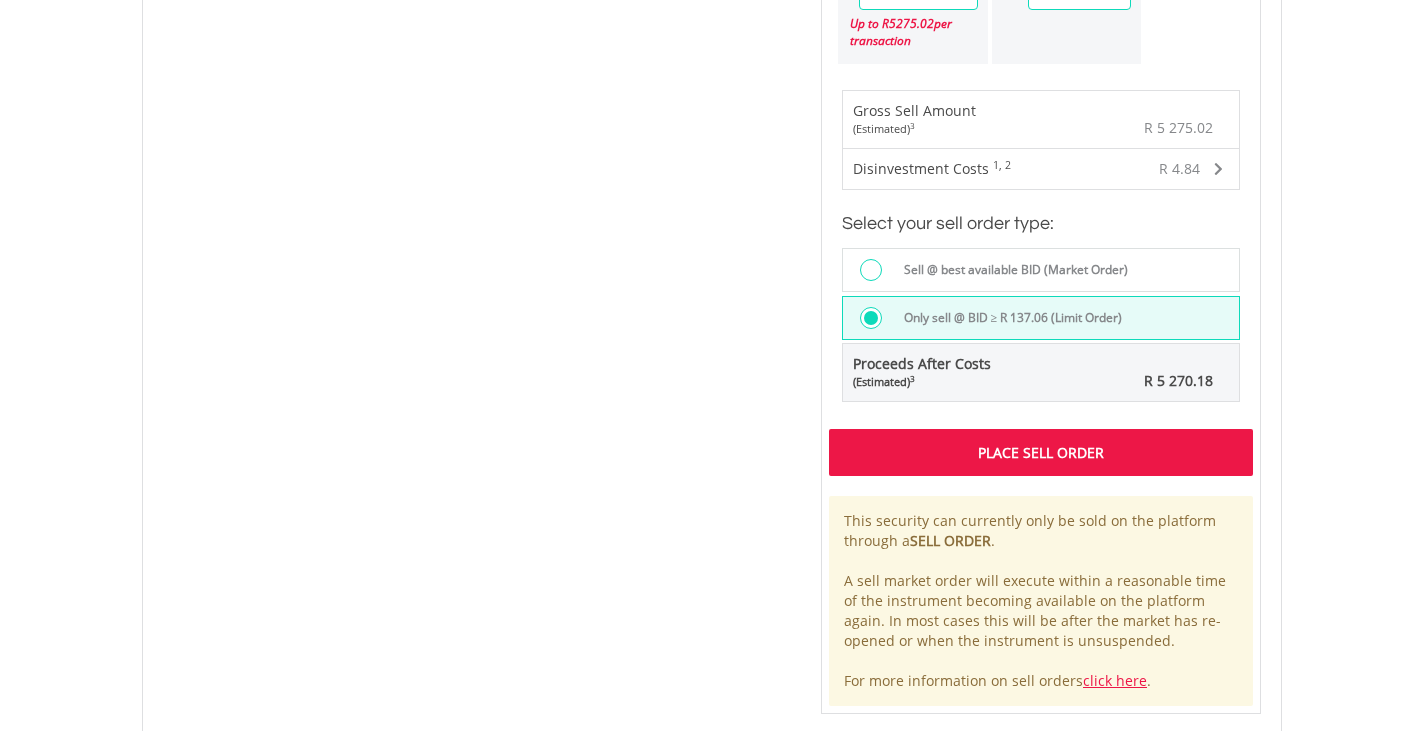 click on "Place Sell Order" at bounding box center (1041, 452) 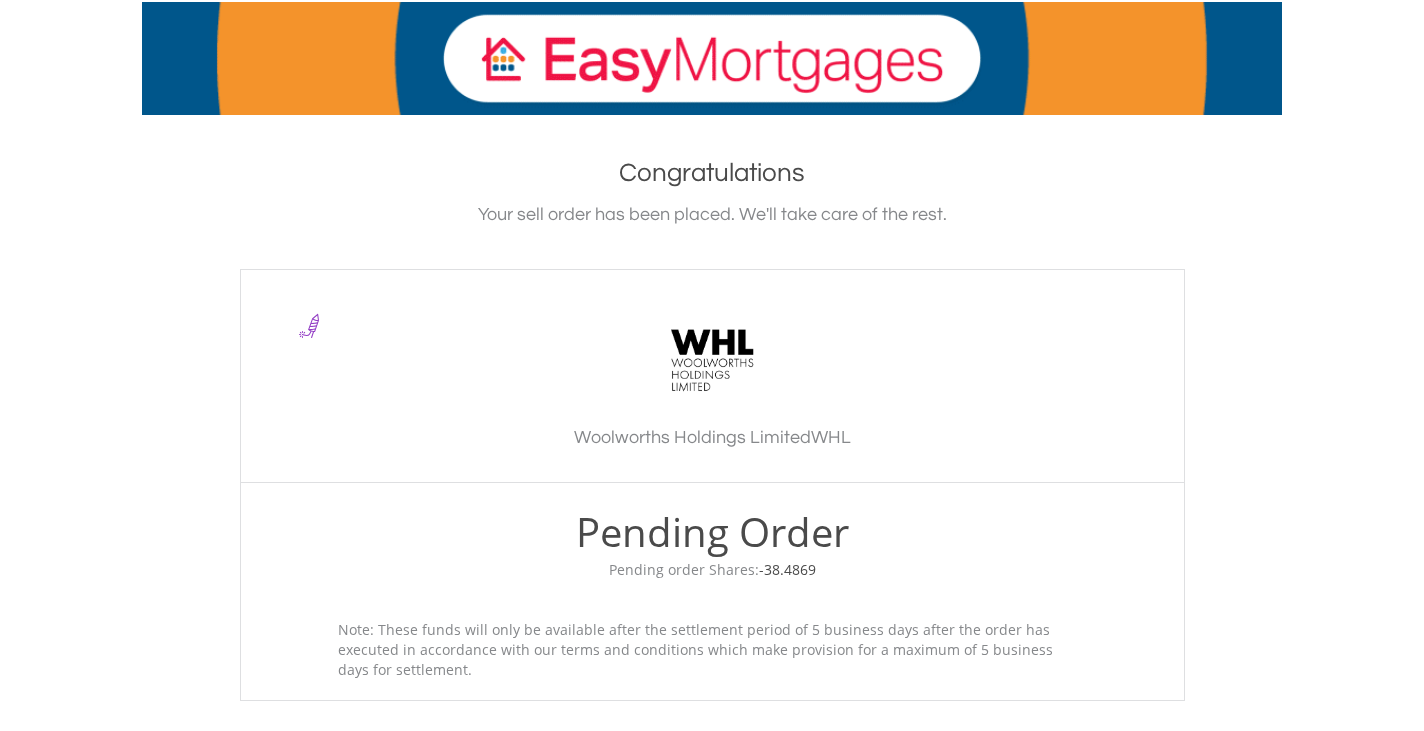scroll, scrollTop: 0, scrollLeft: 0, axis: both 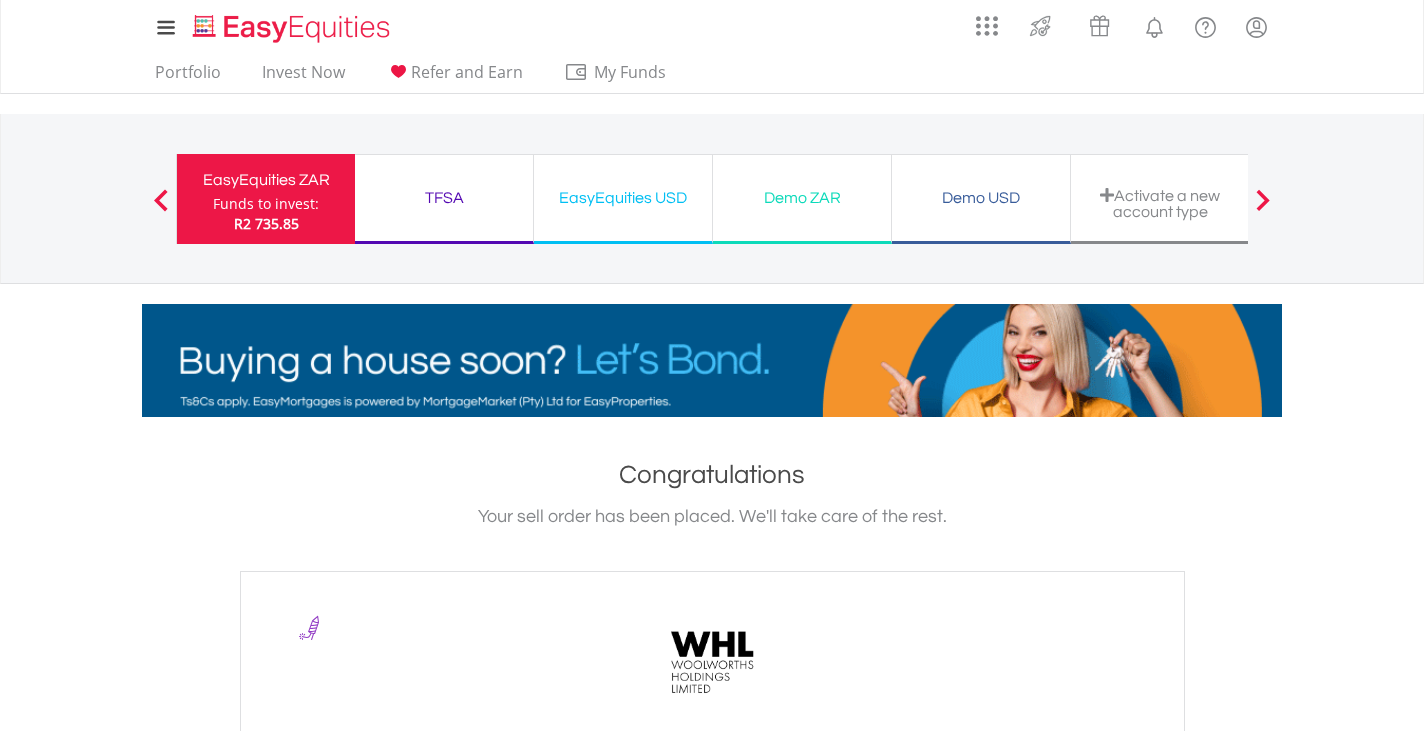 click on "Funds to invest:" at bounding box center (266, 204) 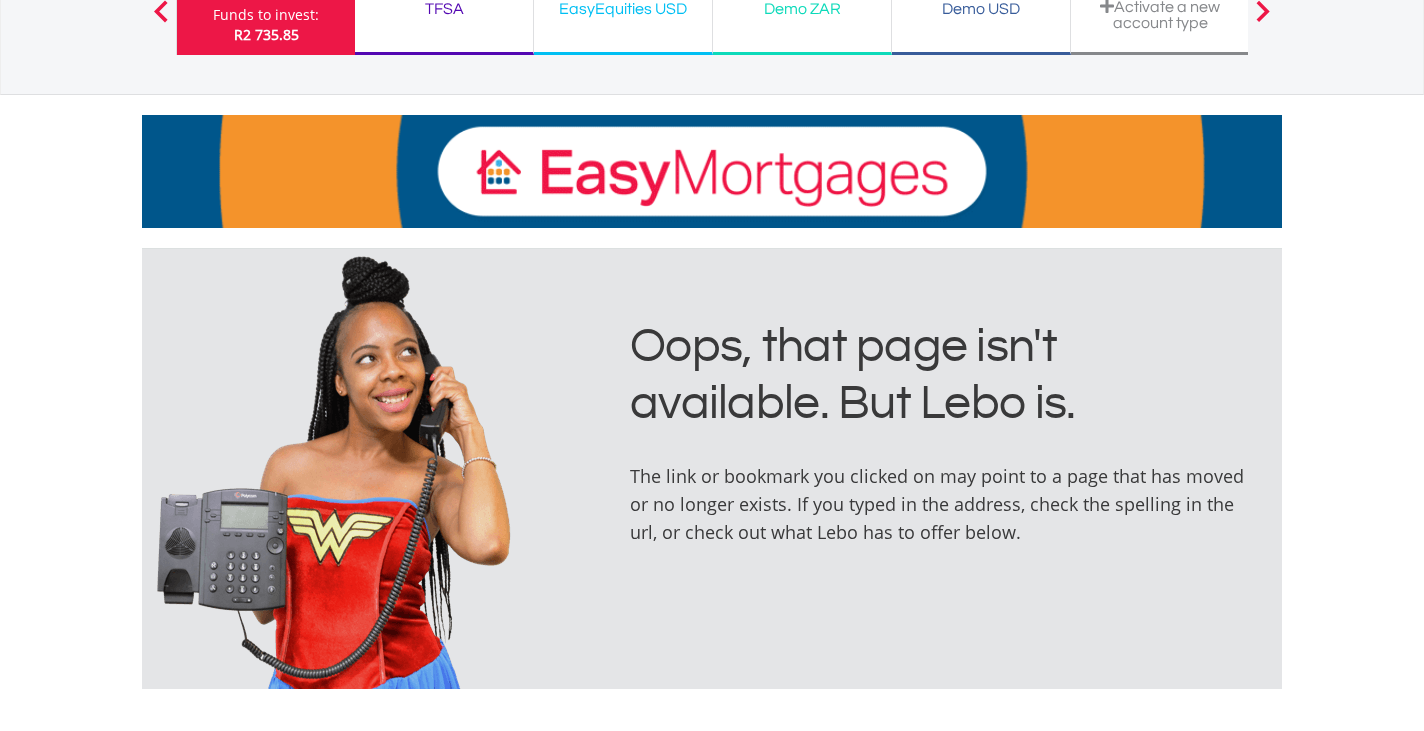 scroll, scrollTop: 0, scrollLeft: 0, axis: both 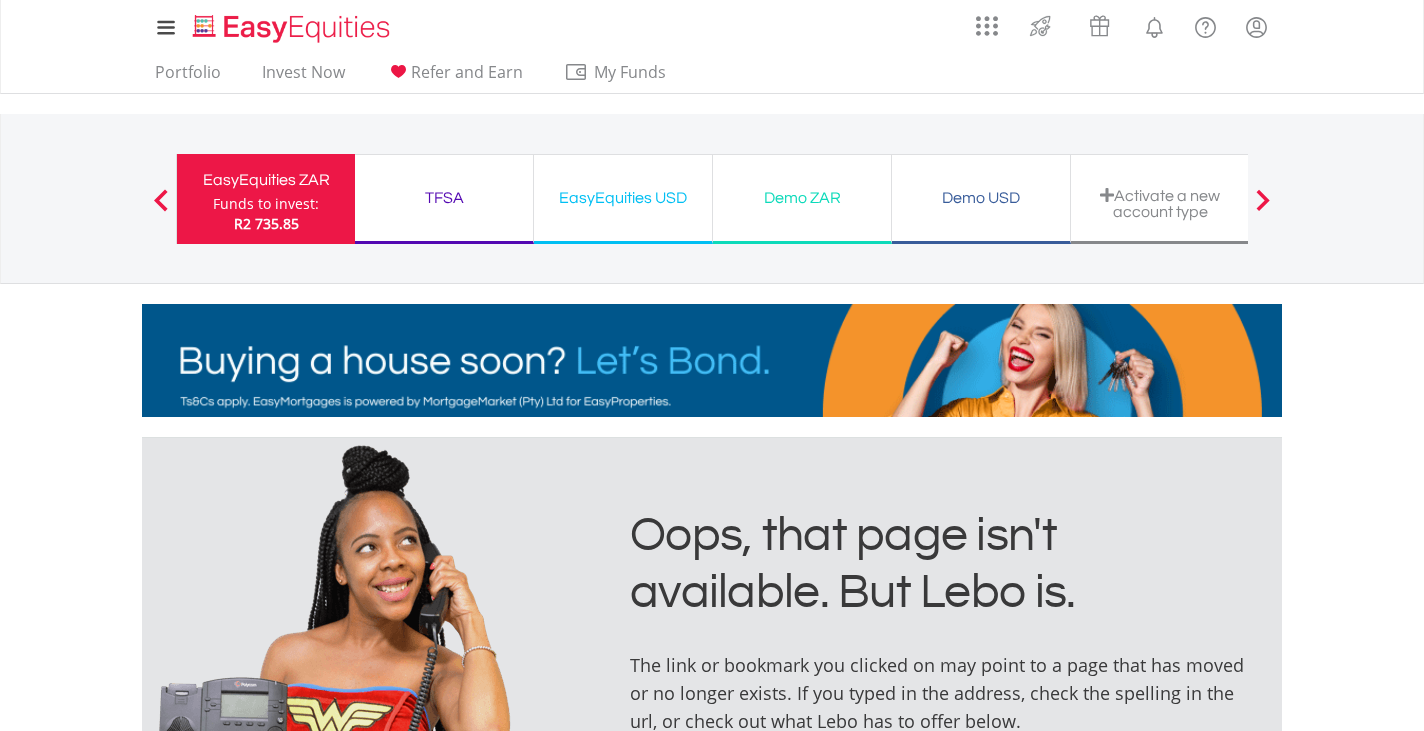 click on "Funds to invest:" at bounding box center (266, 204) 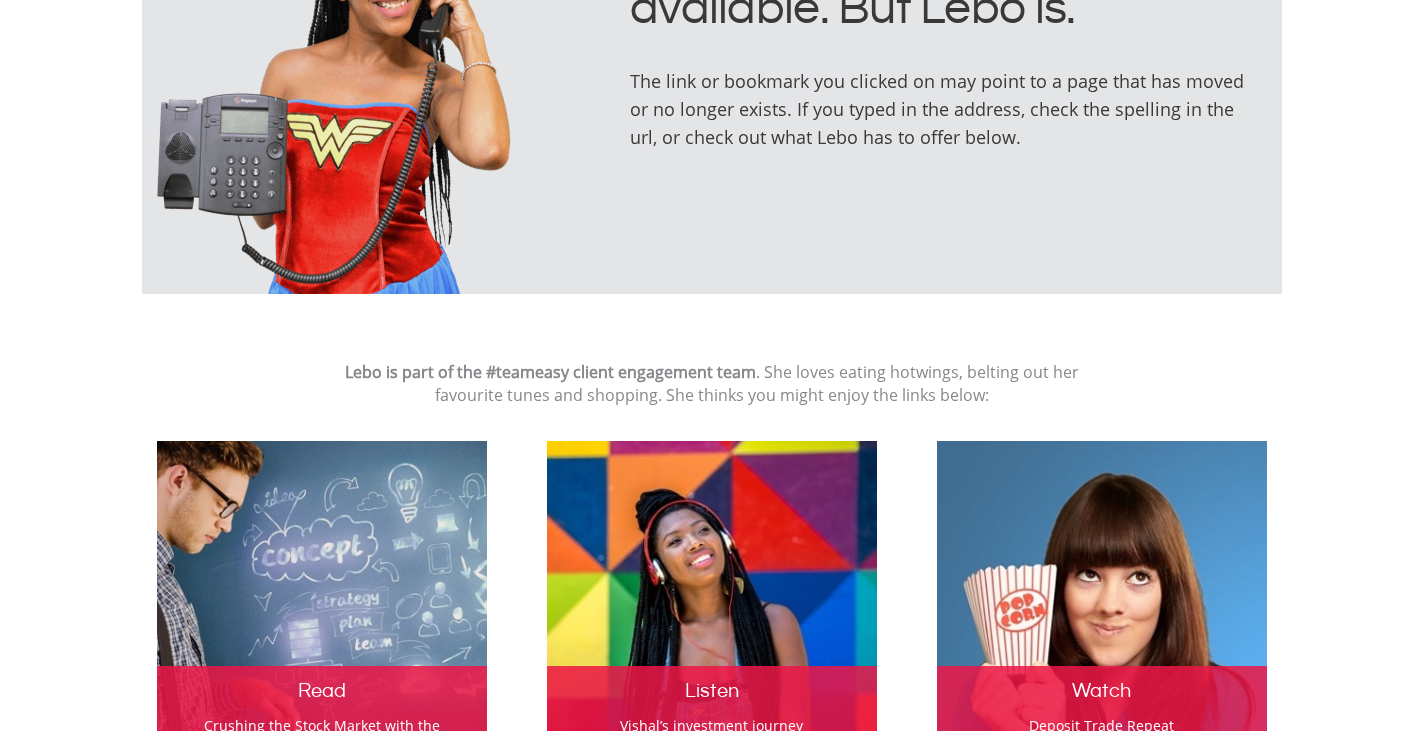 scroll, scrollTop: 0, scrollLeft: 0, axis: both 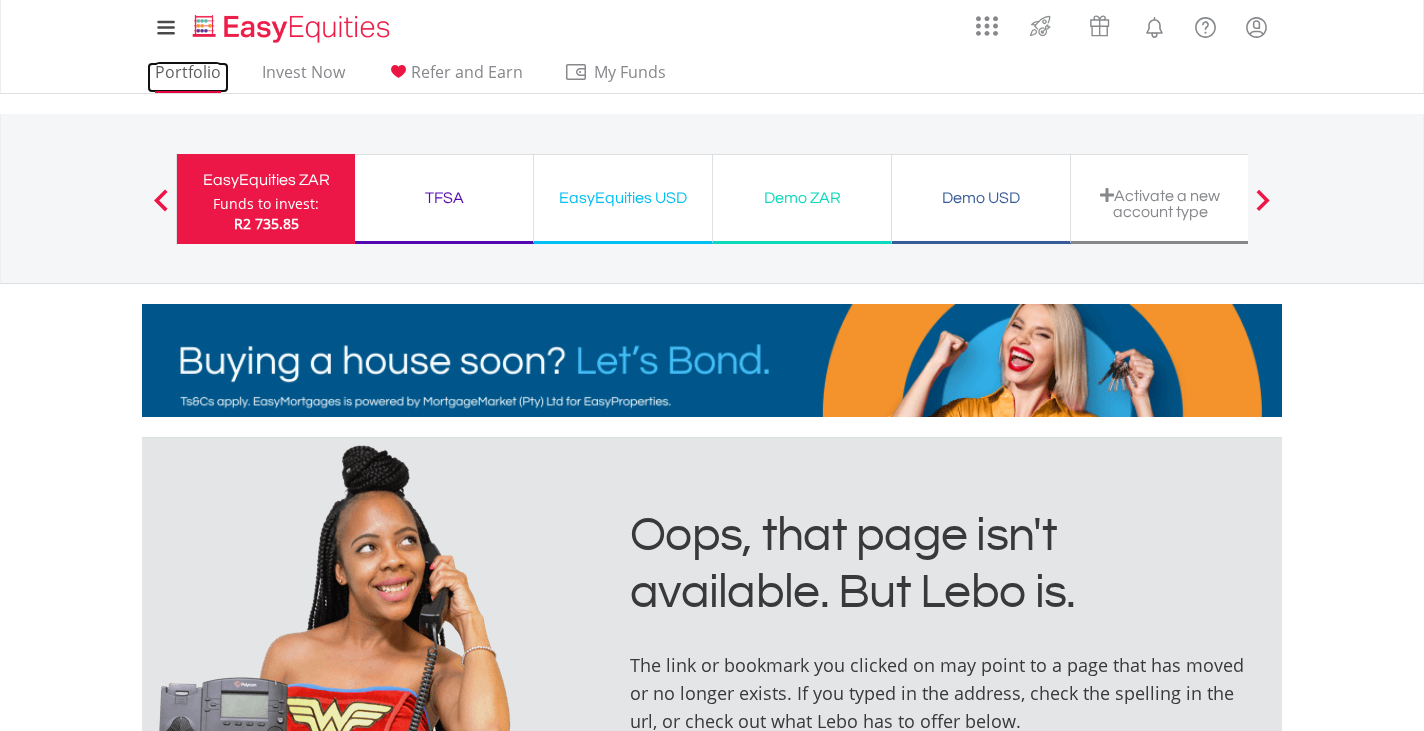 click on "Portfolio" at bounding box center (188, 77) 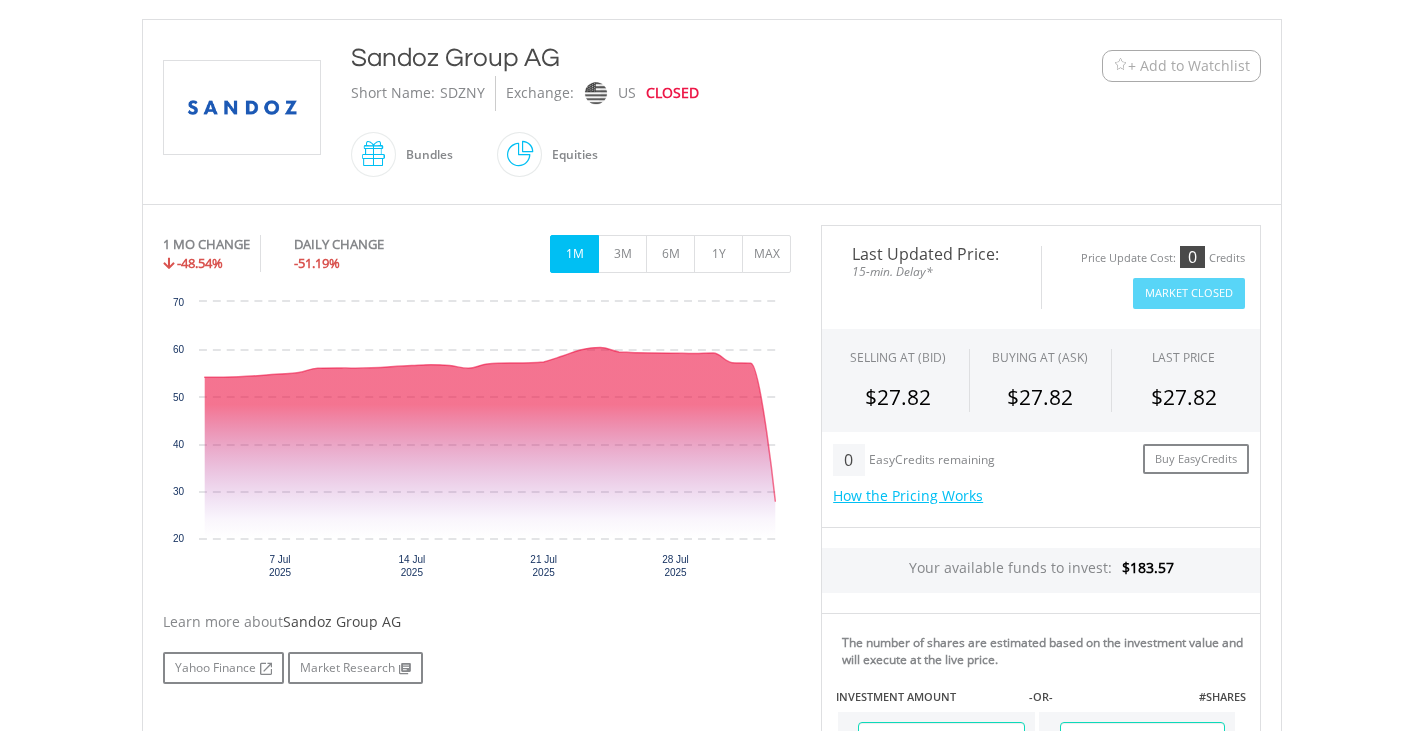 scroll, scrollTop: 424, scrollLeft: 0, axis: vertical 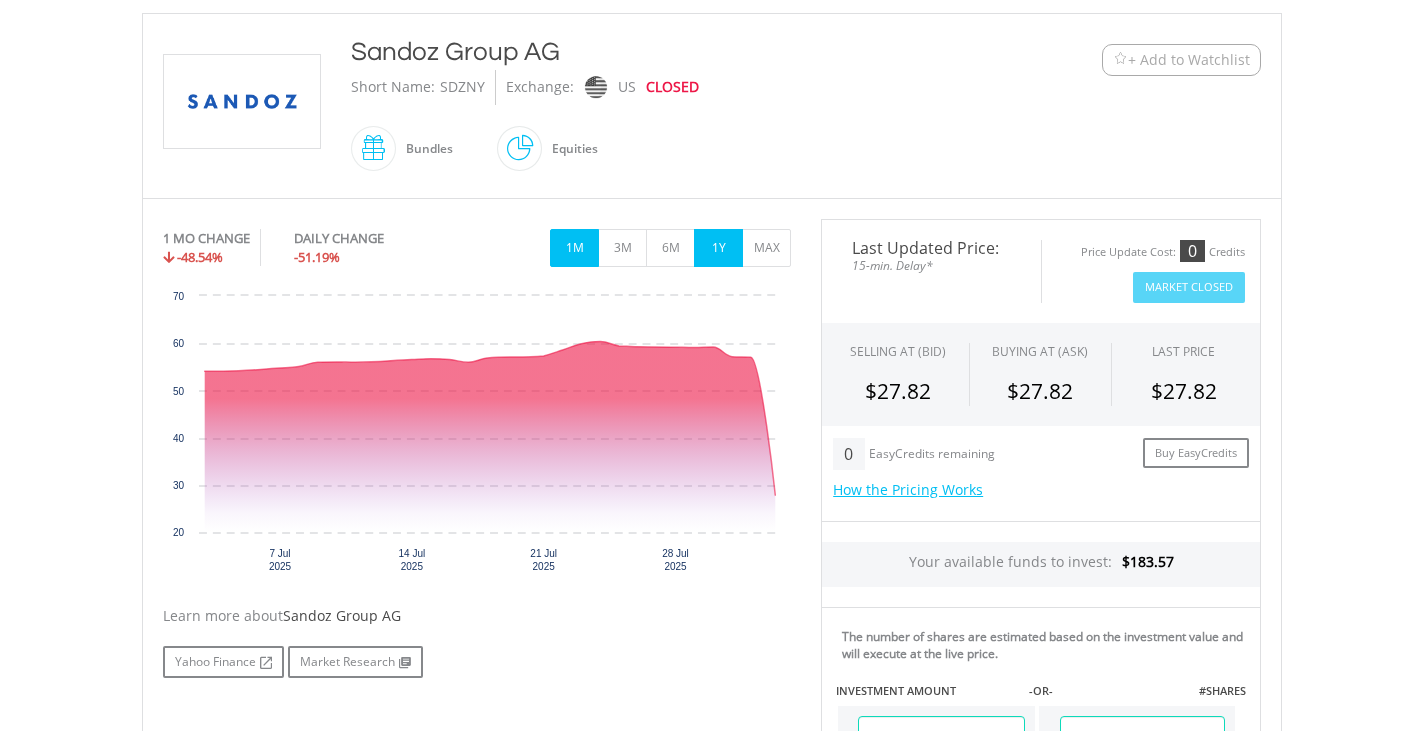 click on "1Y" at bounding box center [718, 248] 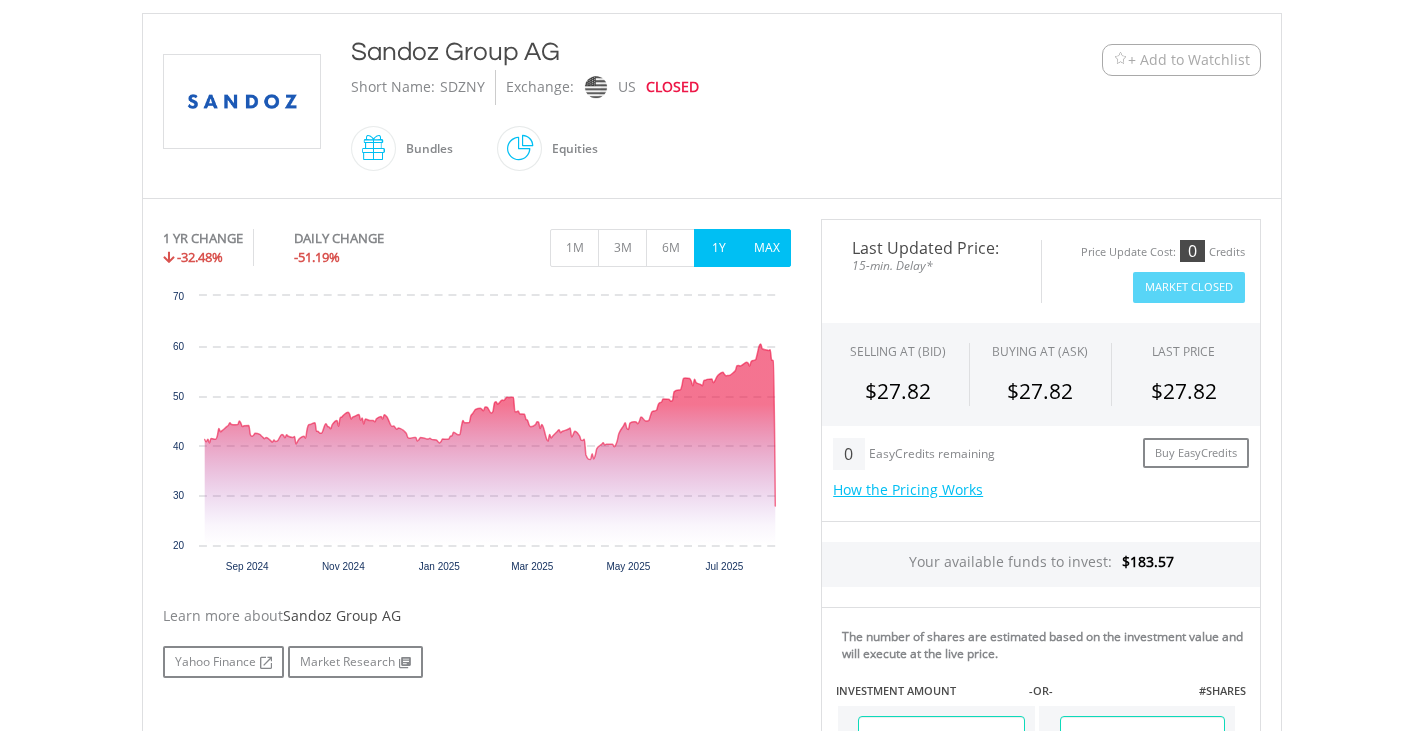 click on "MAX" at bounding box center [766, 248] 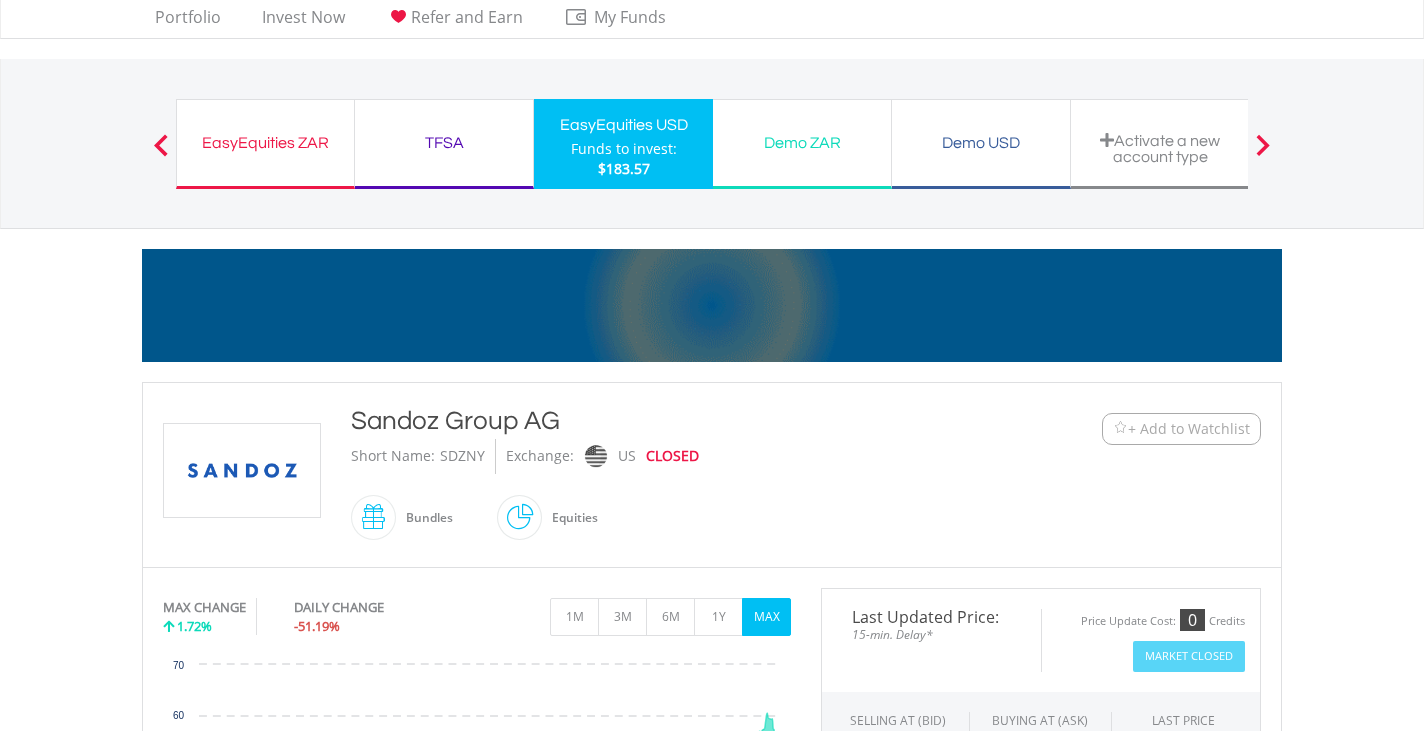 scroll, scrollTop: 0, scrollLeft: 0, axis: both 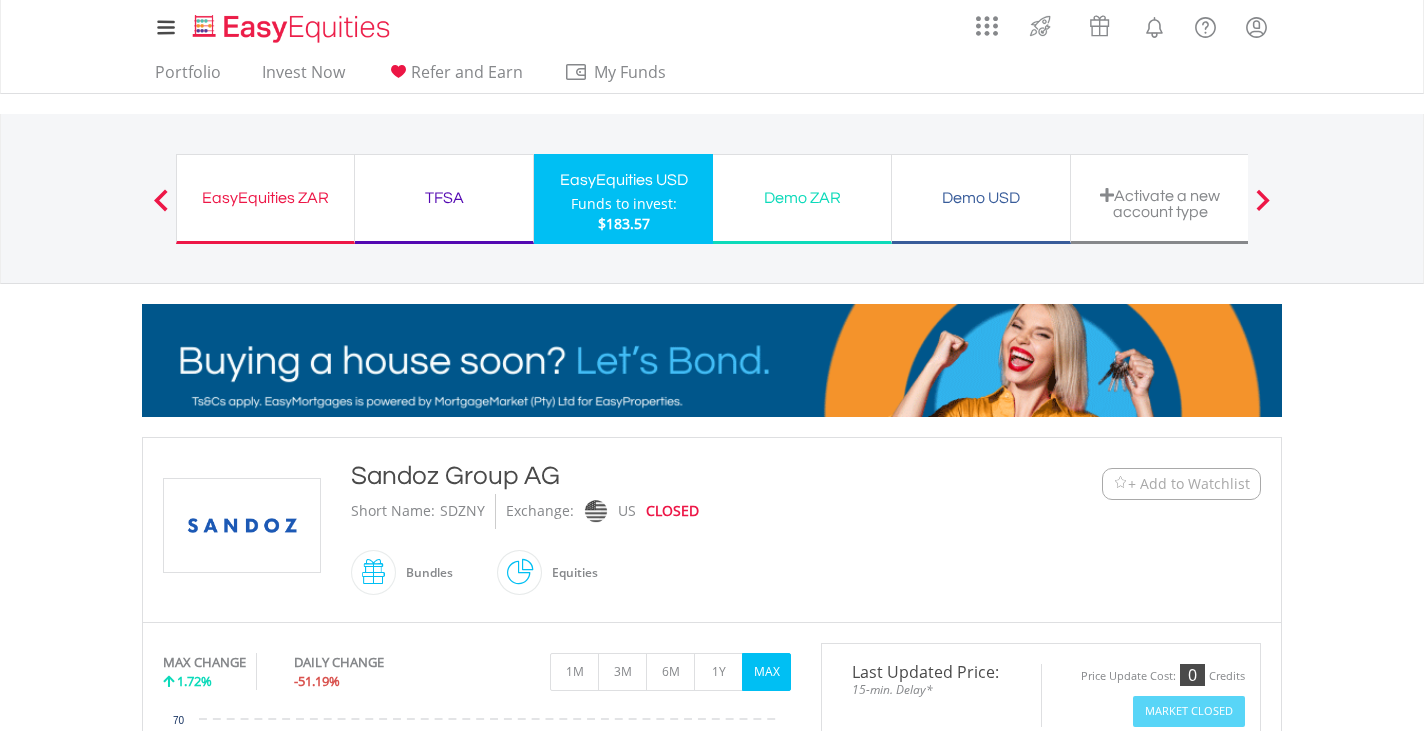 click on "TFSA" at bounding box center (444, 198) 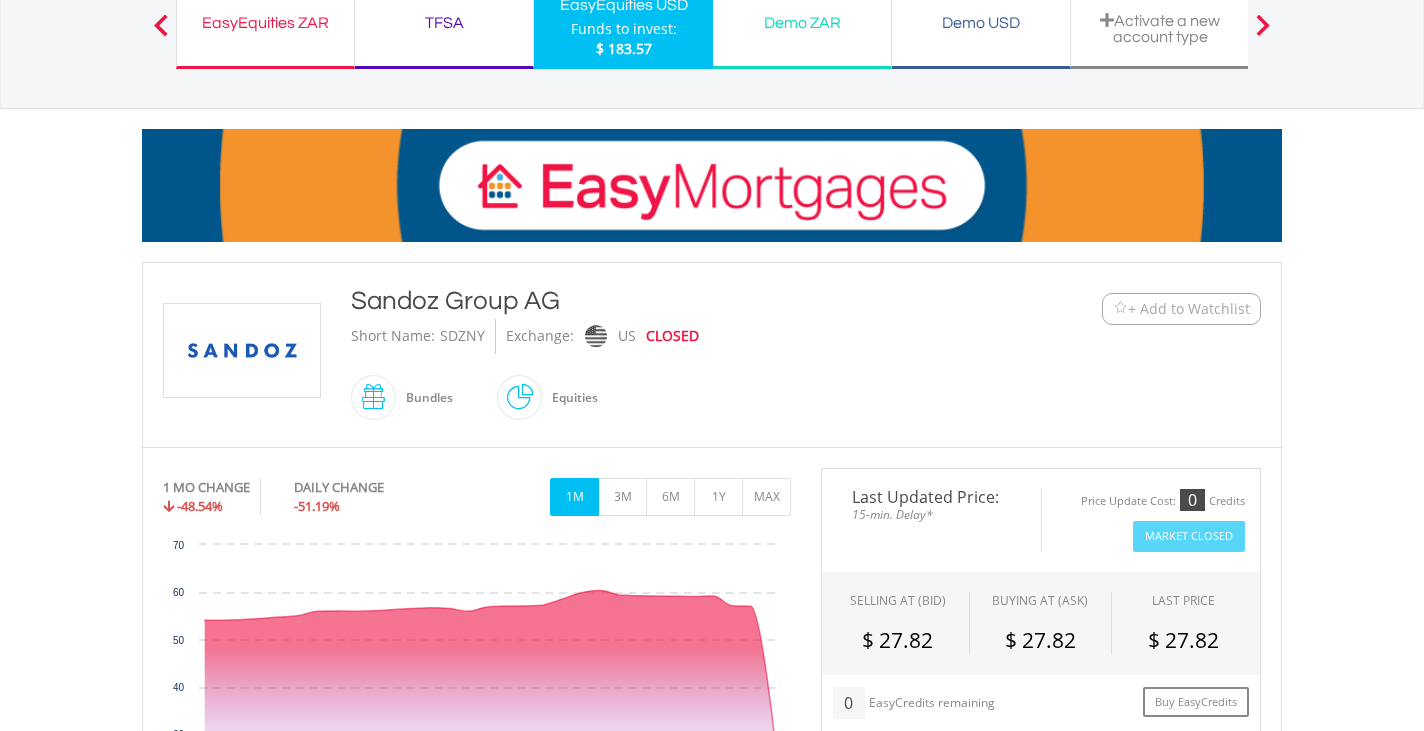 scroll, scrollTop: 0, scrollLeft: 0, axis: both 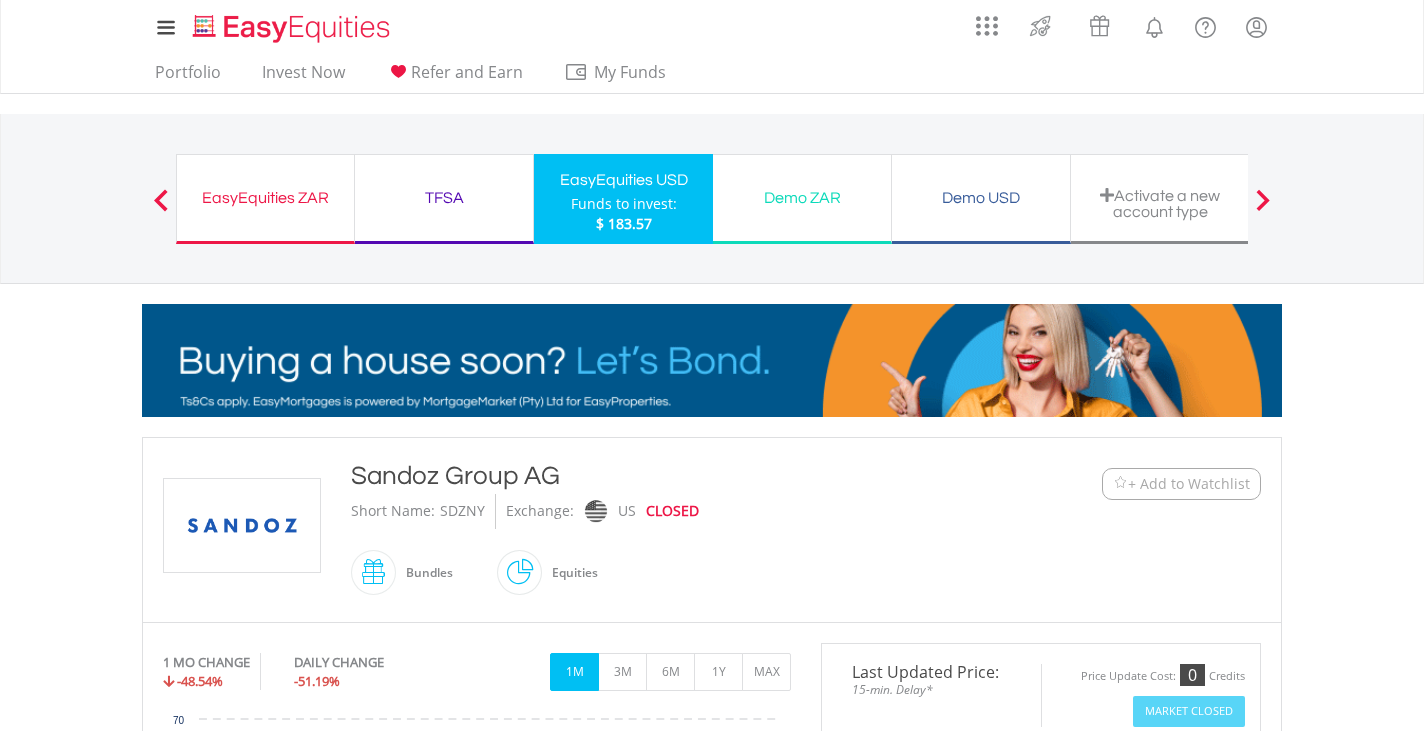 click on "TFSA" at bounding box center (444, 198) 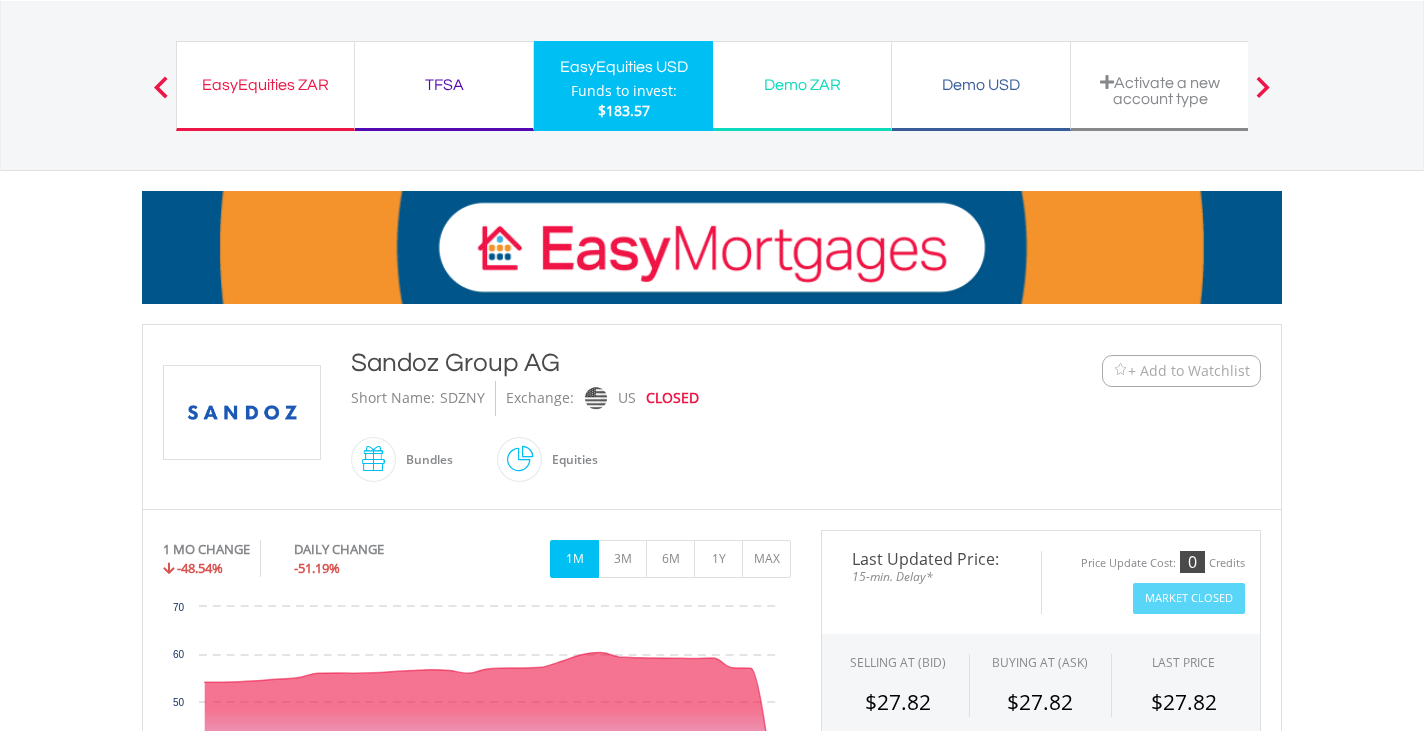 scroll, scrollTop: 94, scrollLeft: 0, axis: vertical 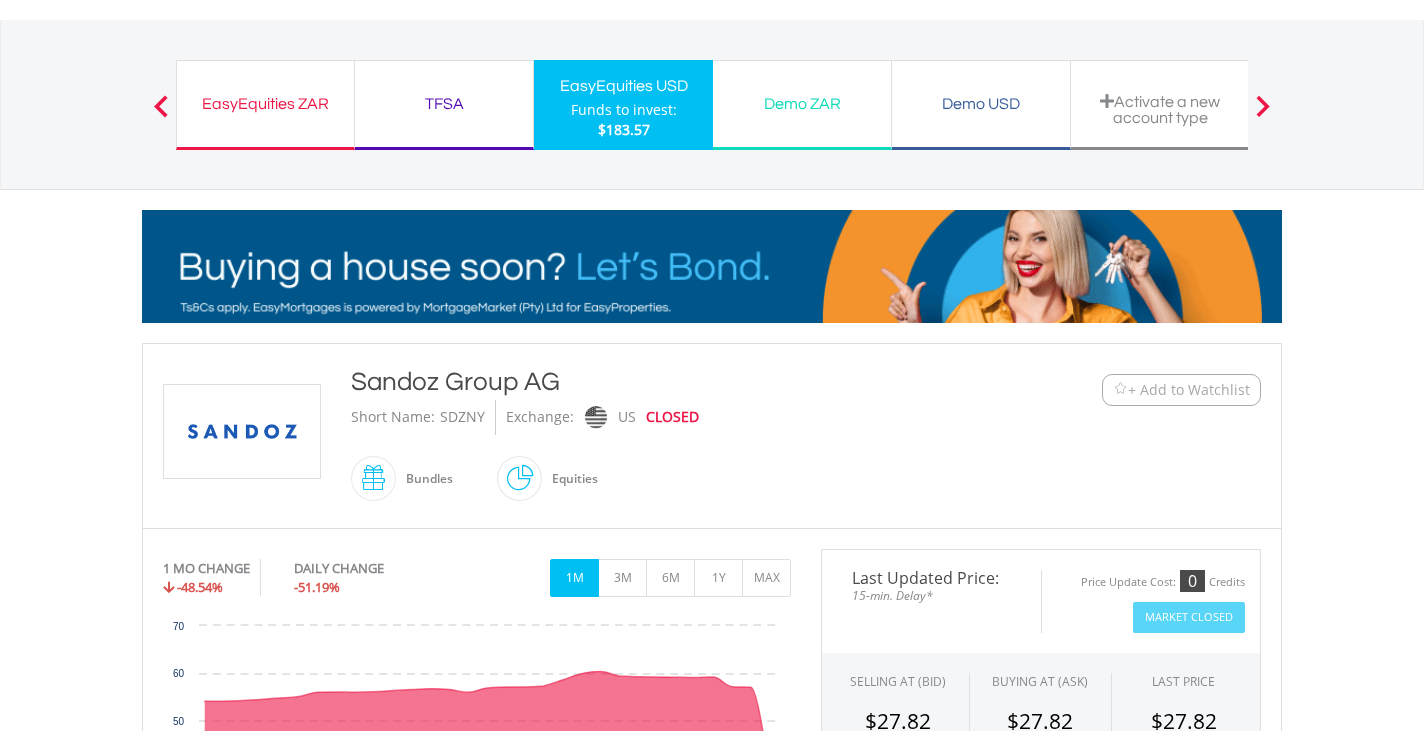 click on "EasyEquities ZAR" at bounding box center (265, 104) 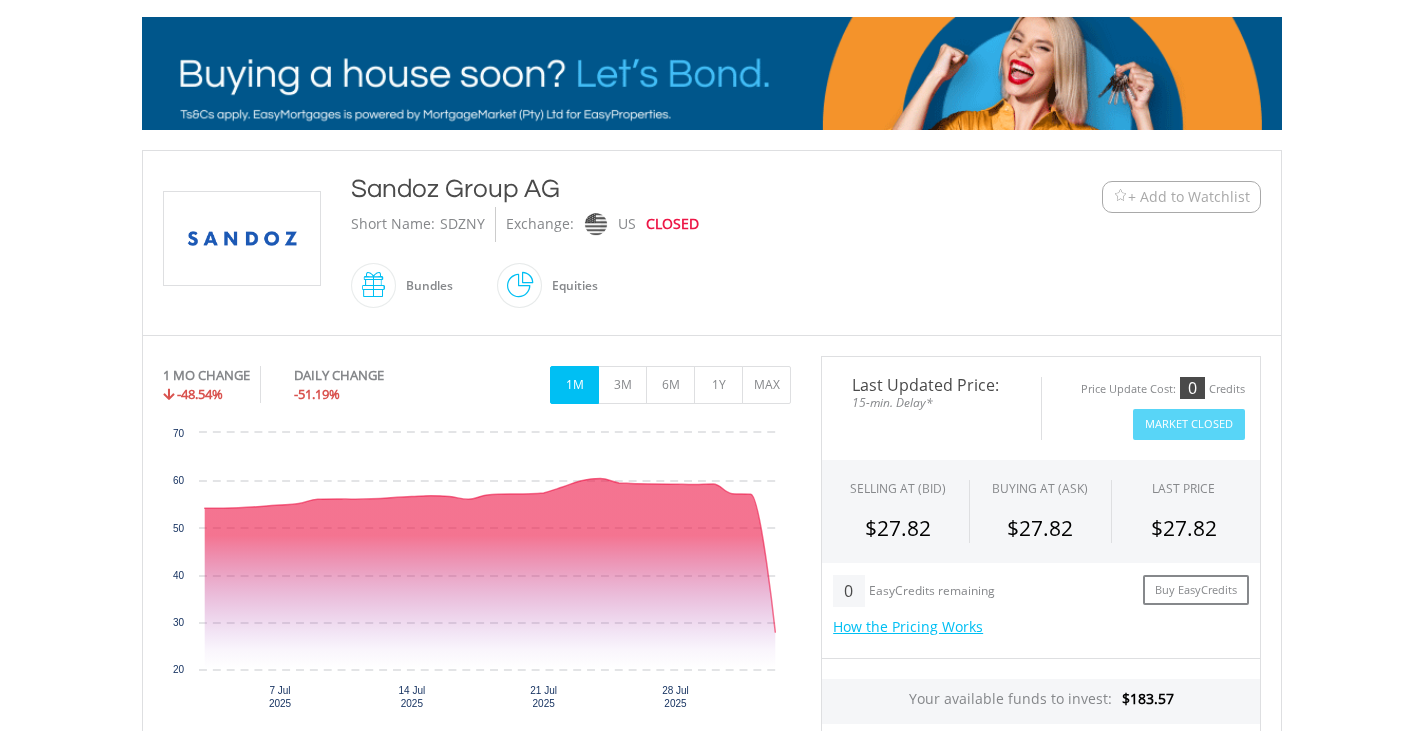 scroll, scrollTop: 0, scrollLeft: 0, axis: both 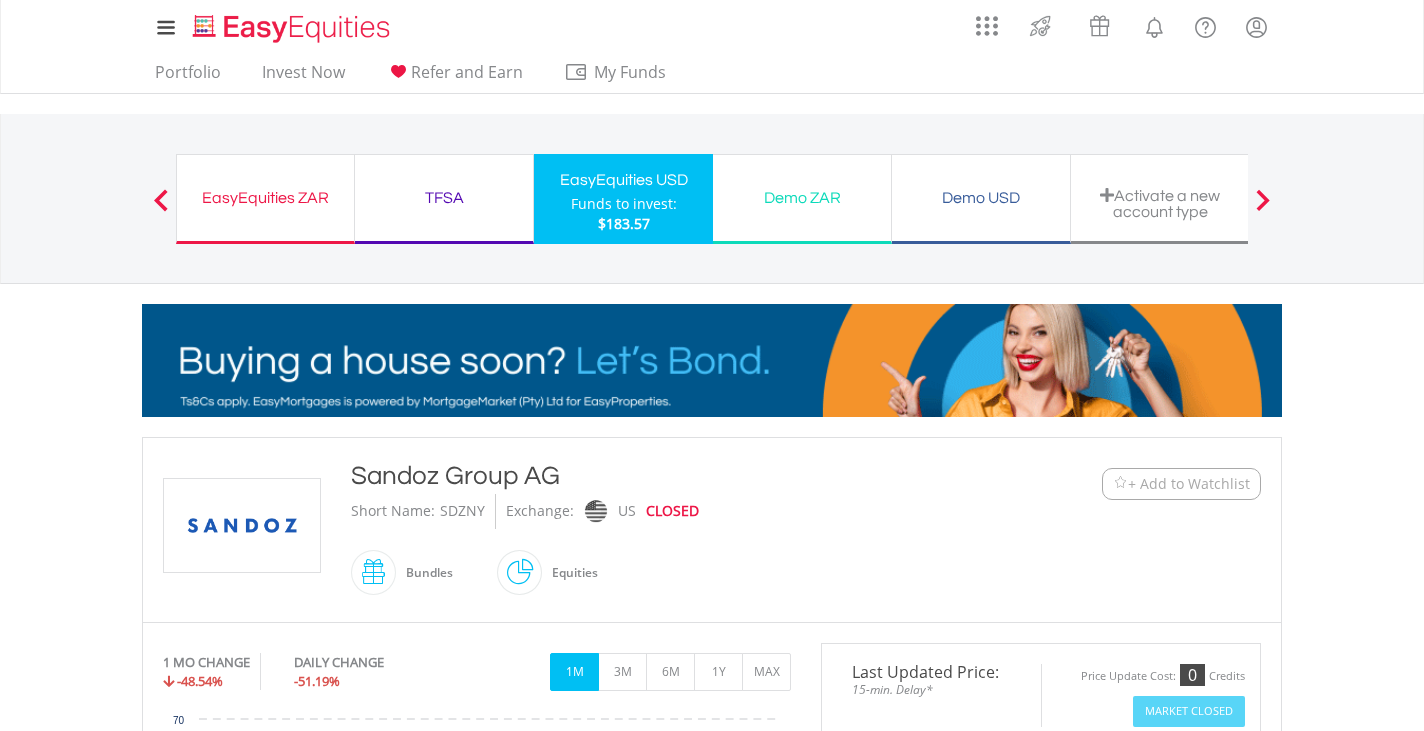 click on "TFSA" at bounding box center [444, 198] 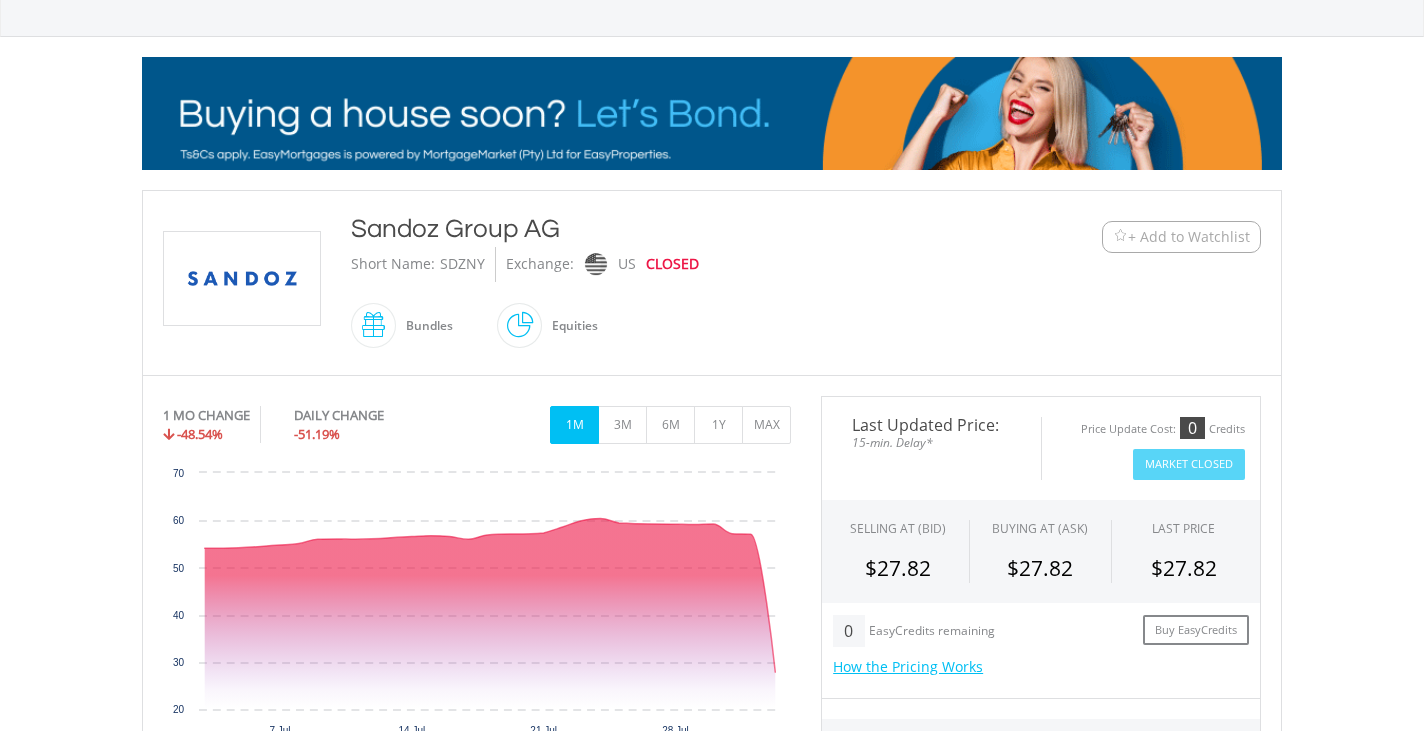 scroll, scrollTop: 0, scrollLeft: 0, axis: both 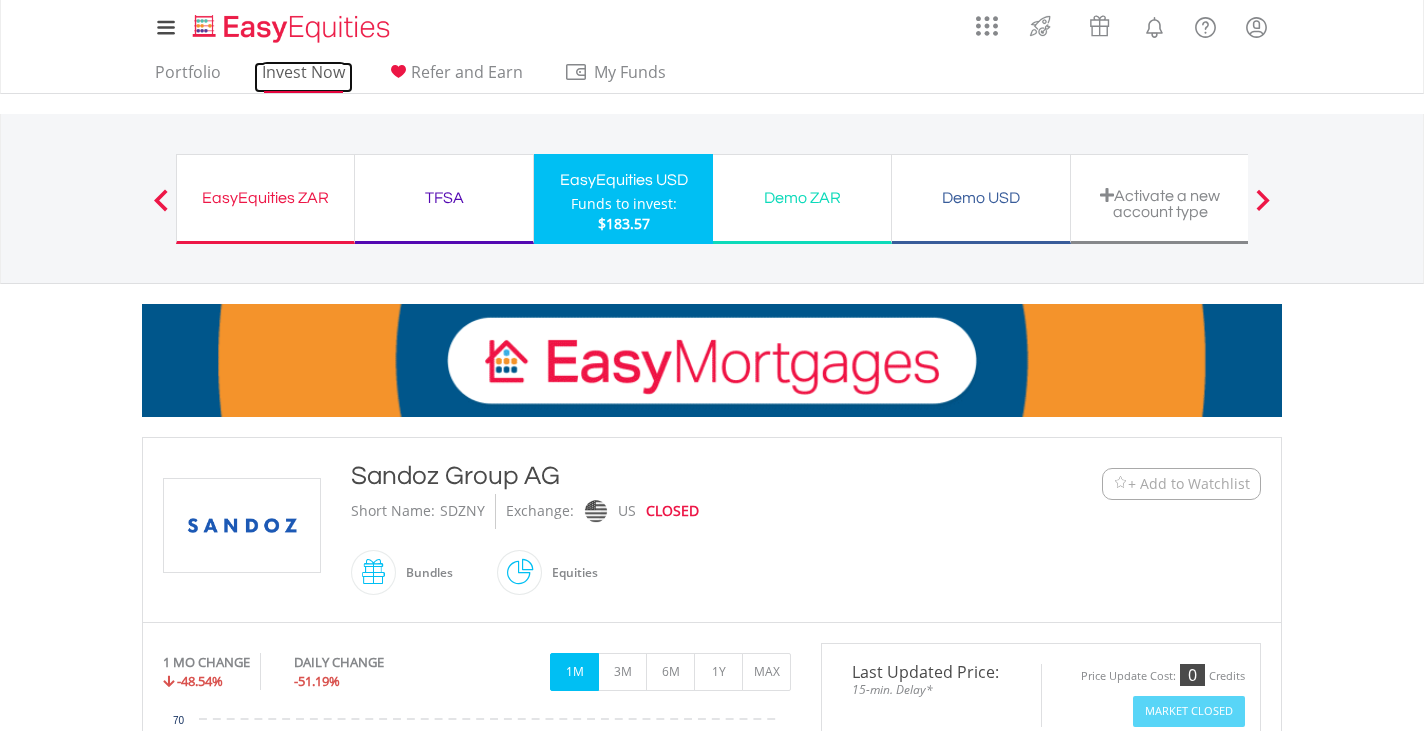 click on "Invest Now" at bounding box center [303, 77] 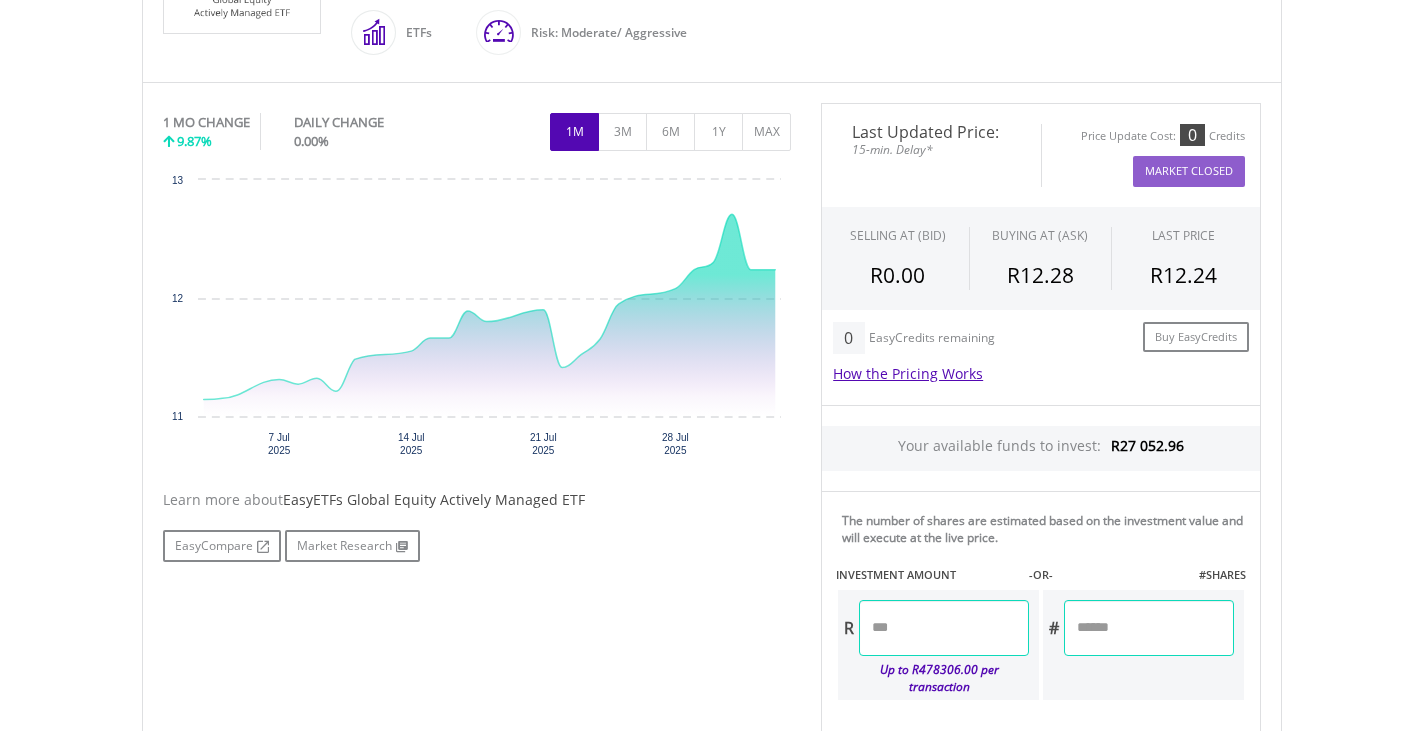 scroll, scrollTop: 542, scrollLeft: 0, axis: vertical 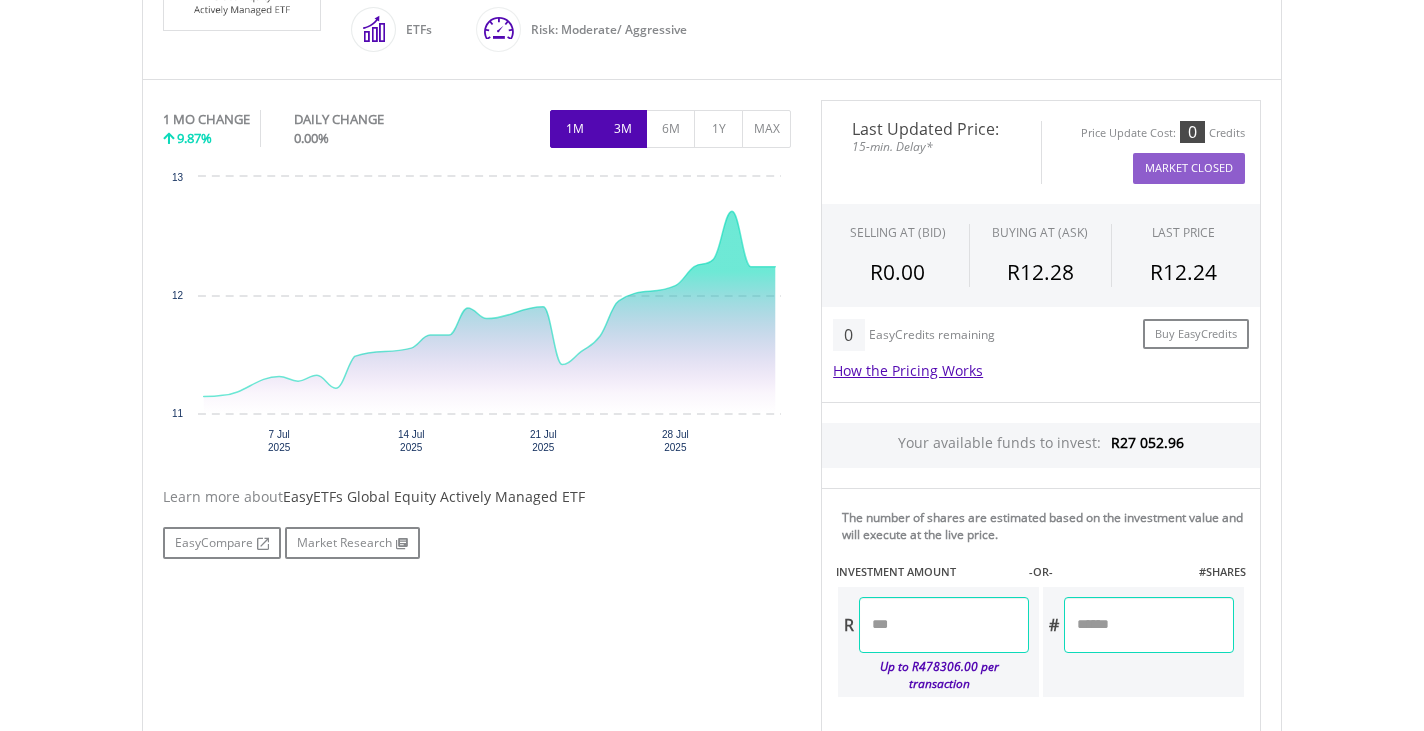 click on "3M" at bounding box center [622, 129] 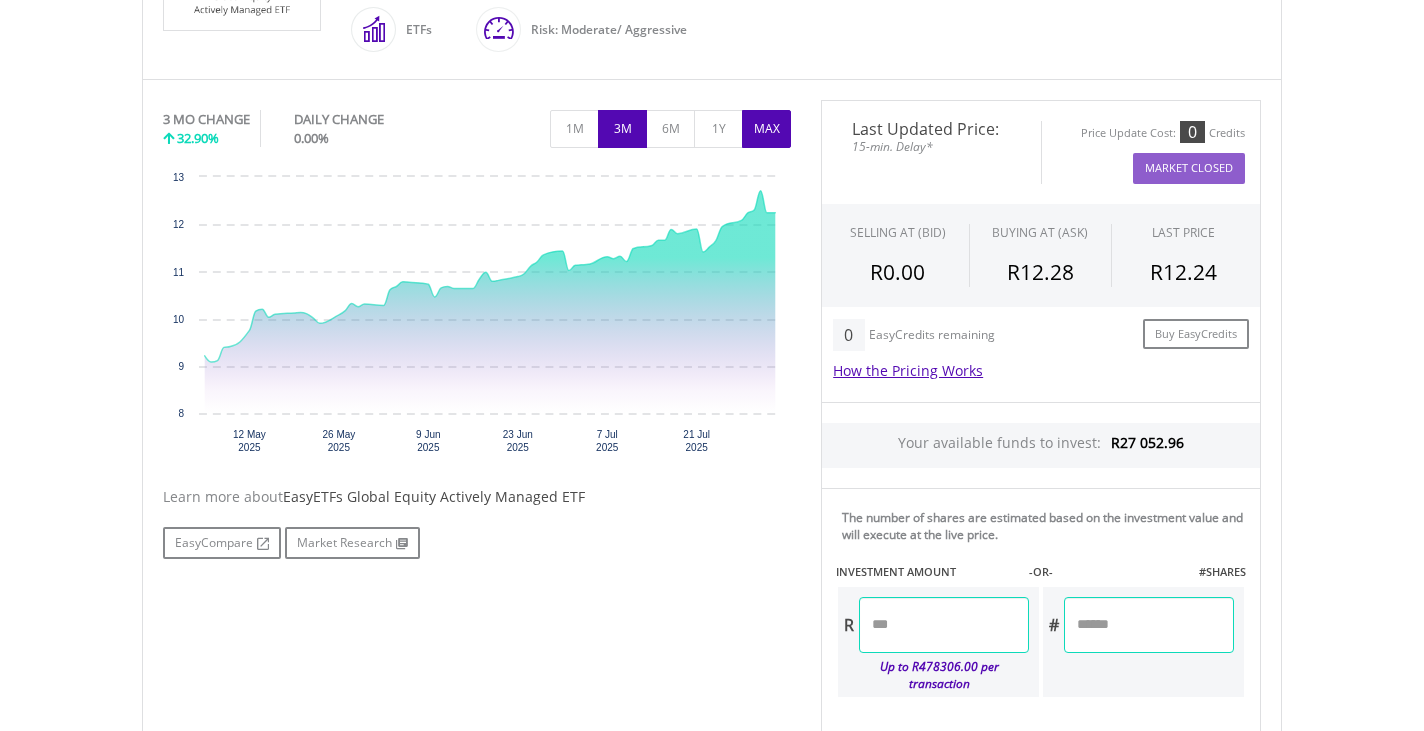click on "MAX" at bounding box center (766, 129) 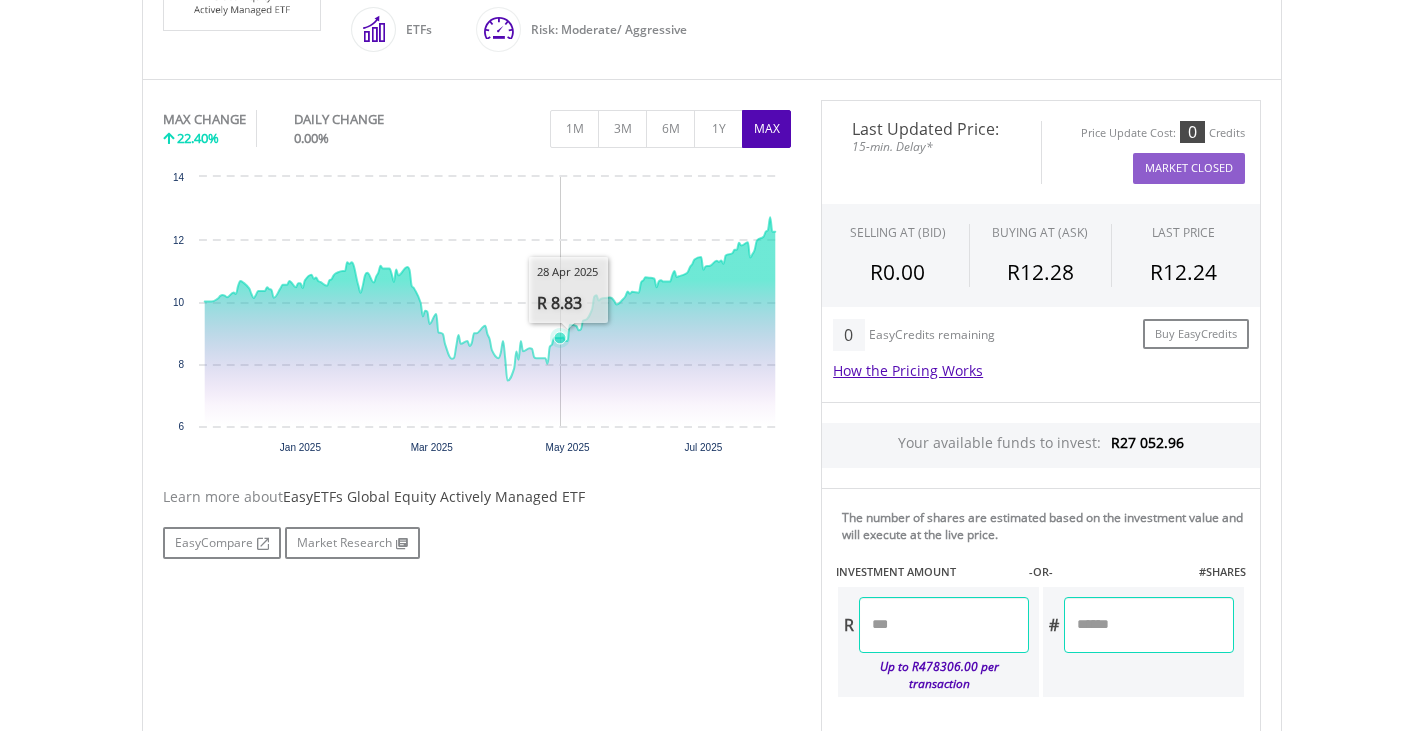 click 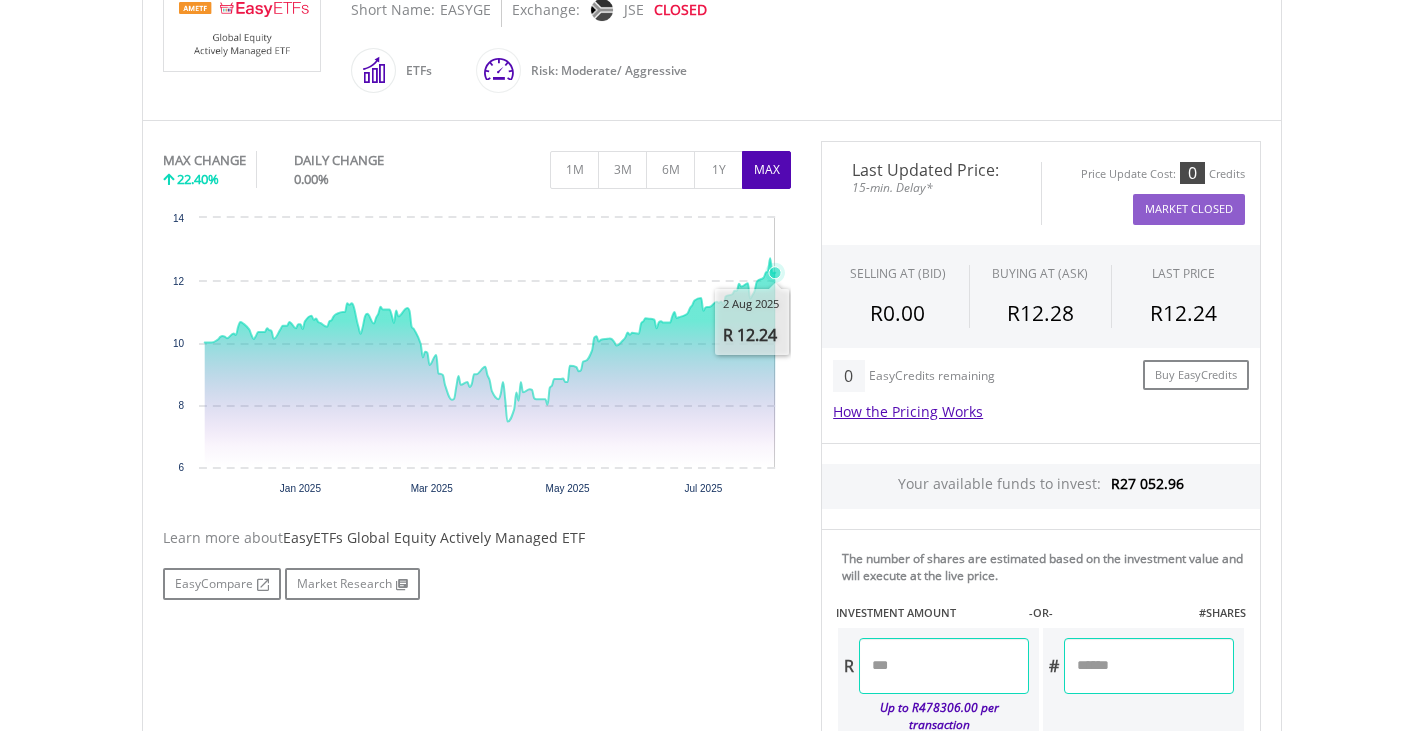 scroll, scrollTop: 510, scrollLeft: 0, axis: vertical 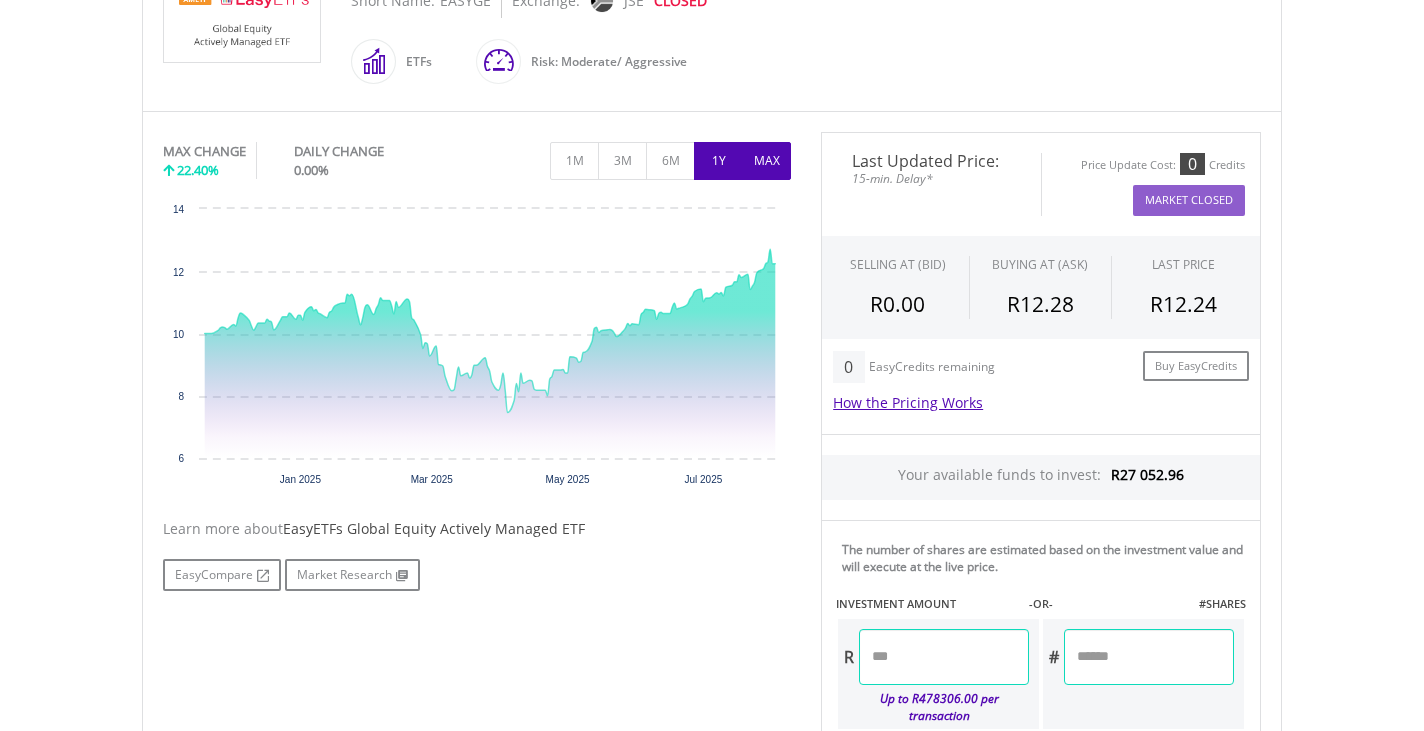 click on "1Y" at bounding box center (718, 161) 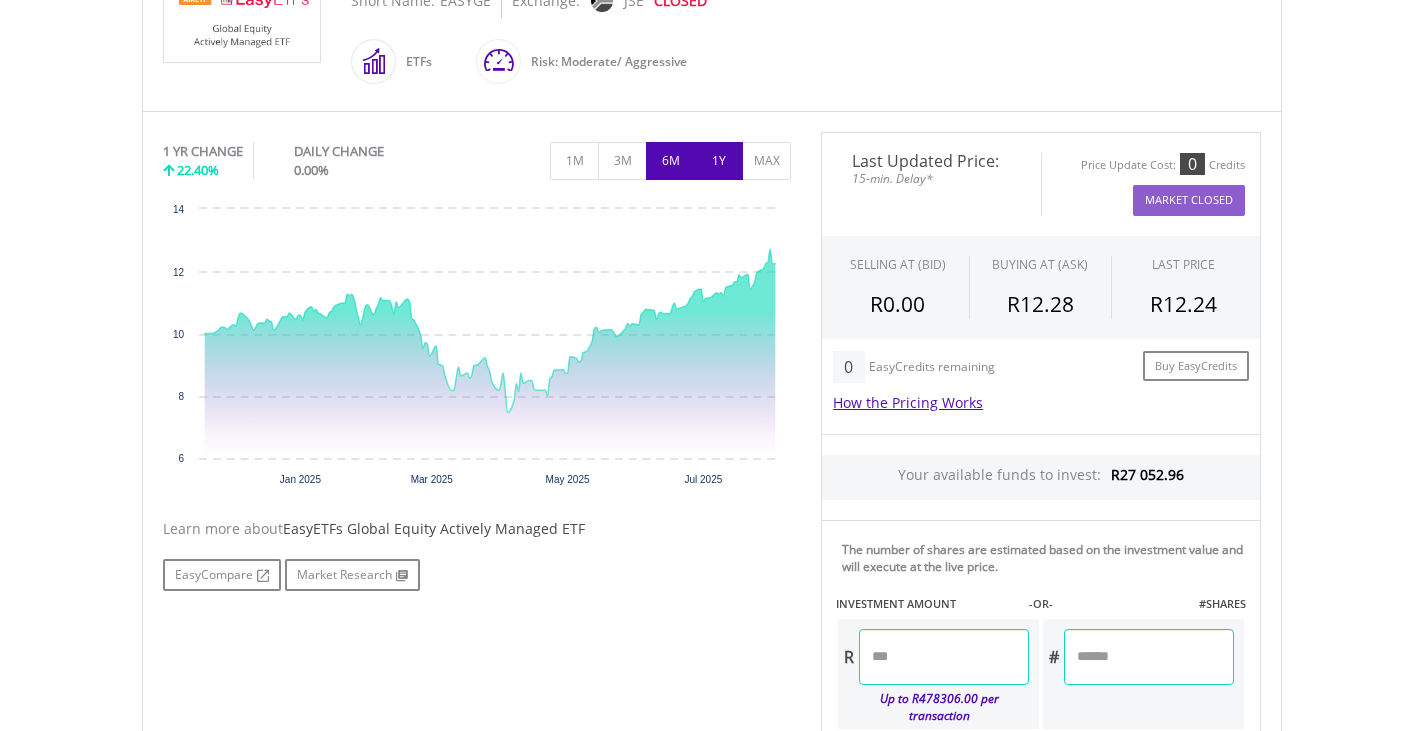 click on "6M" at bounding box center (670, 161) 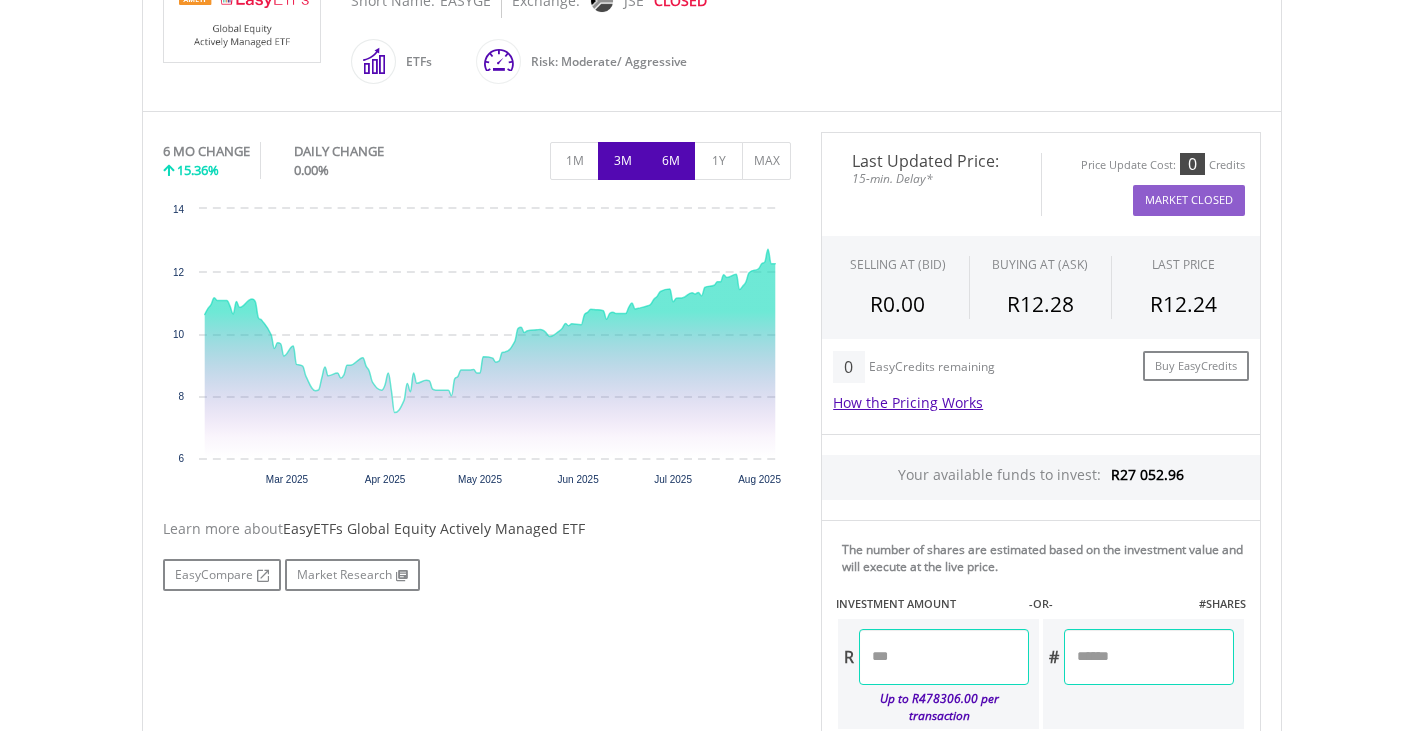 click on "3M" at bounding box center [622, 161] 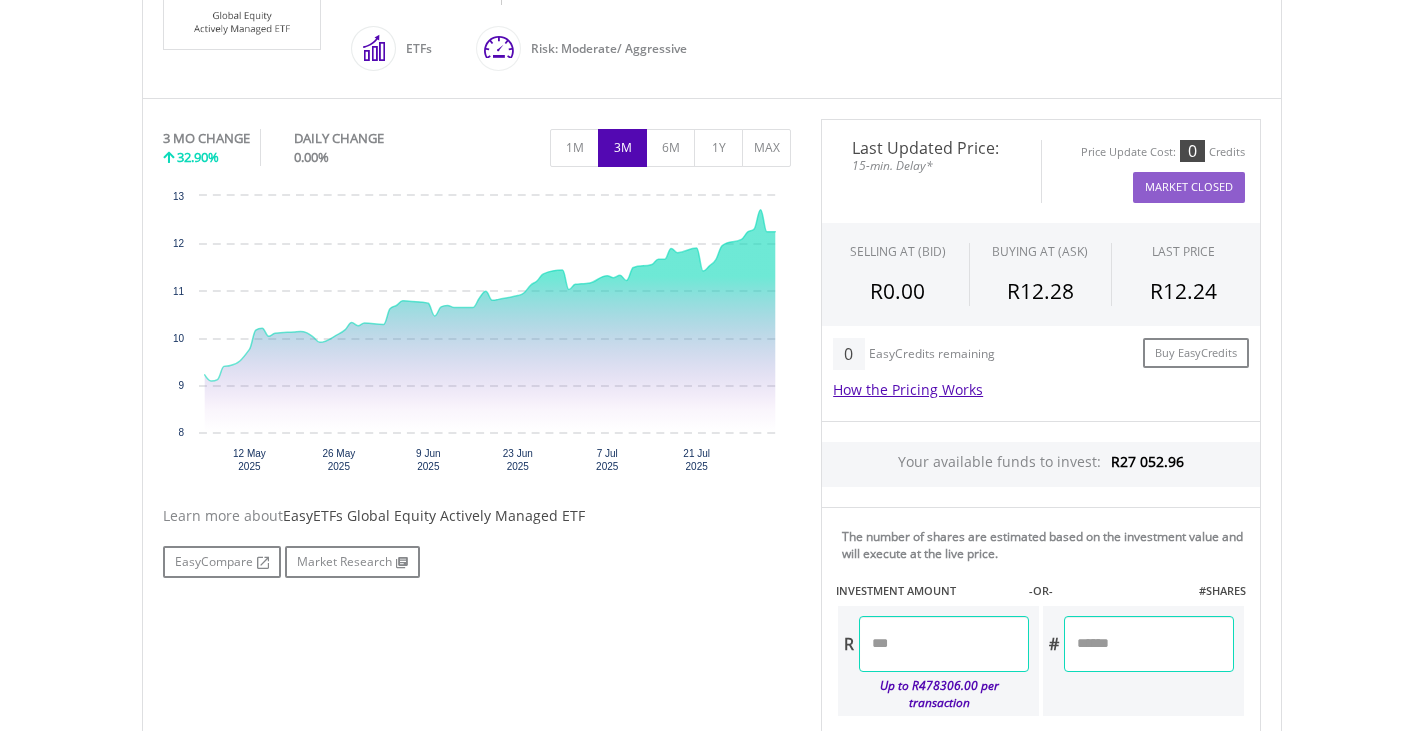 scroll, scrollTop: 517, scrollLeft: 0, axis: vertical 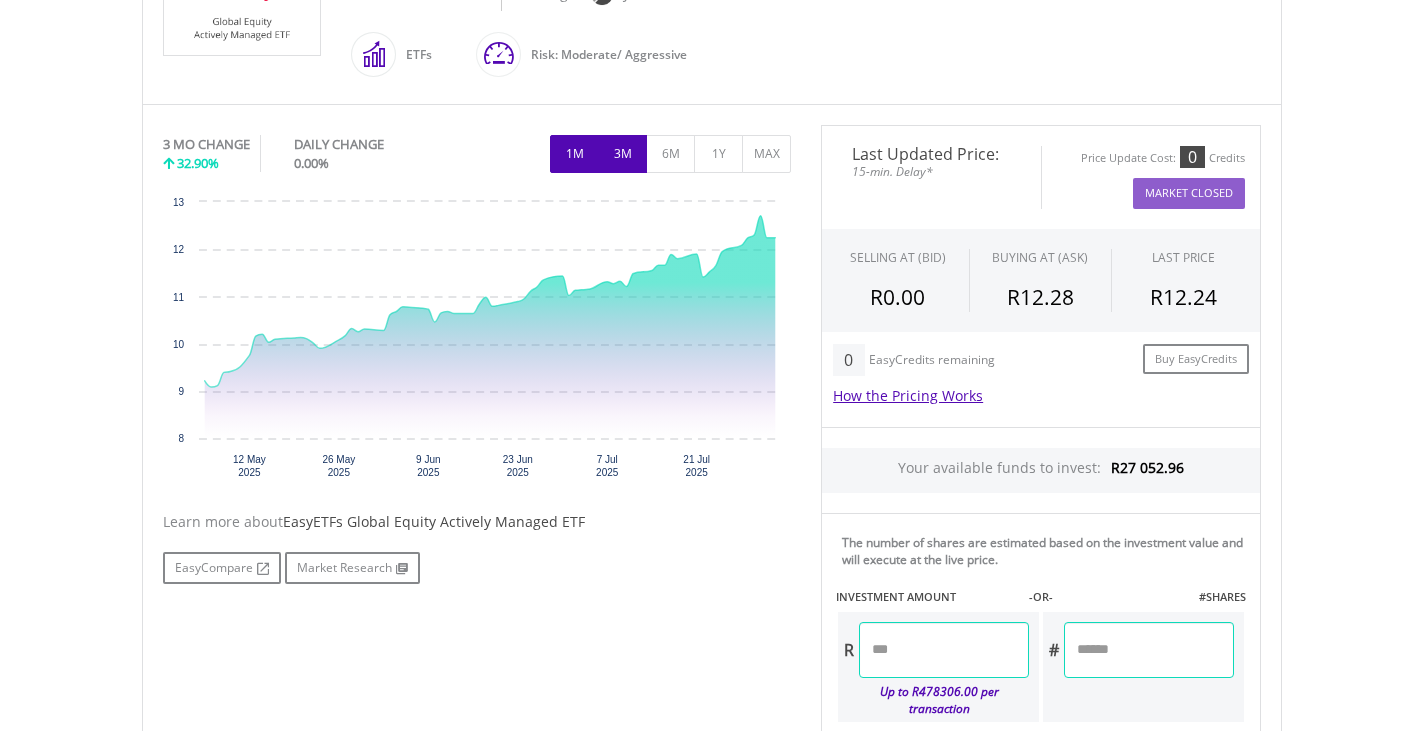 click on "1M" at bounding box center (574, 154) 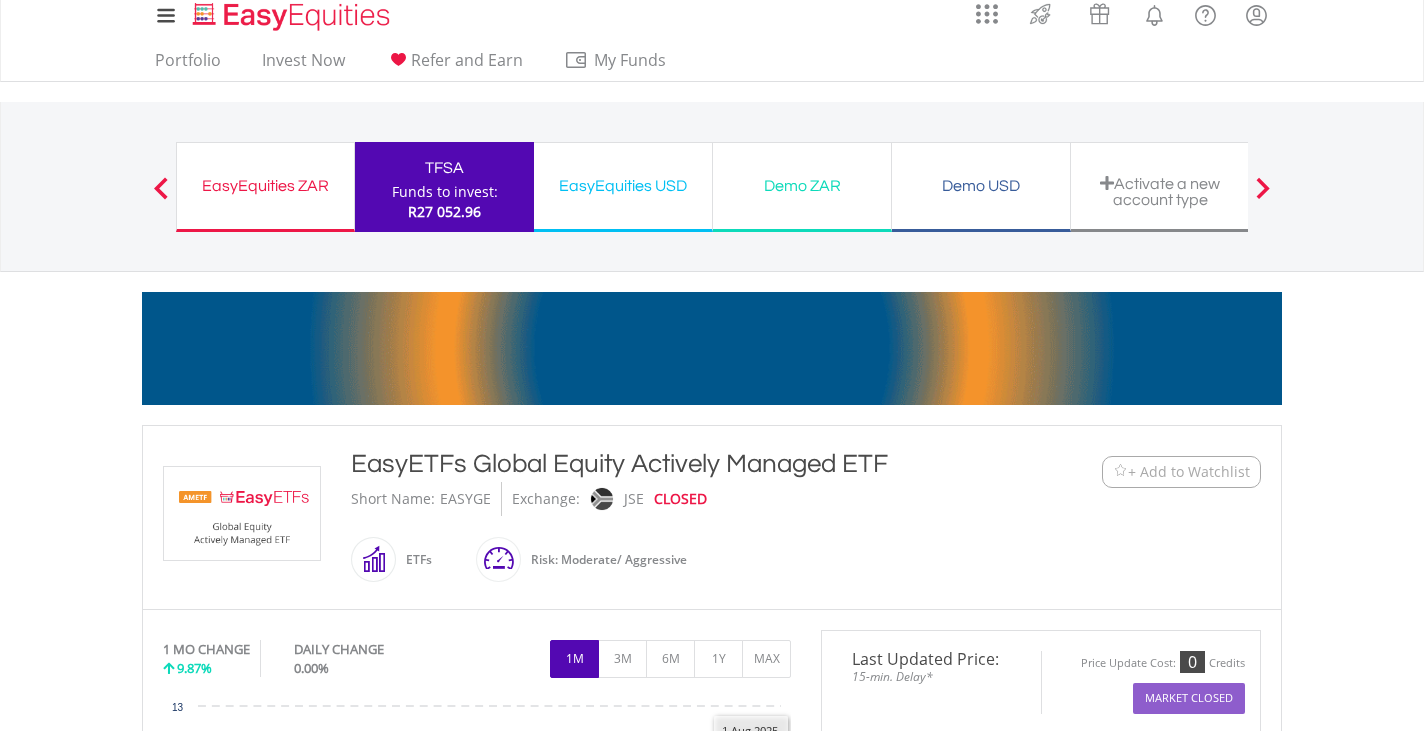 scroll, scrollTop: 0, scrollLeft: 0, axis: both 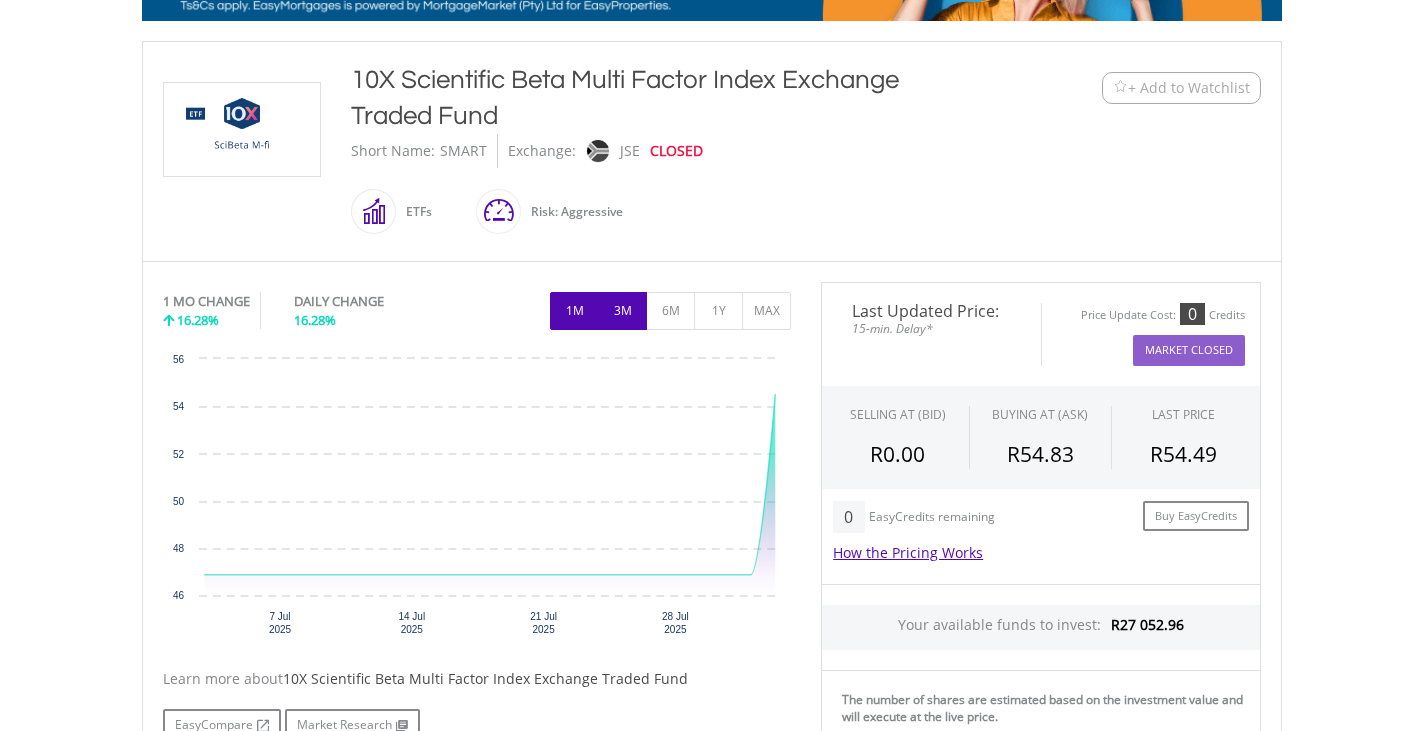 click on "3M" at bounding box center [622, 311] 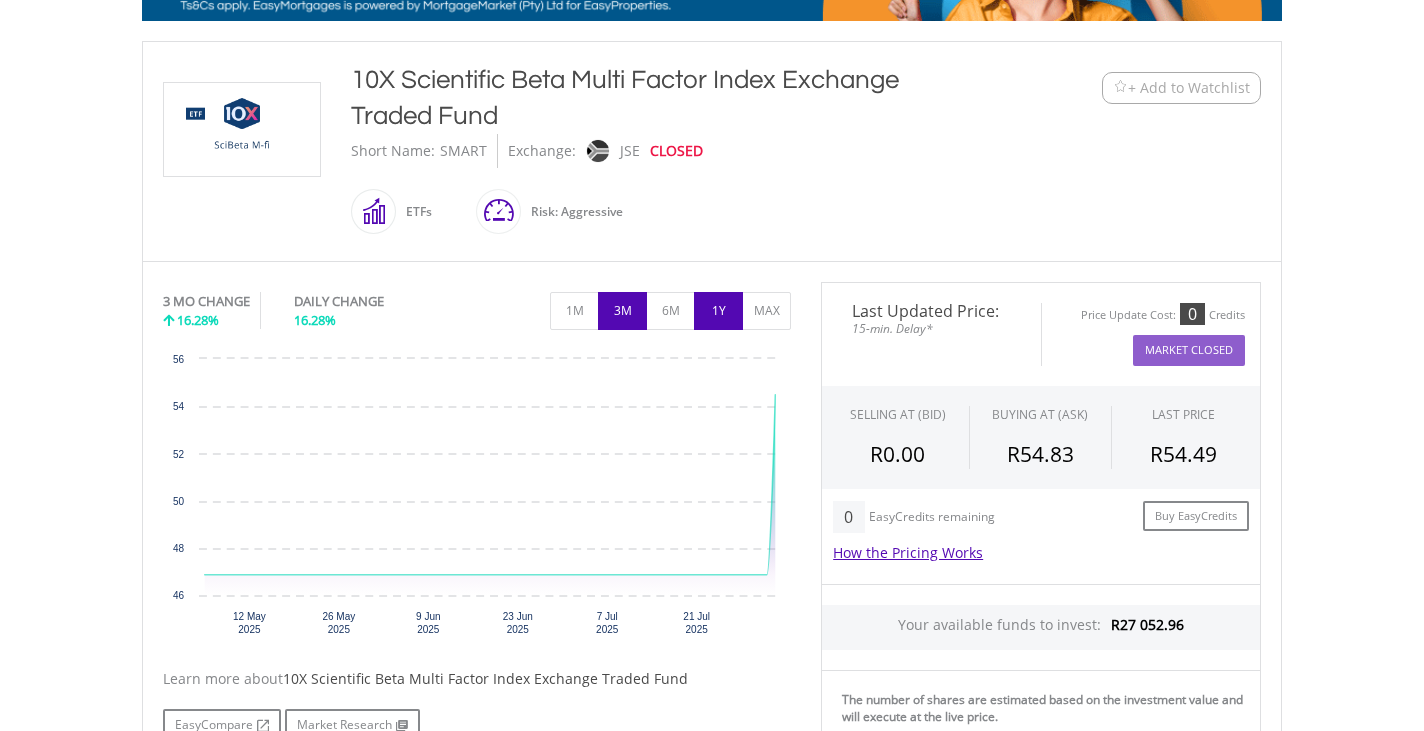 click on "1Y" at bounding box center [718, 311] 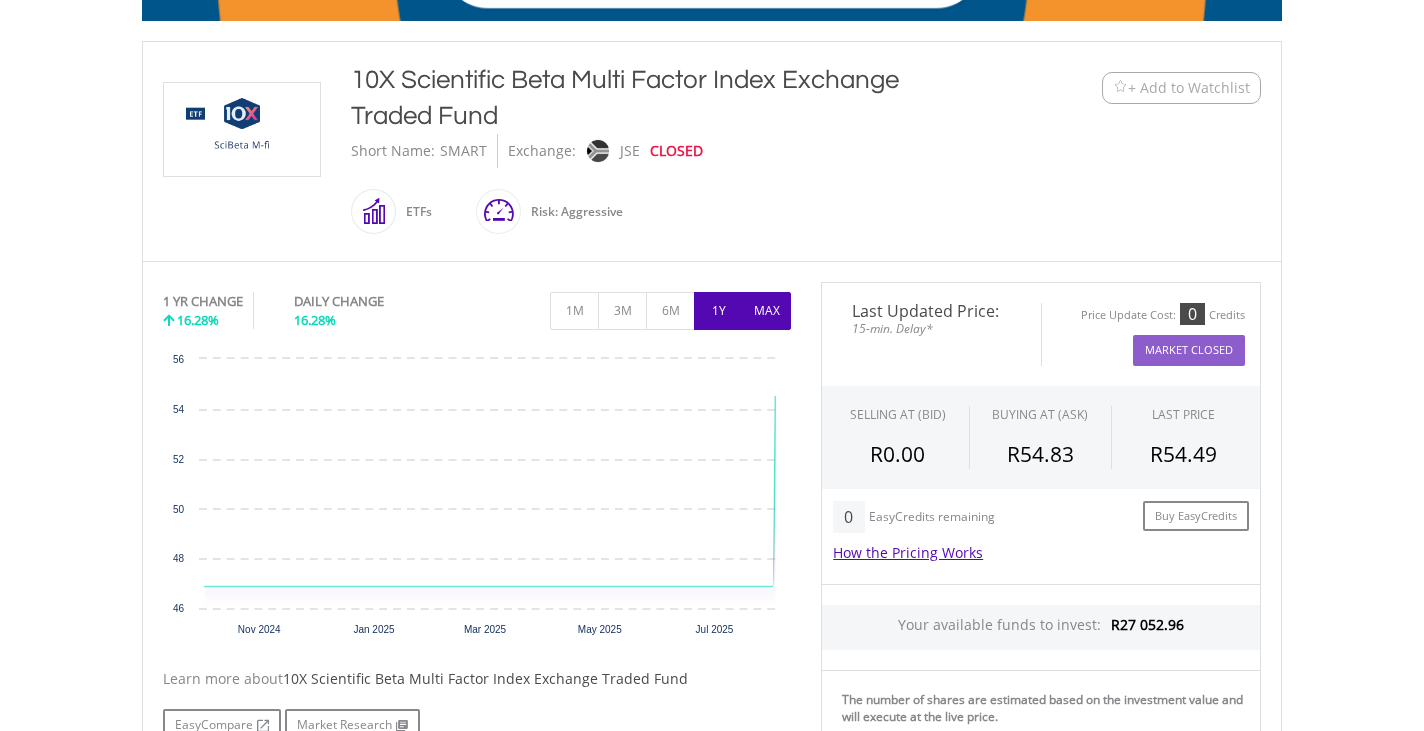 click on "MAX" at bounding box center [766, 311] 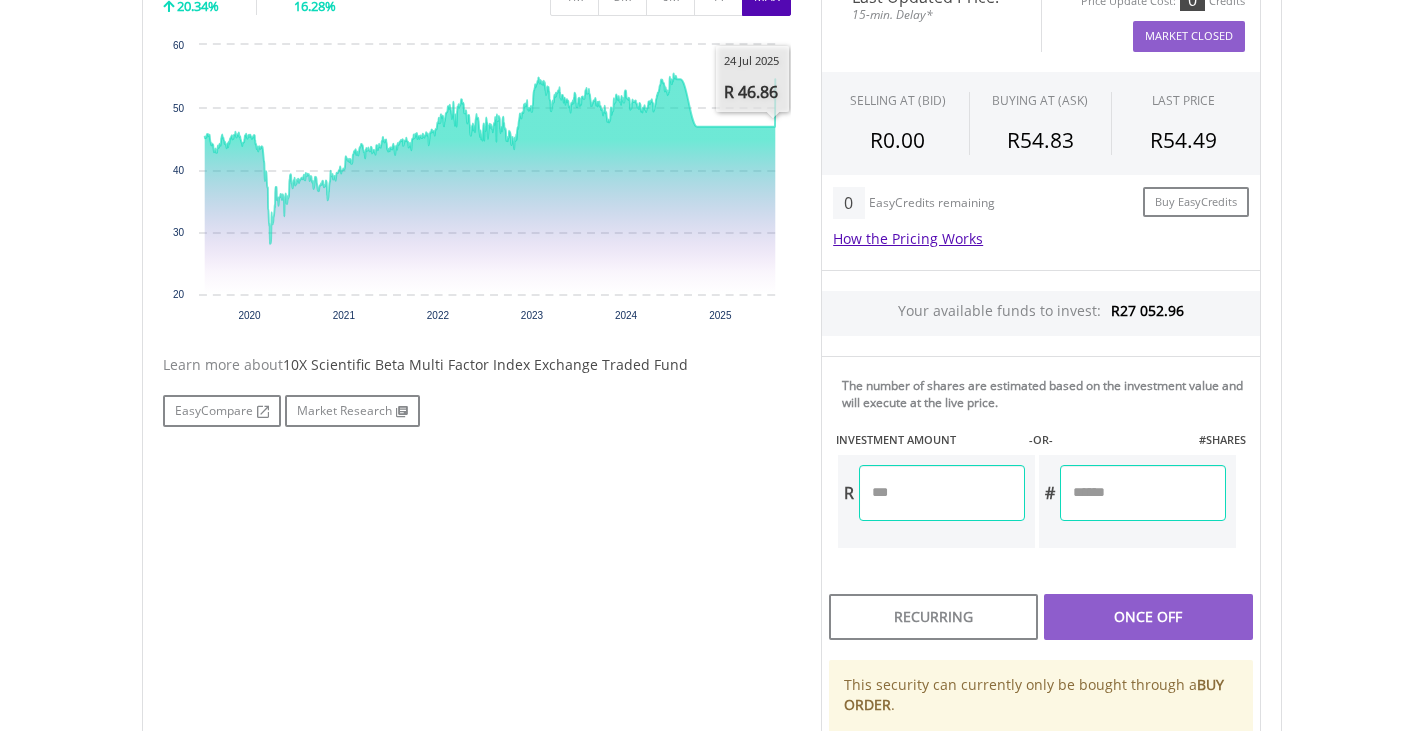 scroll, scrollTop: 0, scrollLeft: 0, axis: both 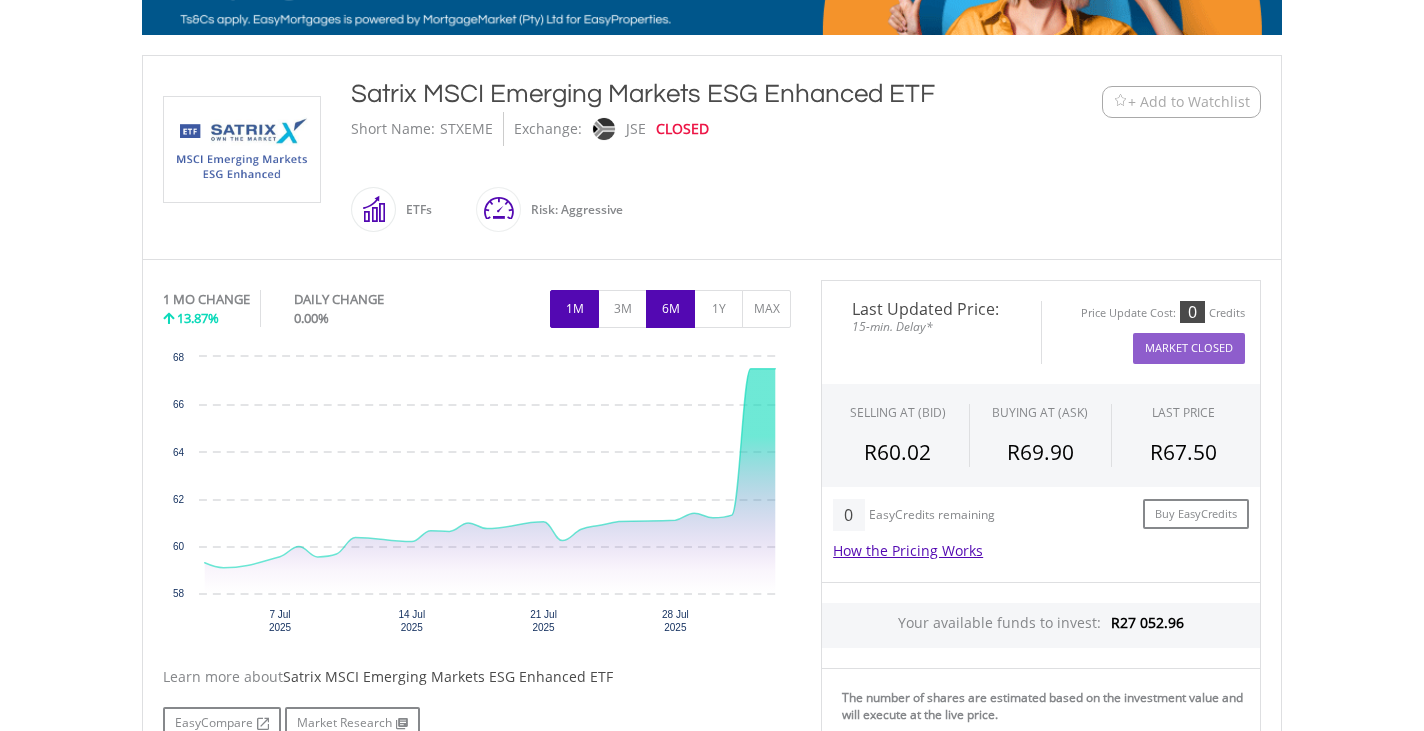 click on "6M" at bounding box center (670, 309) 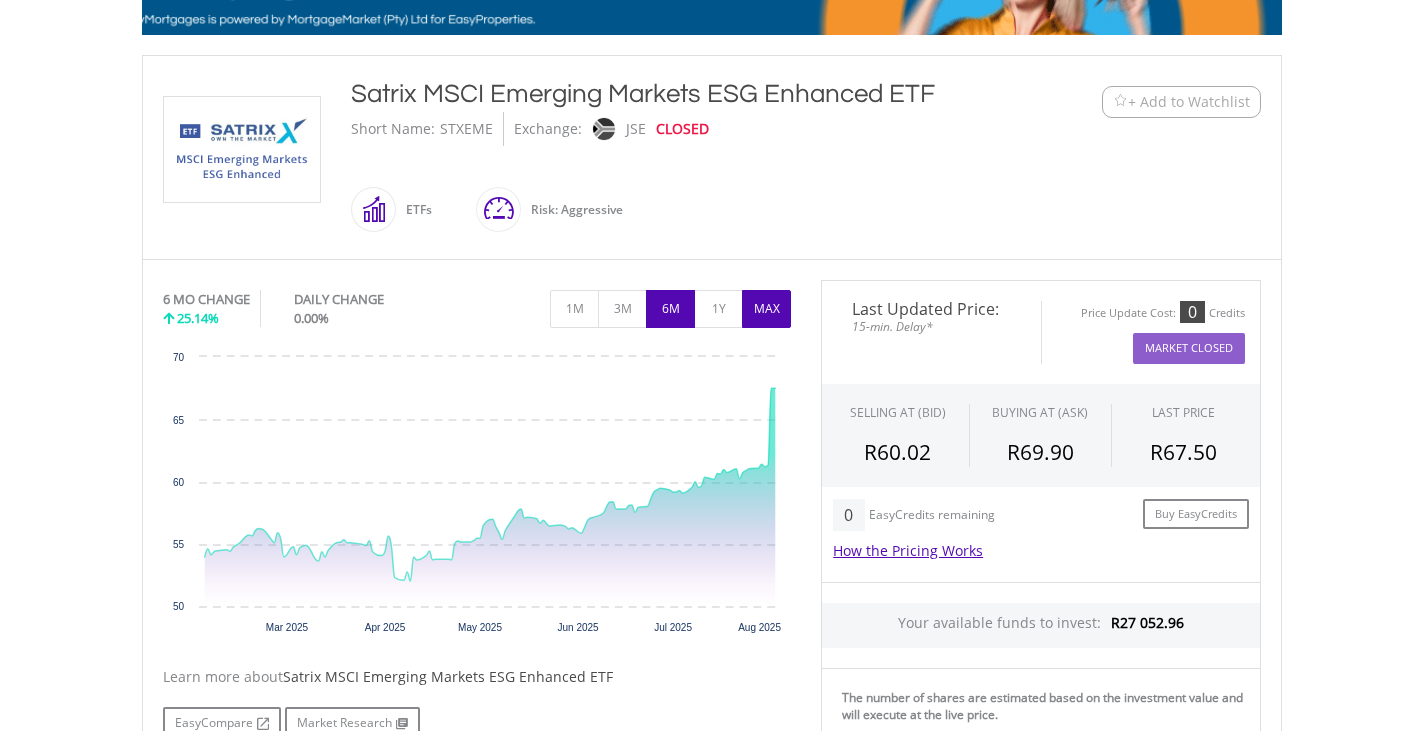 click on "MAX" at bounding box center [766, 309] 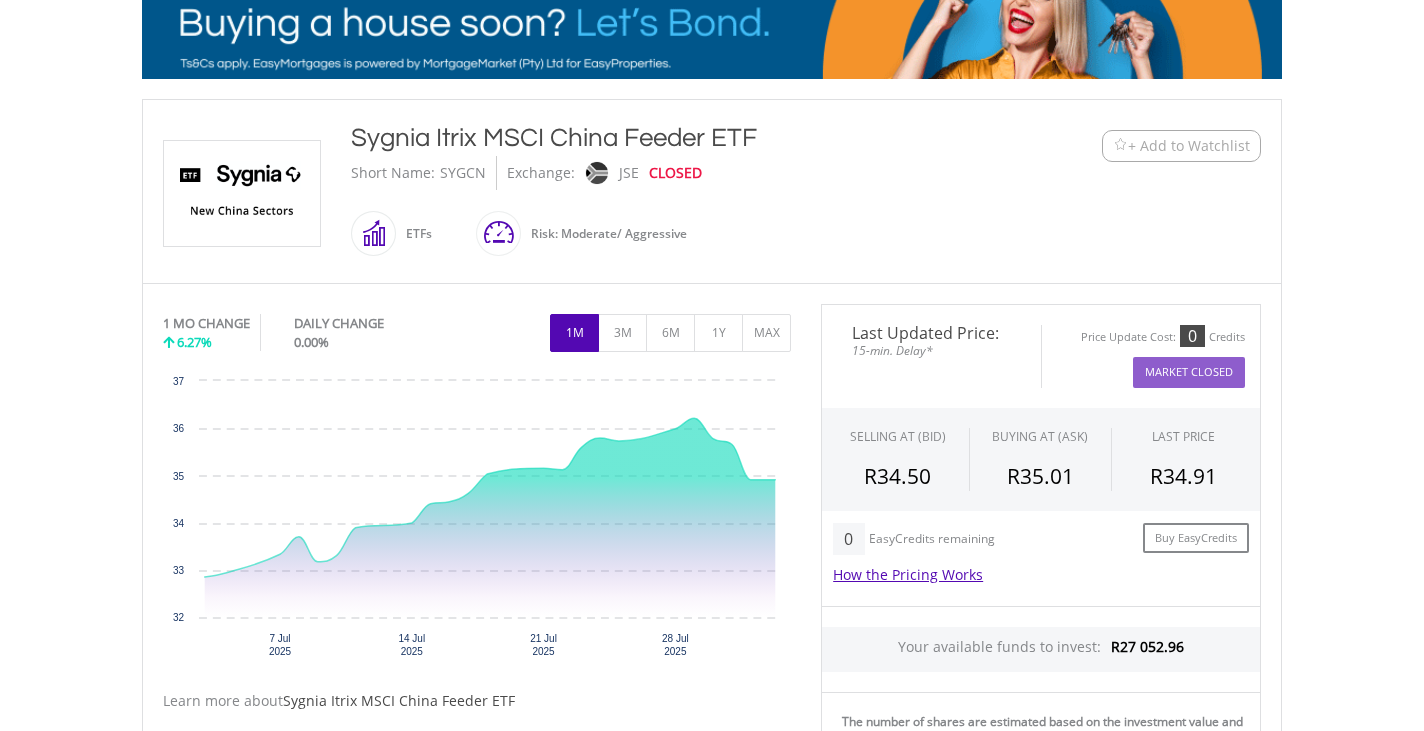 scroll, scrollTop: 362, scrollLeft: 0, axis: vertical 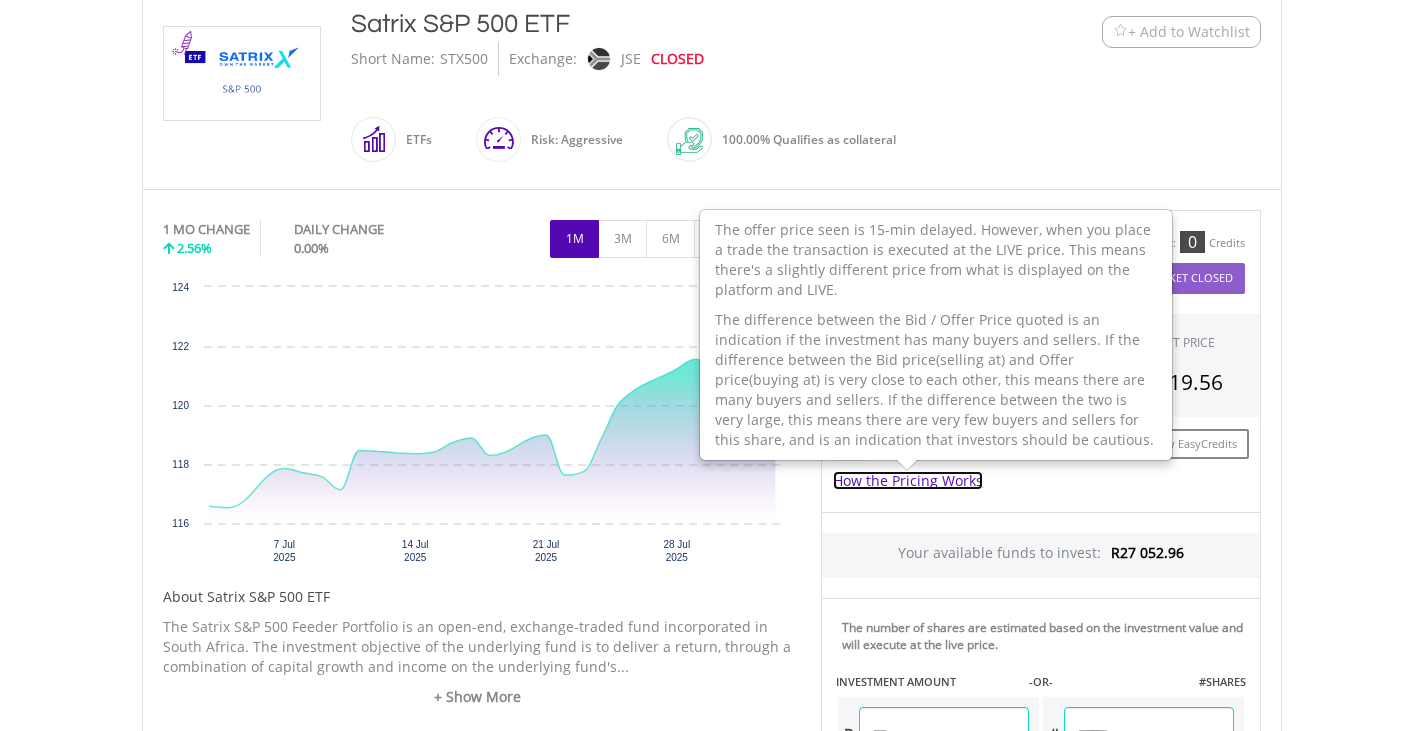 click on "How the Pricing Works" at bounding box center [908, 480] 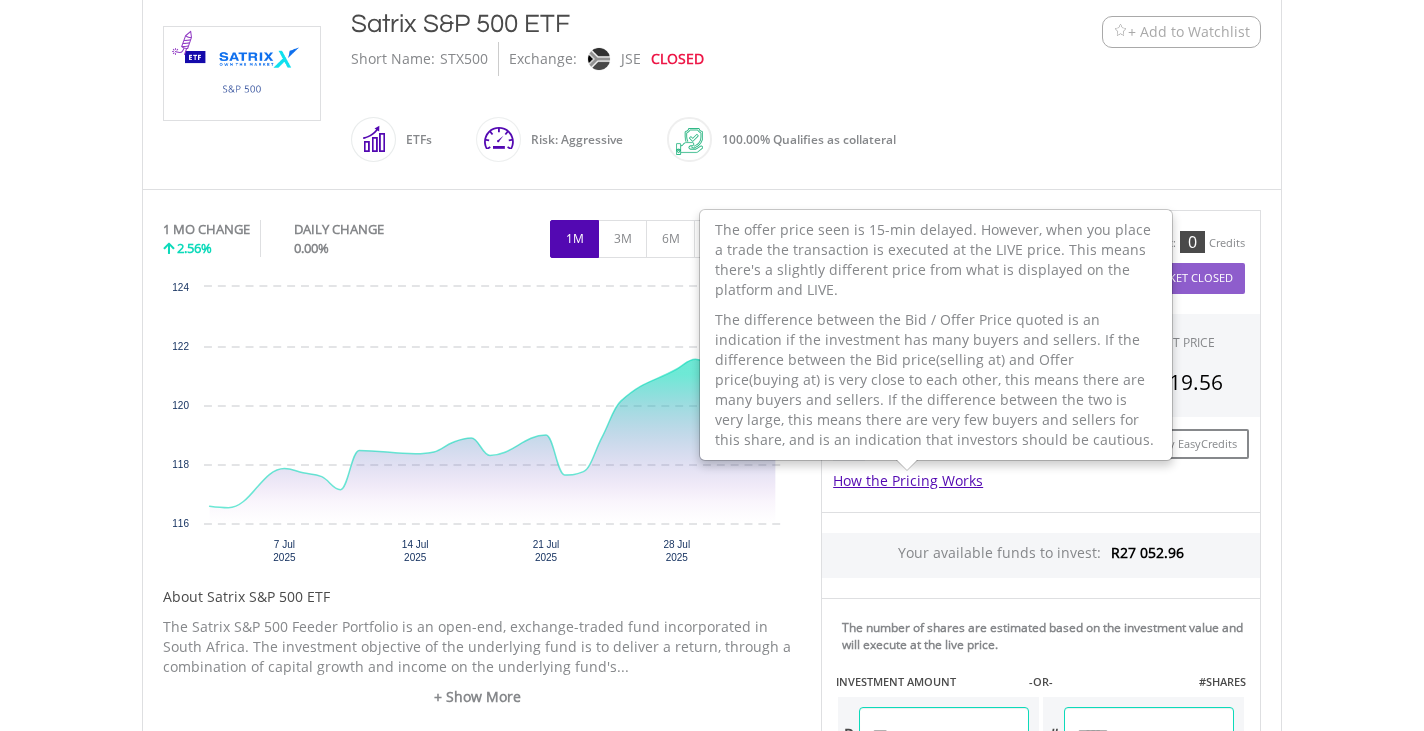 click on "How the Pricing Works
The offer price seen is 15-min delayed. However, when you place a trade the transaction is executed at the LIVE price. This means there's a slightly different price from what is displayed on the platform and LIVE.
The difference between the Bid / Offer Price quoted is an indication if the investment has many buyers and sellers. If the difference between the Bid price(selling at) and Offer price(buying at) is very close to each other, this means there are many buyers and sellers. If the difference between the two is very large, this means there are very few buyers and sellers for this share, and is an indication that investors should be cautious." at bounding box center (1041, 481) 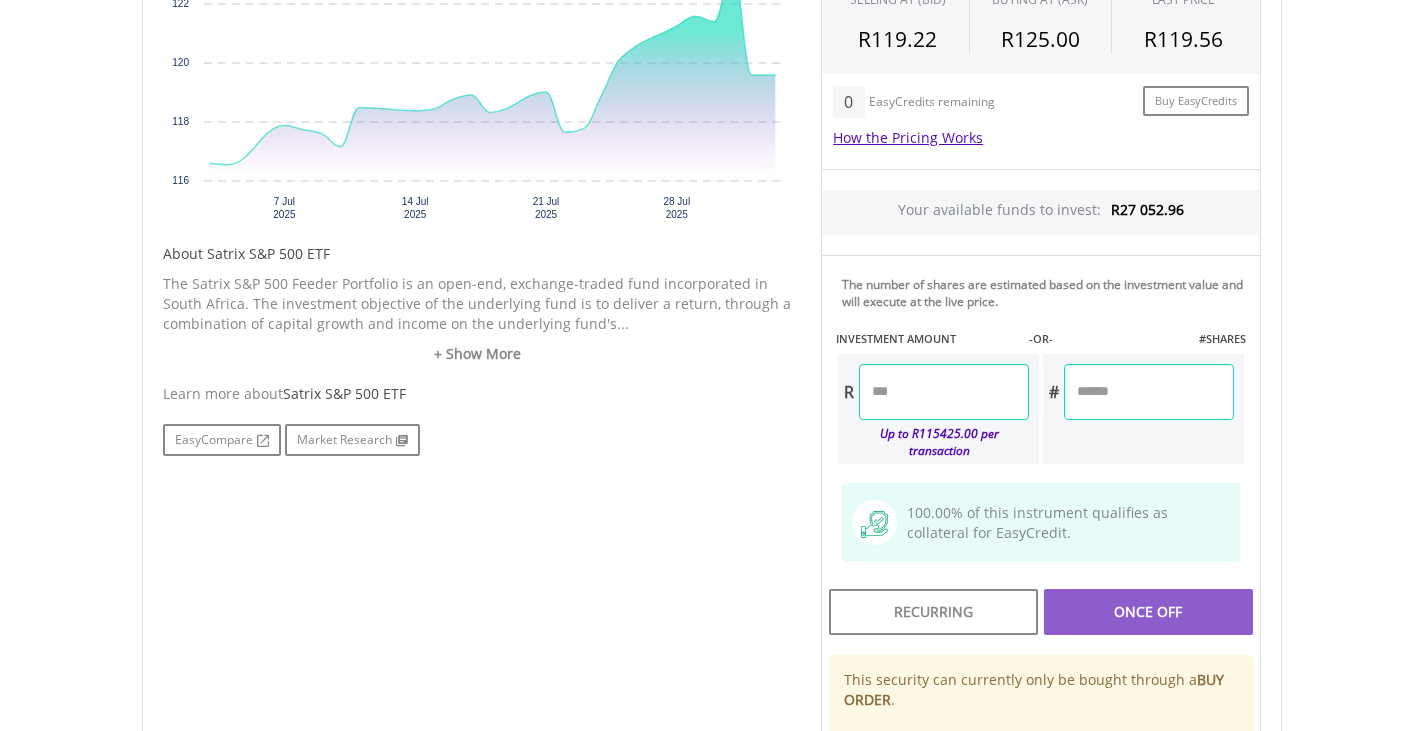 scroll, scrollTop: 798, scrollLeft: 0, axis: vertical 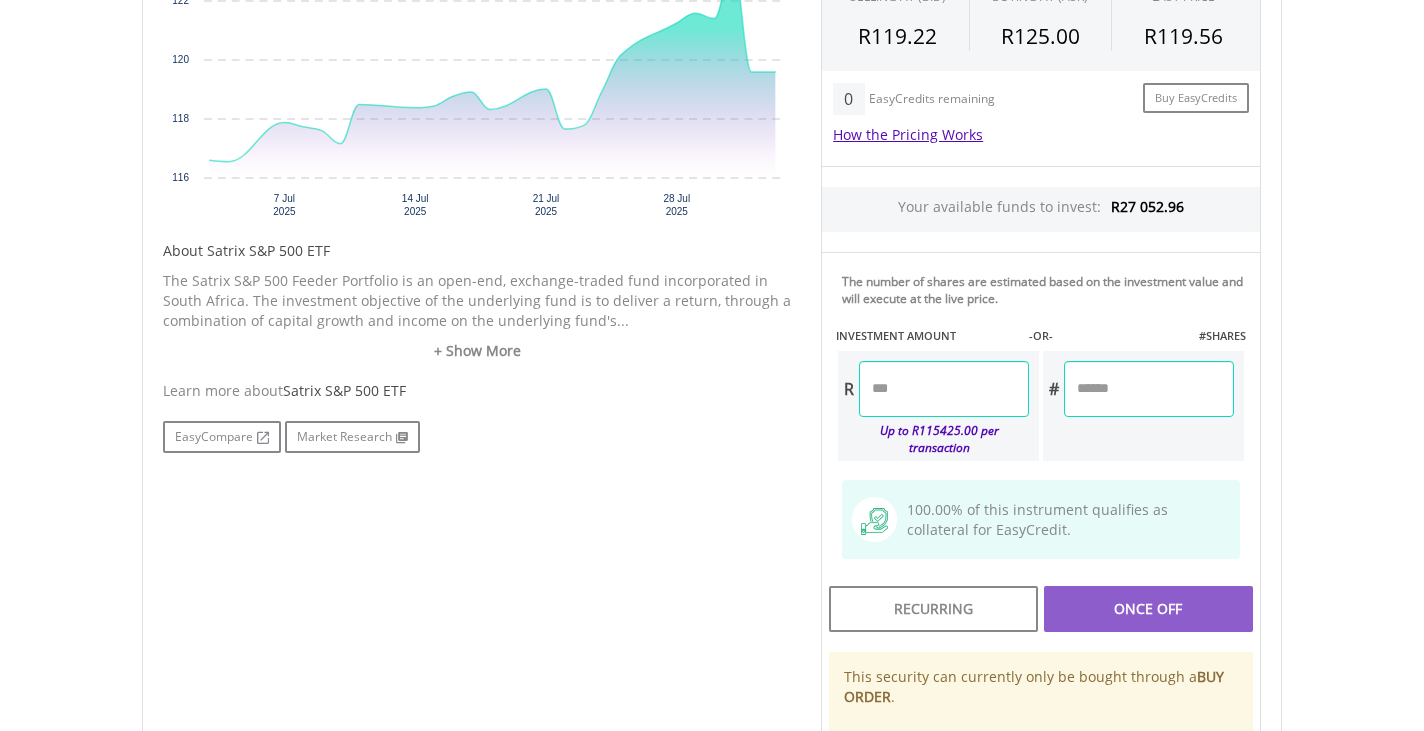 click at bounding box center [944, 389] 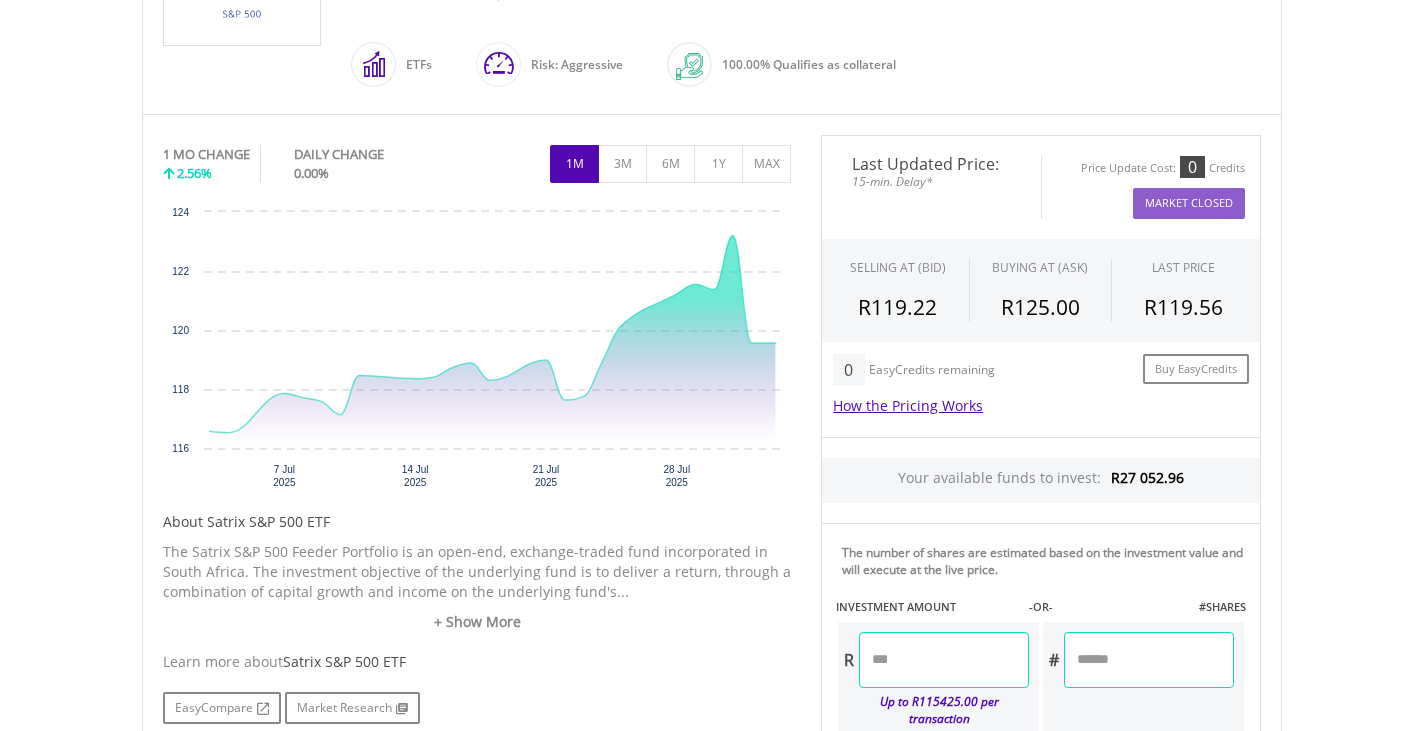 scroll, scrollTop: 516, scrollLeft: 0, axis: vertical 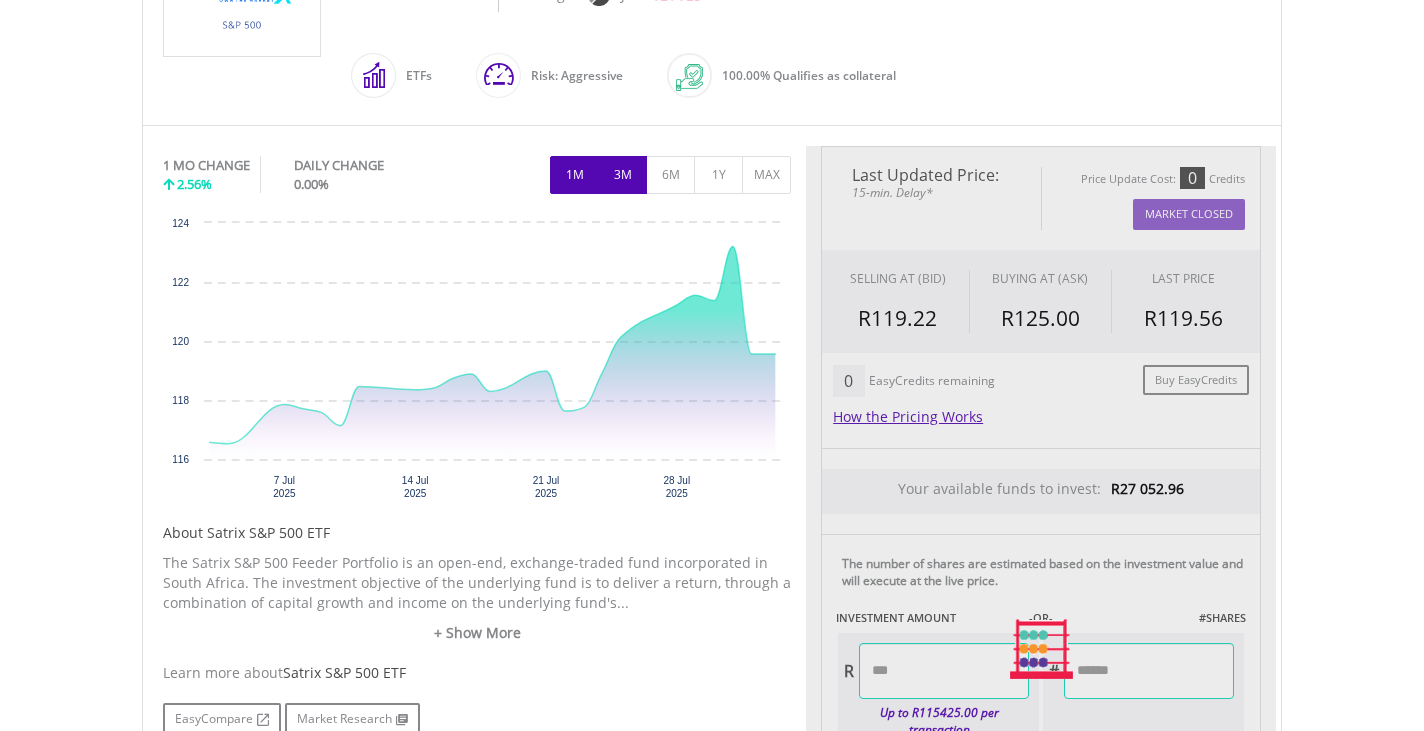 click on "3M" at bounding box center (622, 175) 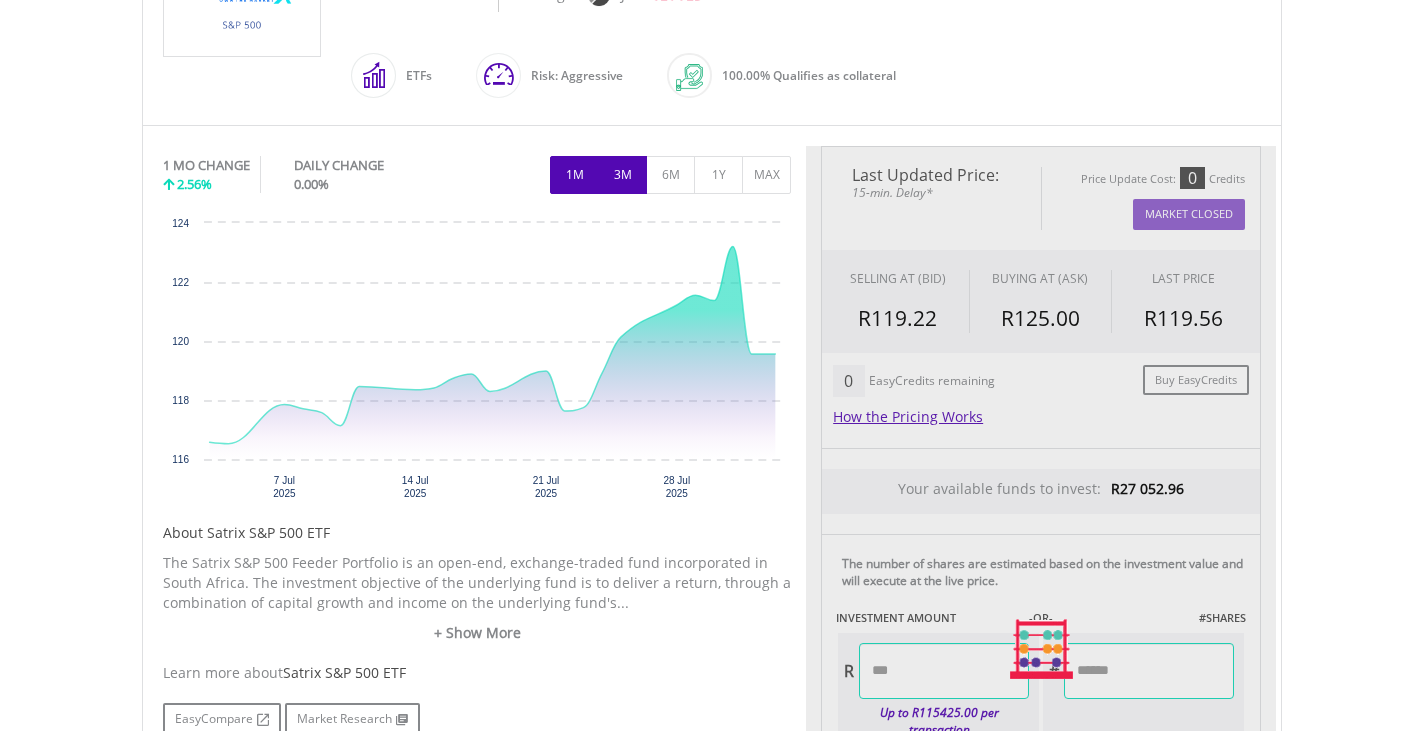type on "********" 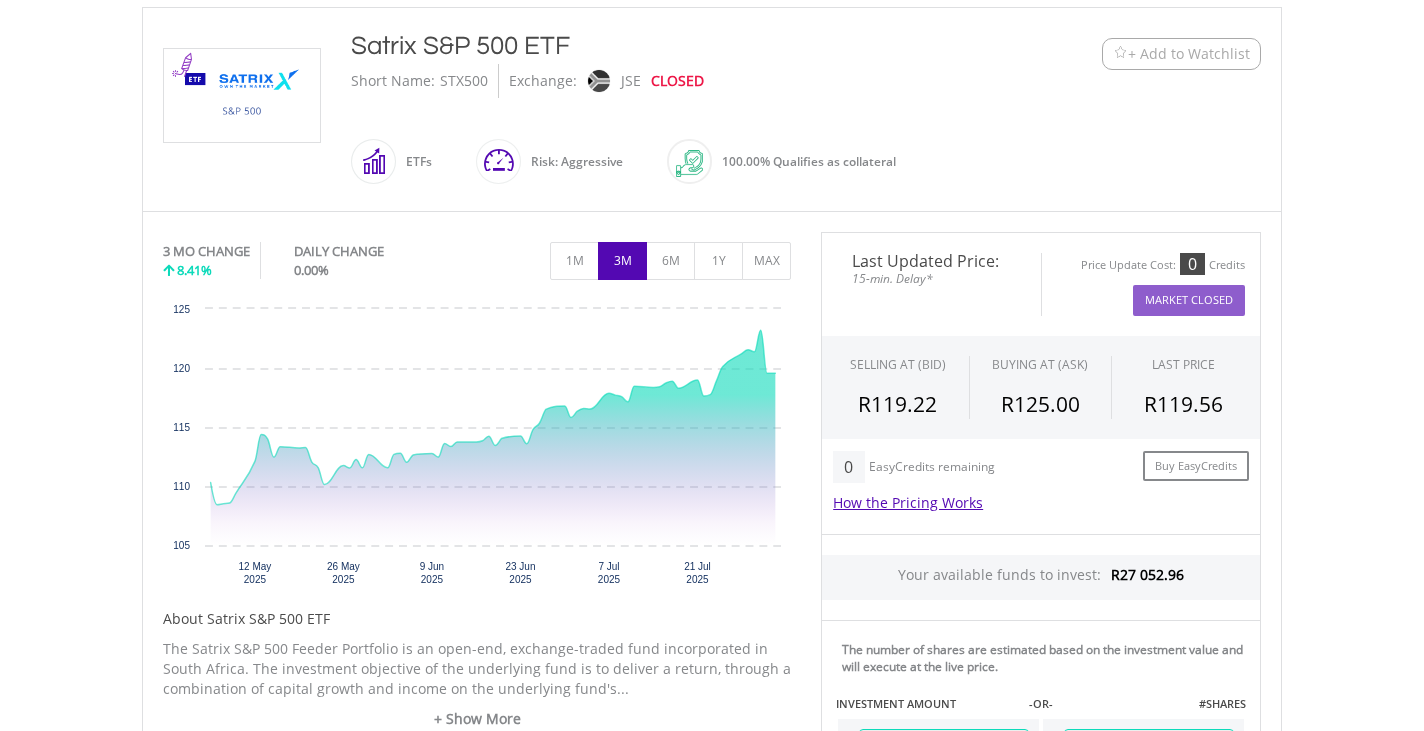 scroll, scrollTop: 437, scrollLeft: 0, axis: vertical 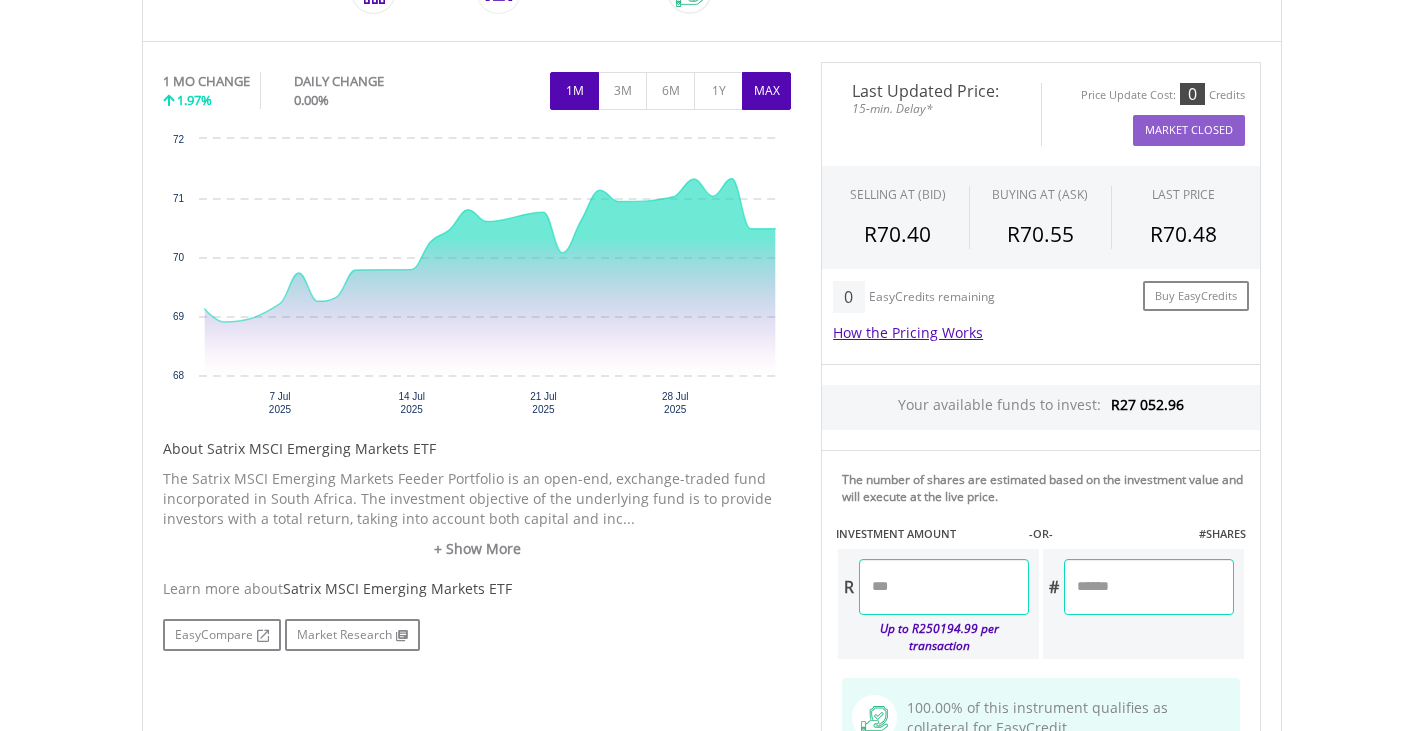 click on "MAX" at bounding box center (766, 91) 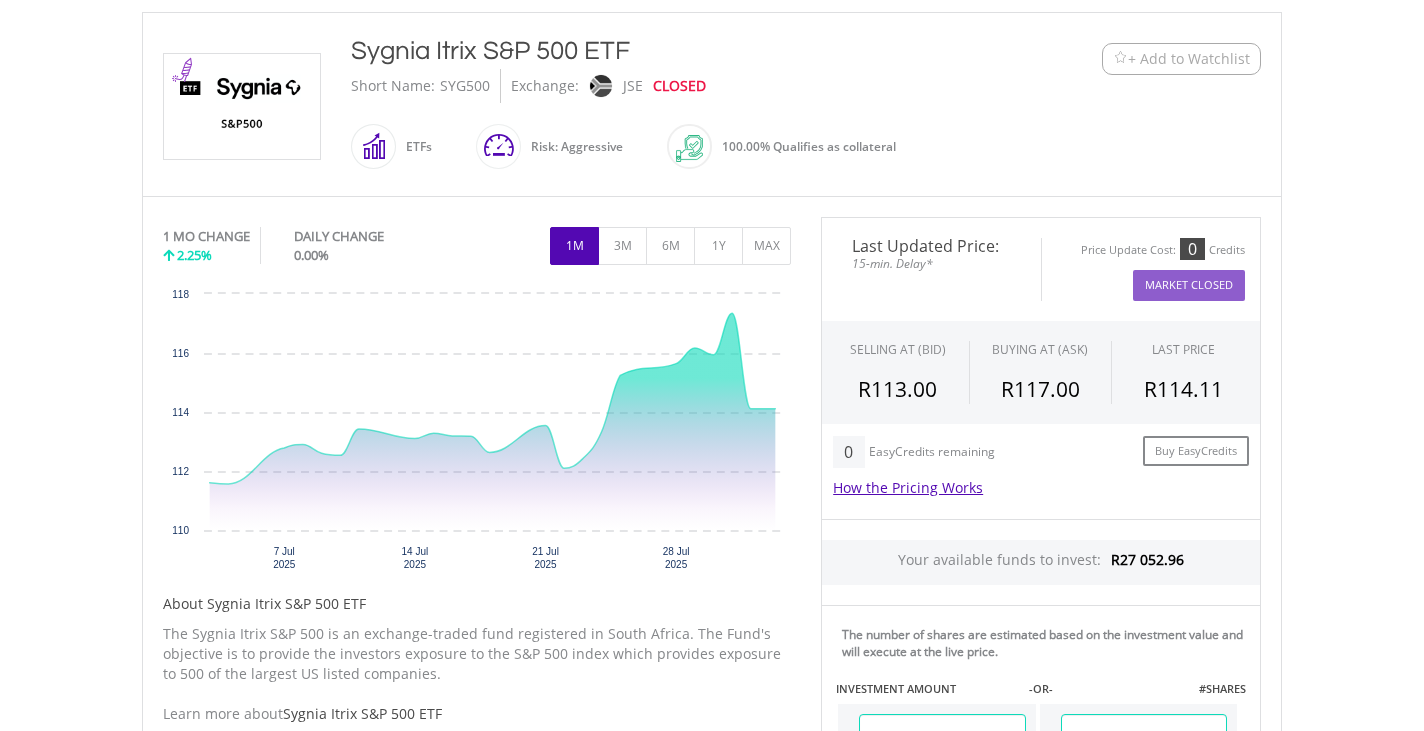 scroll, scrollTop: 434, scrollLeft: 0, axis: vertical 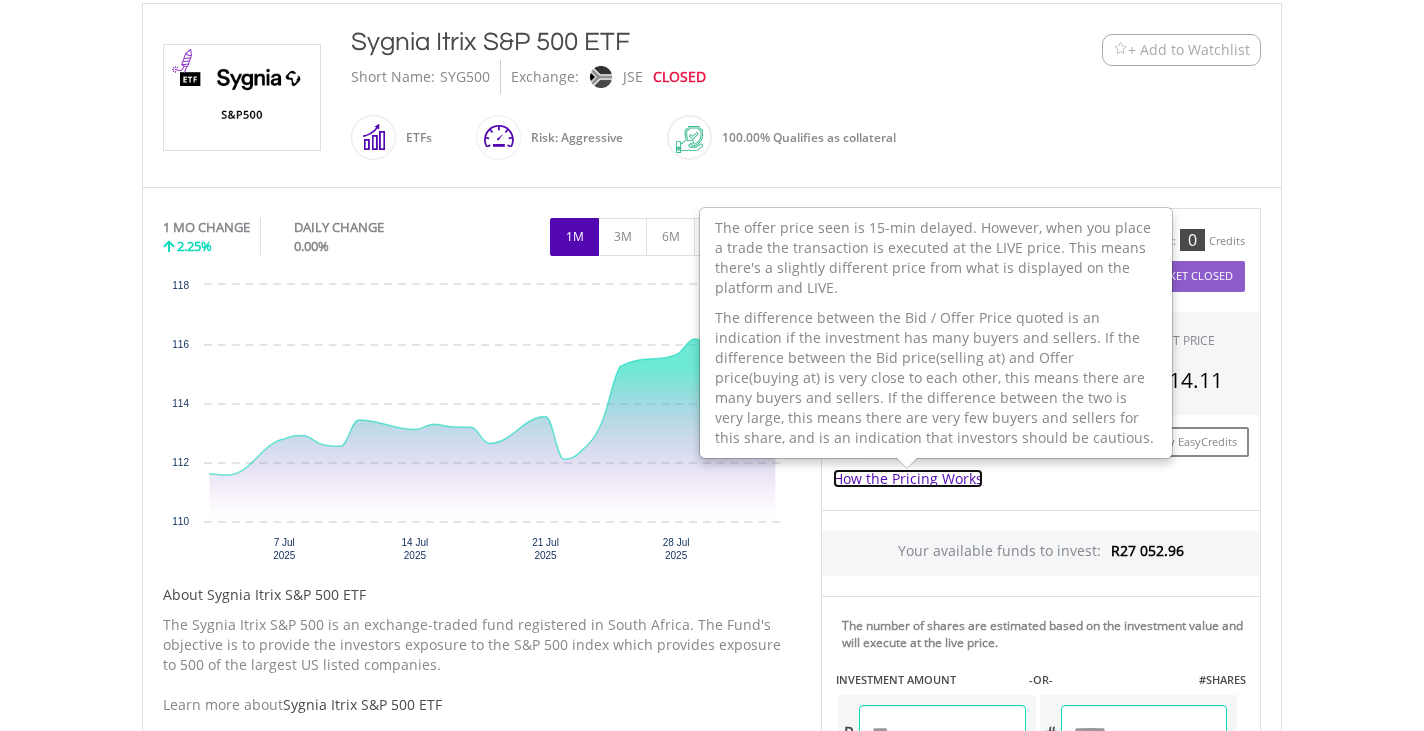 click on "How the Pricing Works" at bounding box center (908, 478) 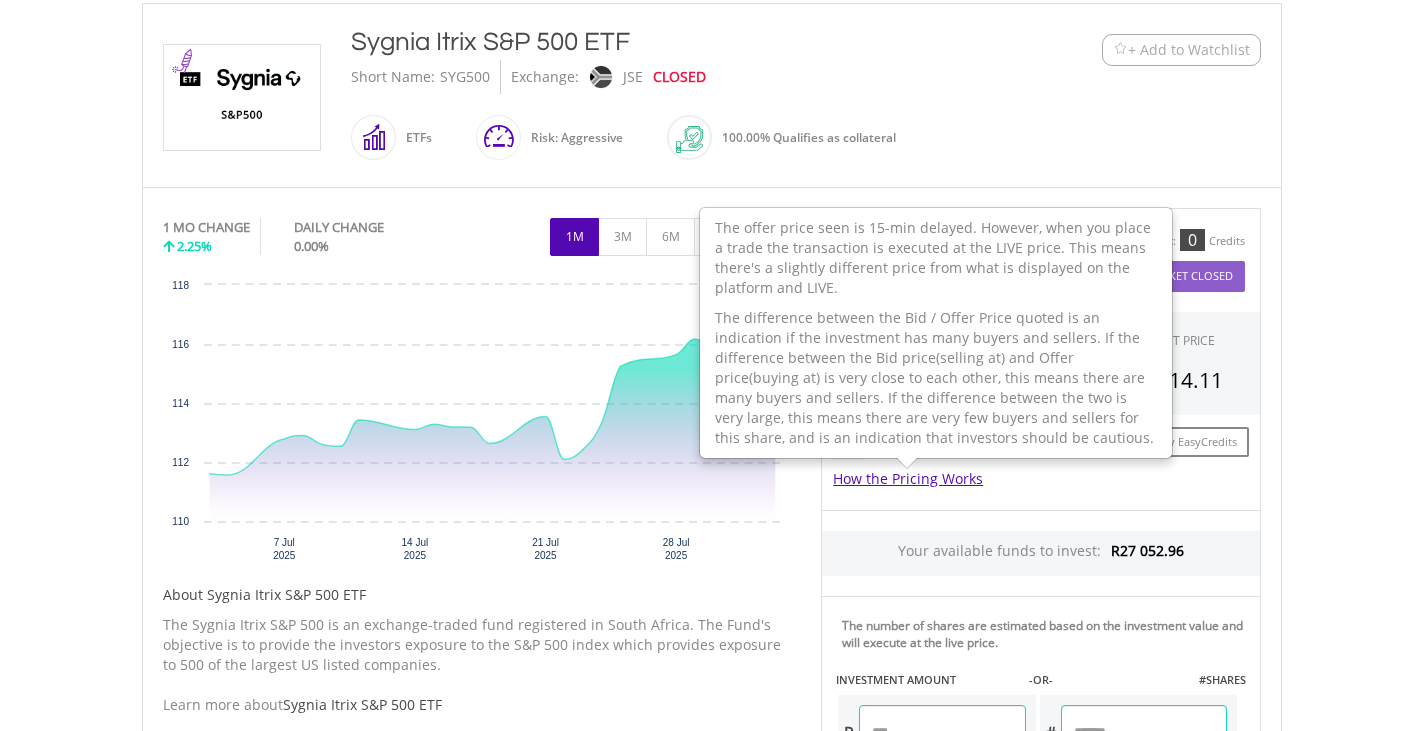 click on "0
EasyCredits remaining
Buy EasyCredits
How the Pricing Works
The offer price seen is 15-min delayed. However, when you place a trade the transaction is executed at the LIVE price. This means there's a slightly different price from what is displayed on the platform and LIVE.
The difference between the Bid / Offer Price quoted is an indication if the investment has many buyers and sellers. If the difference between the Bid price(selling at) and Offer price(buying at) is very close to each other, this means there are many buyers and sellers. If the difference between the two is very large, this means there are very few buyers and sellers for this share, and is an indication that investors should be cautious." at bounding box center [1041, 462] 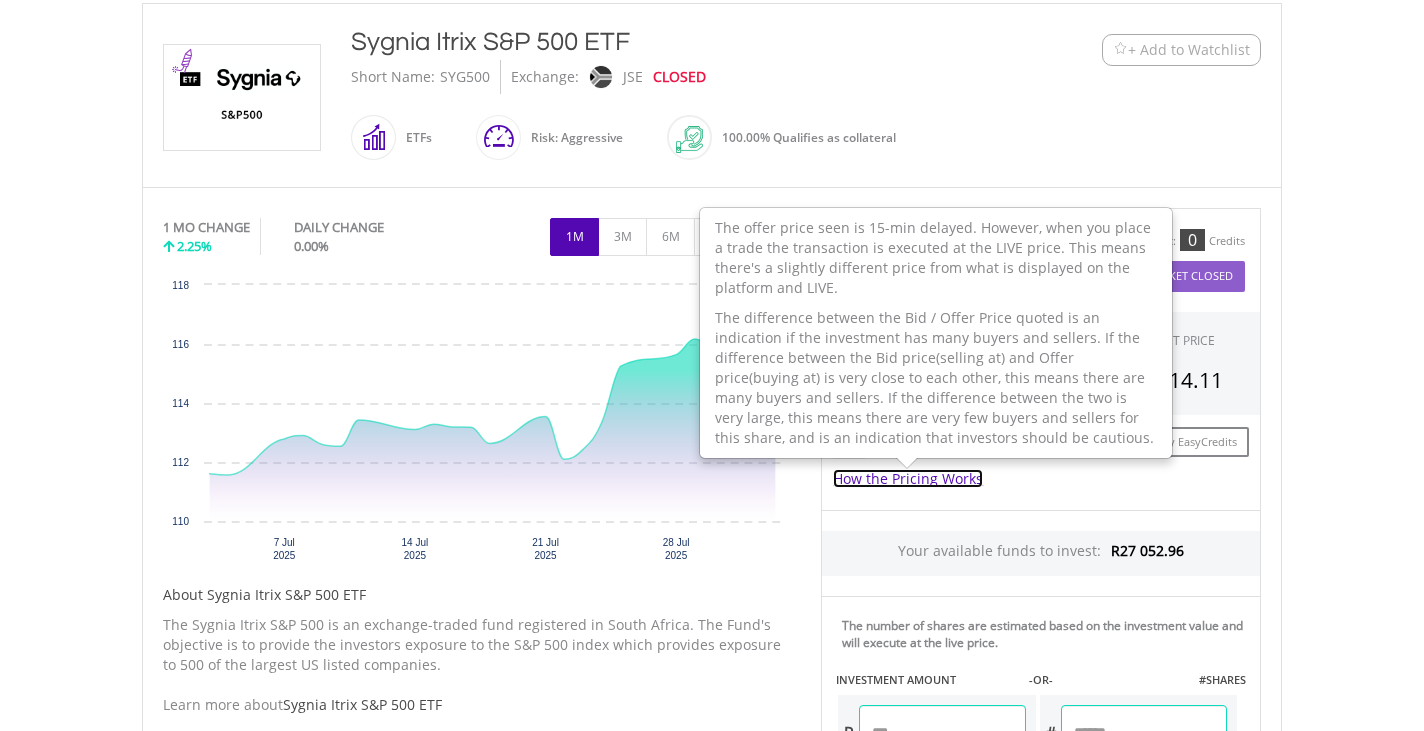 click on "How the Pricing Works" at bounding box center (908, 478) 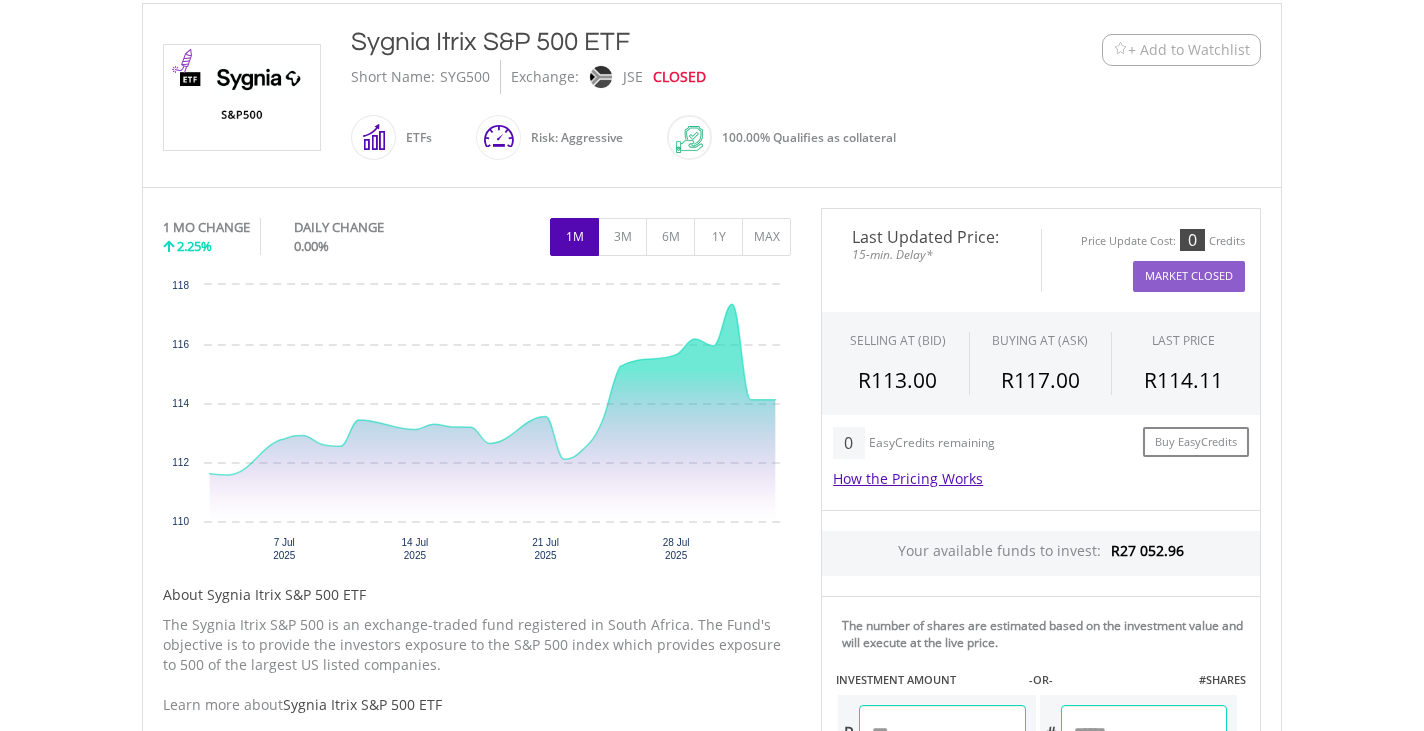 click on "How the Pricing Works" at bounding box center (1041, 479) 